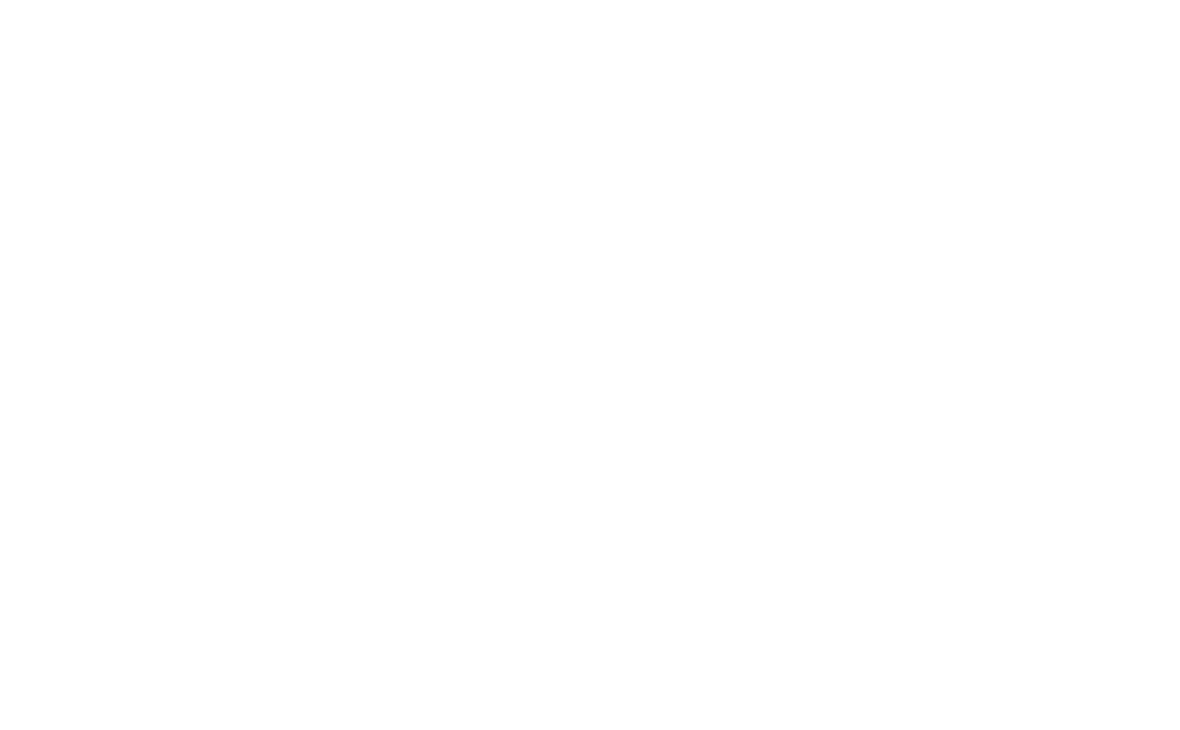 scroll, scrollTop: 0, scrollLeft: 0, axis: both 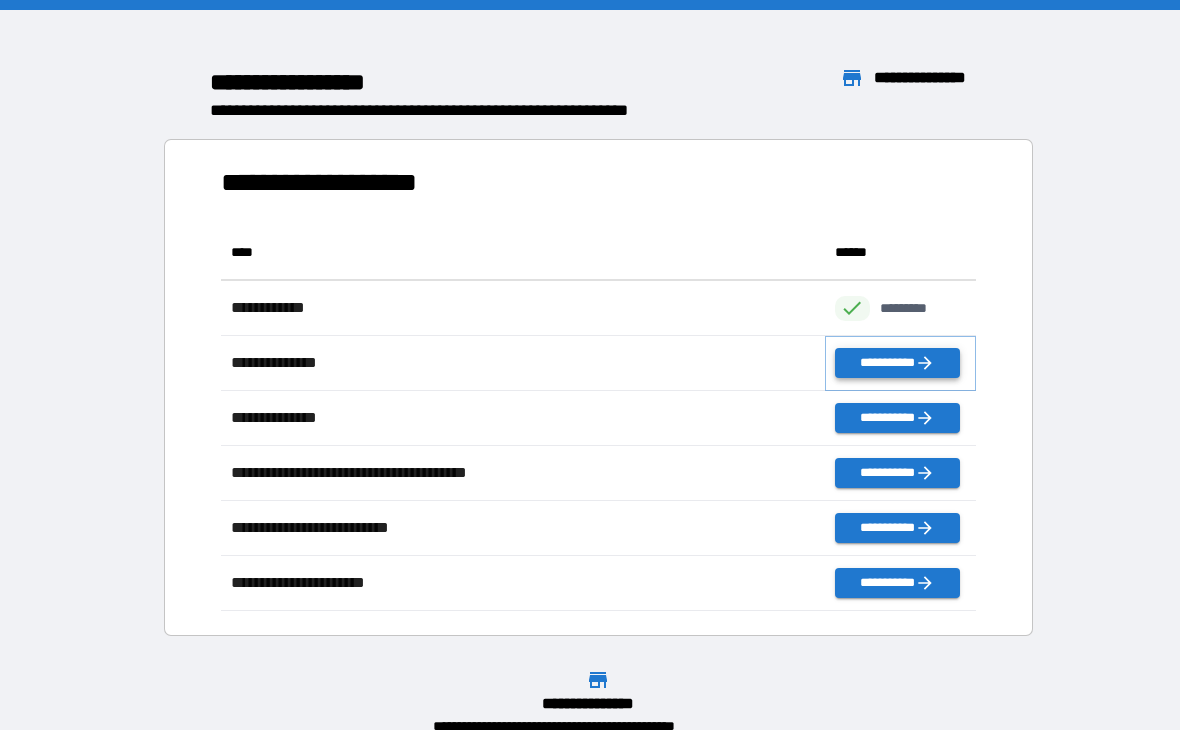 click on "**********" at bounding box center [897, 363] 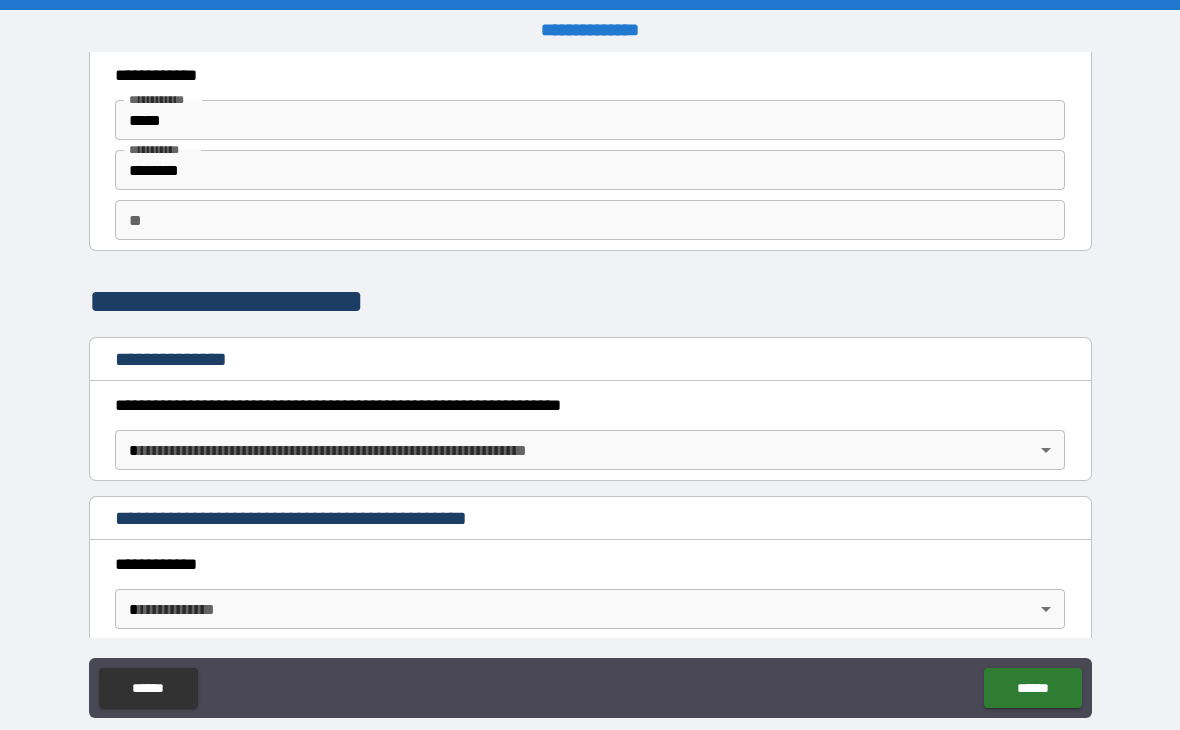 scroll, scrollTop: 57, scrollLeft: 0, axis: vertical 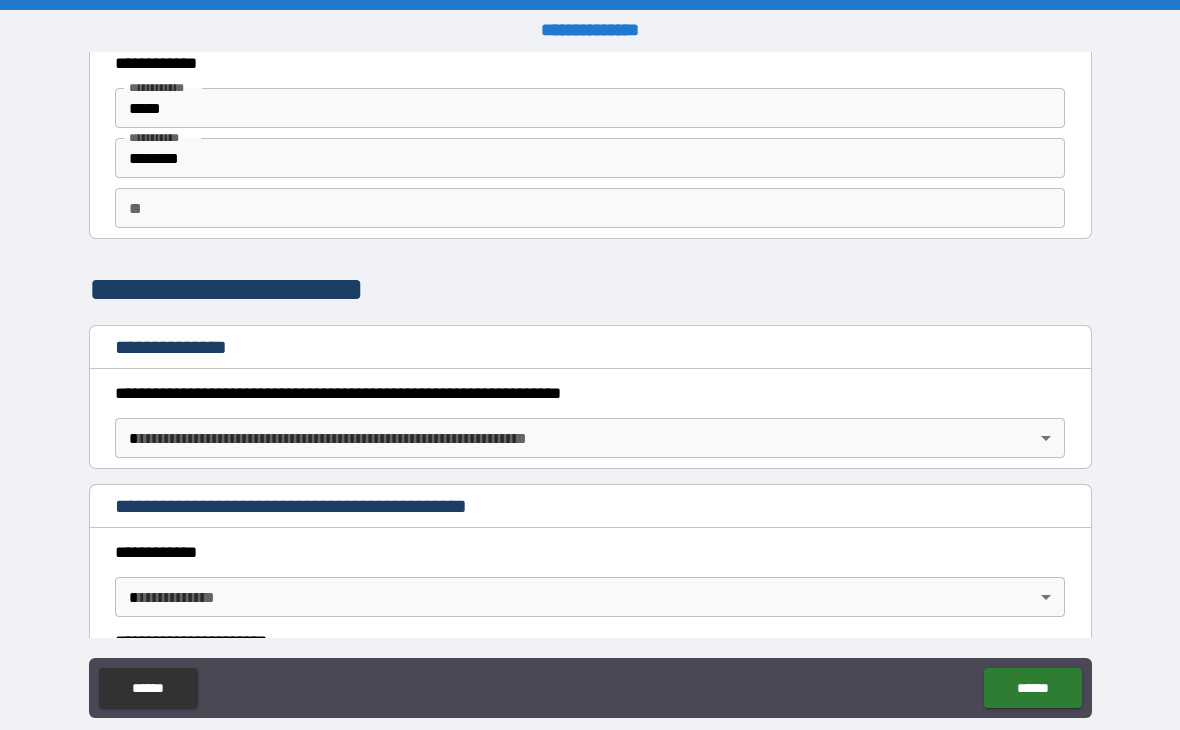 click on "**********" at bounding box center [590, 385] 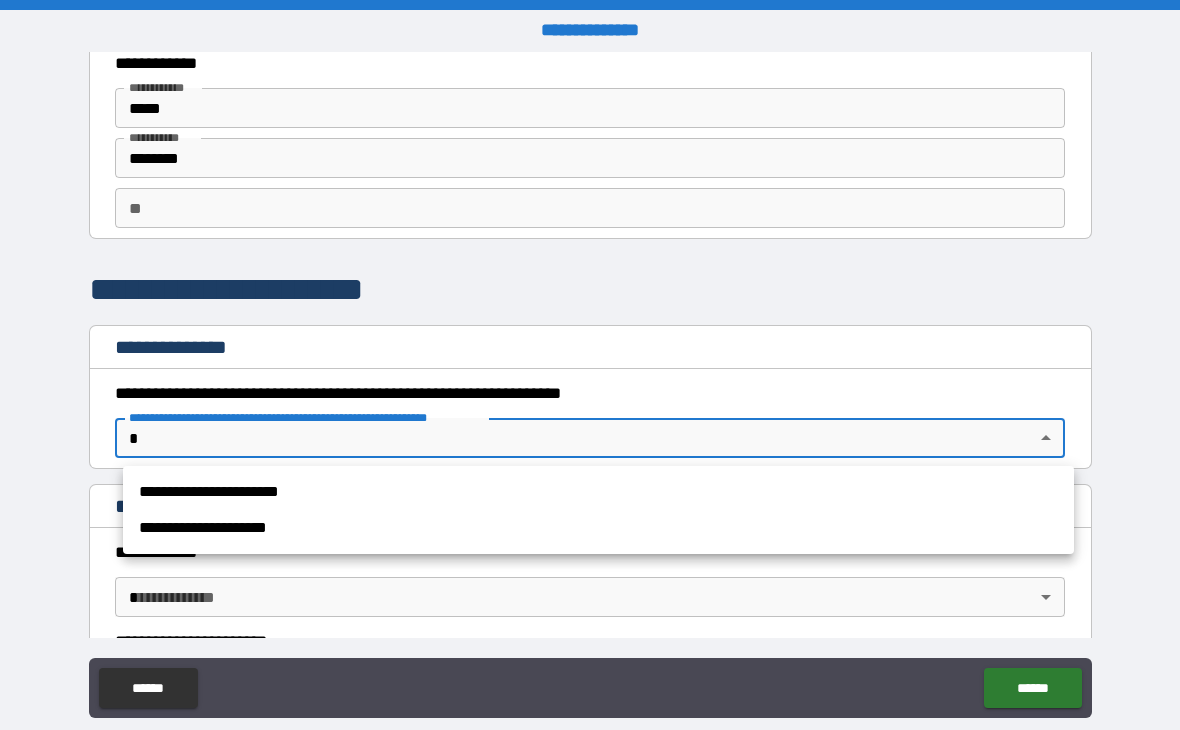 click on "**********" at bounding box center (598, 492) 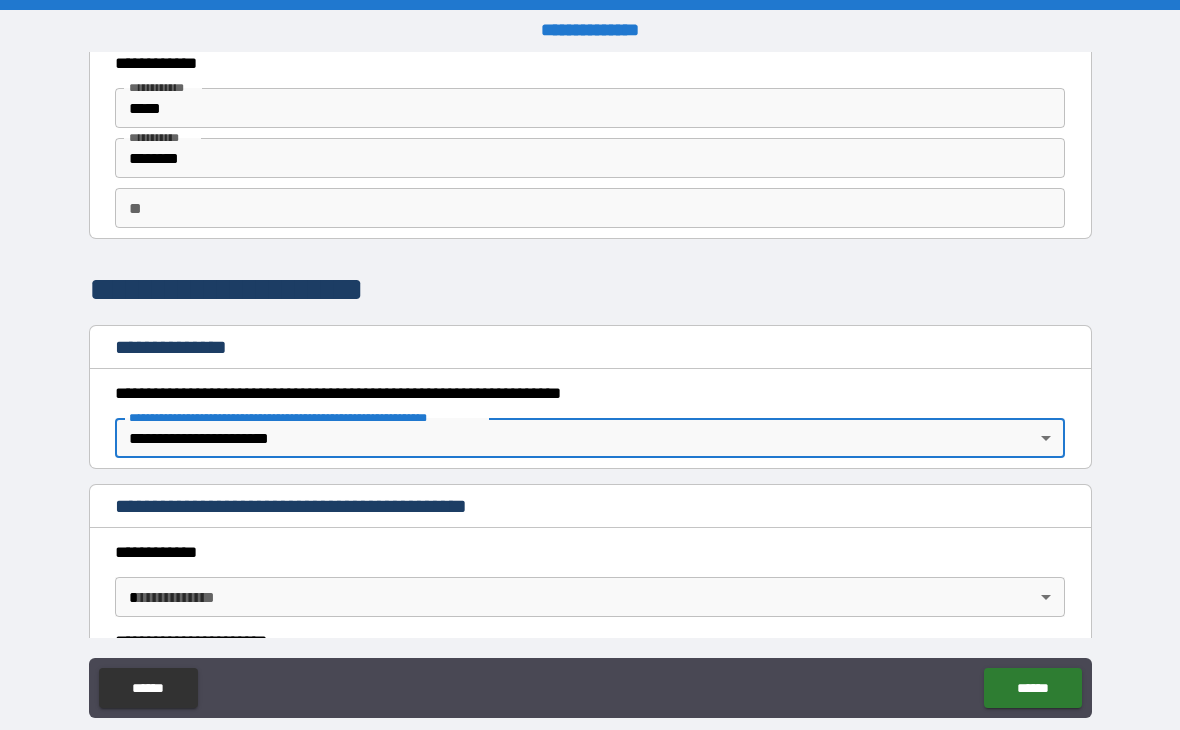 type on "*" 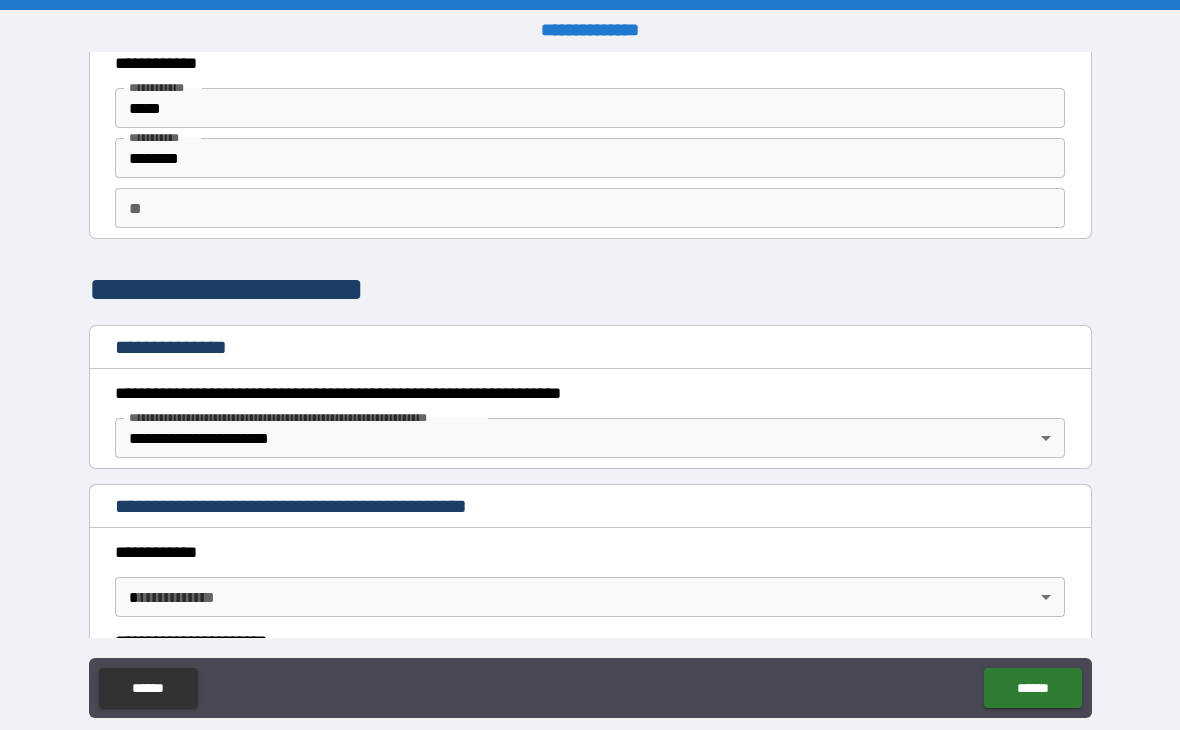 click on "**********" at bounding box center [590, 385] 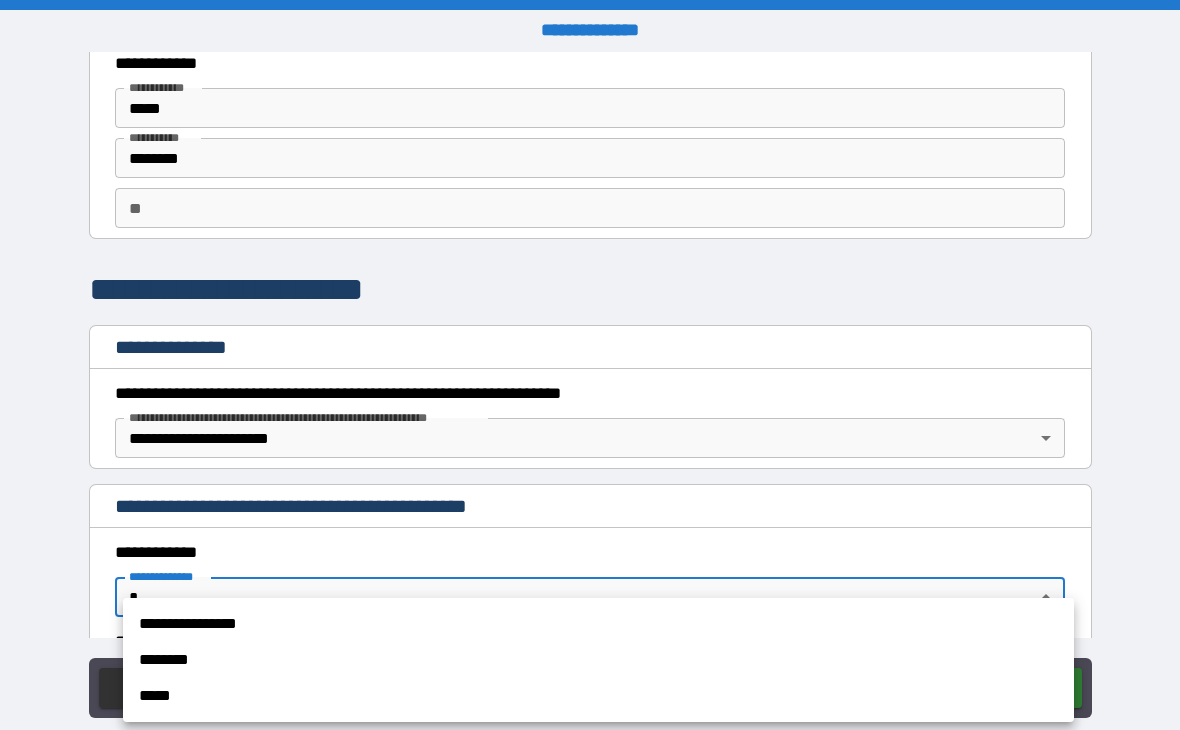 click on "**********" at bounding box center (598, 624) 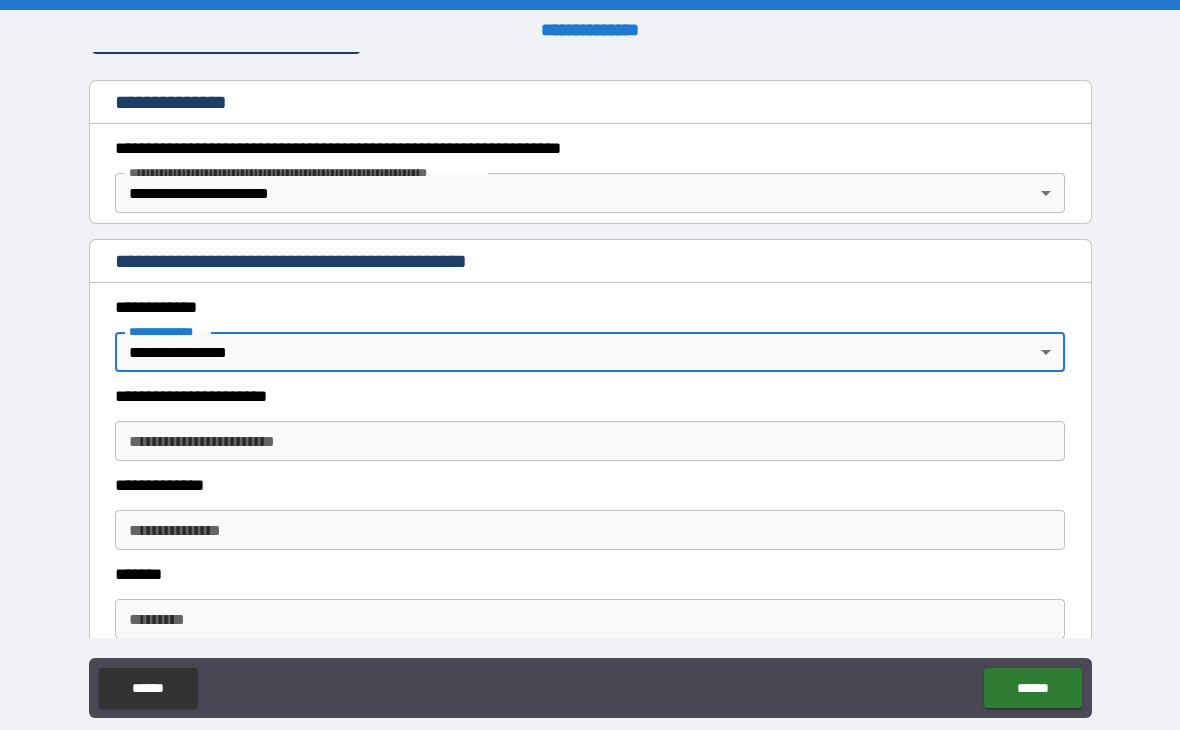 scroll, scrollTop: 303, scrollLeft: 0, axis: vertical 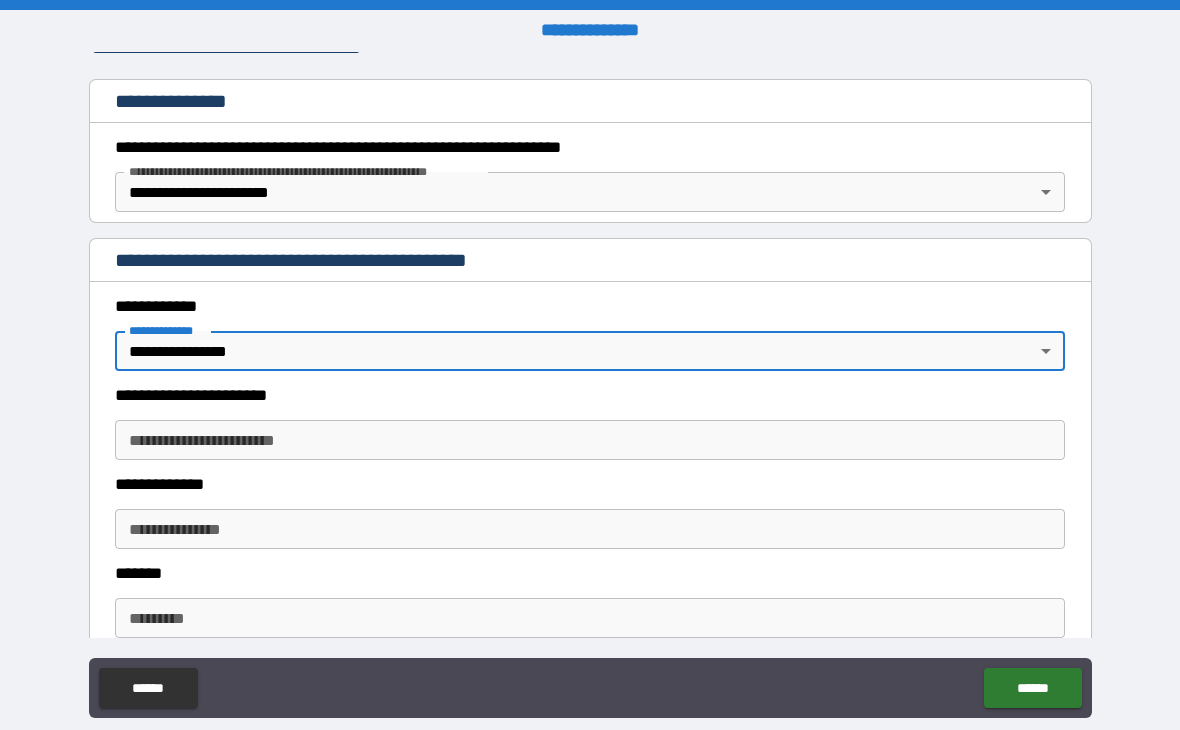 click on "**********" at bounding box center [590, 440] 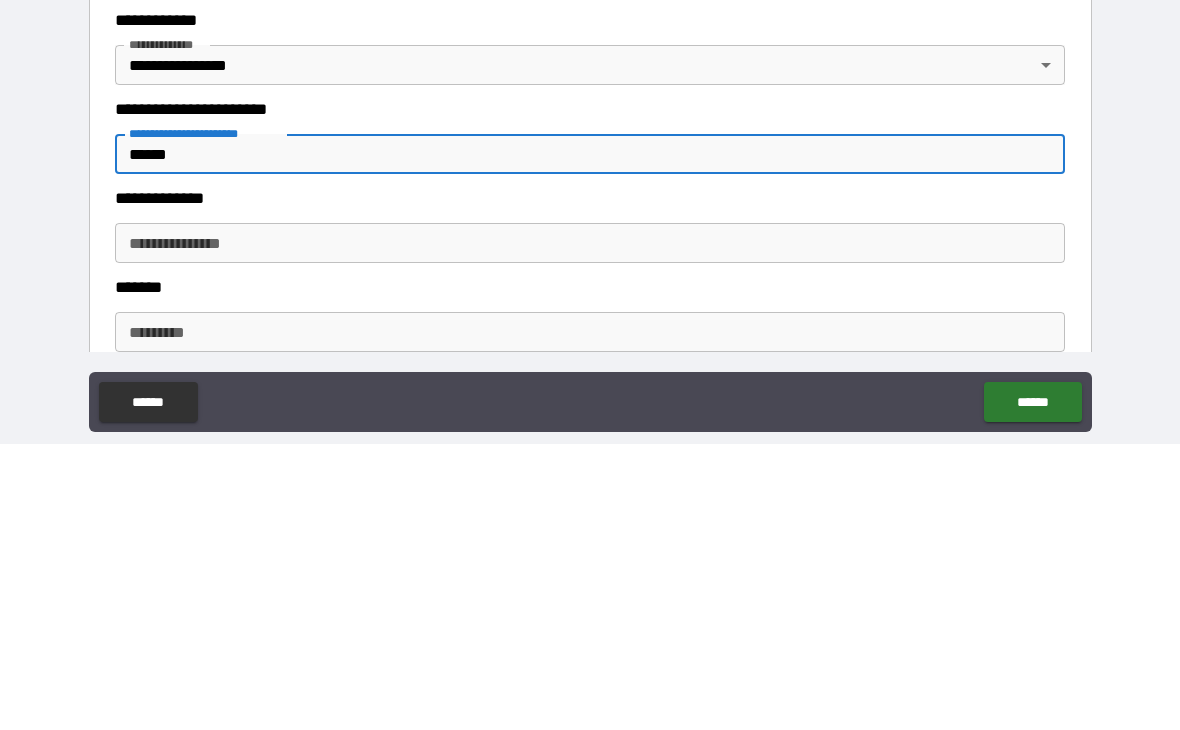 type on "******" 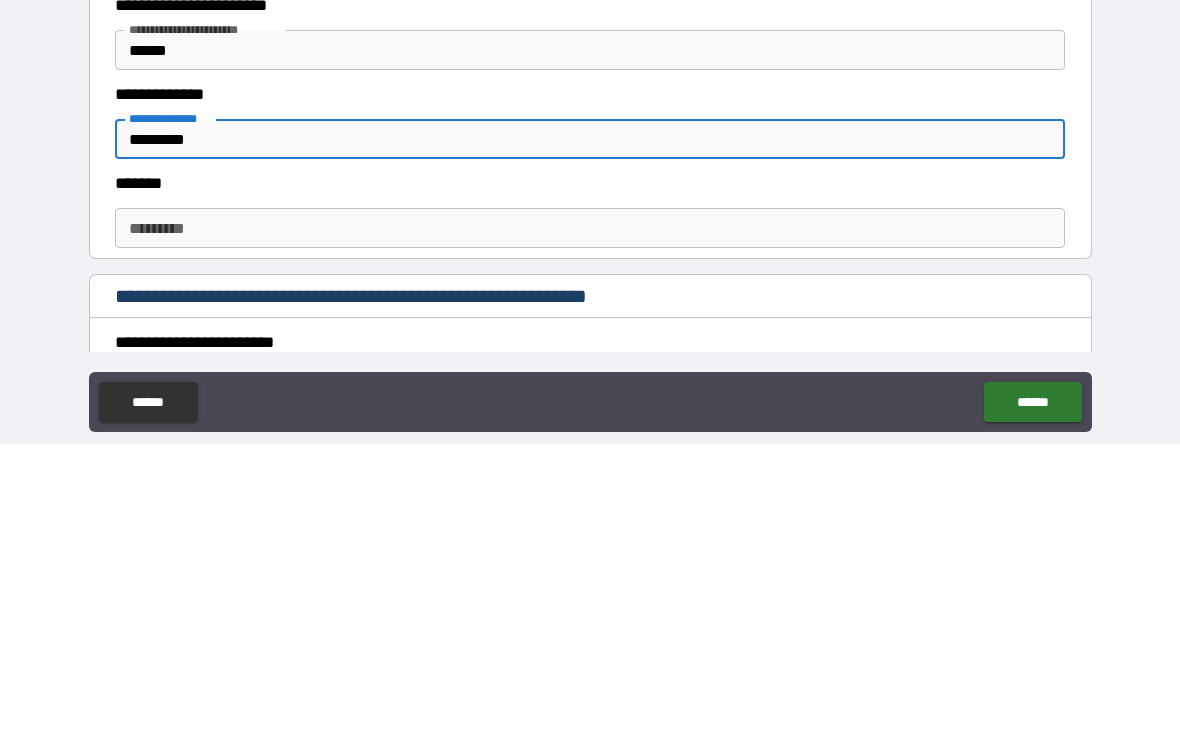 scroll, scrollTop: 411, scrollLeft: 0, axis: vertical 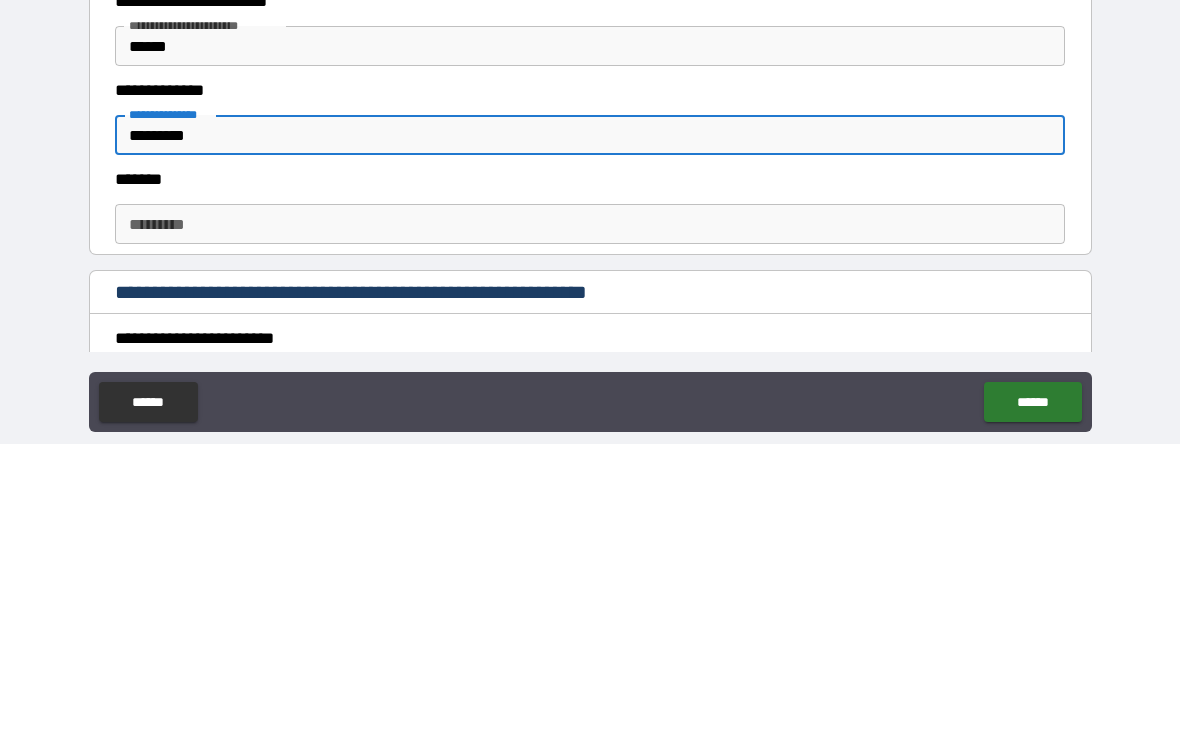 type on "*********" 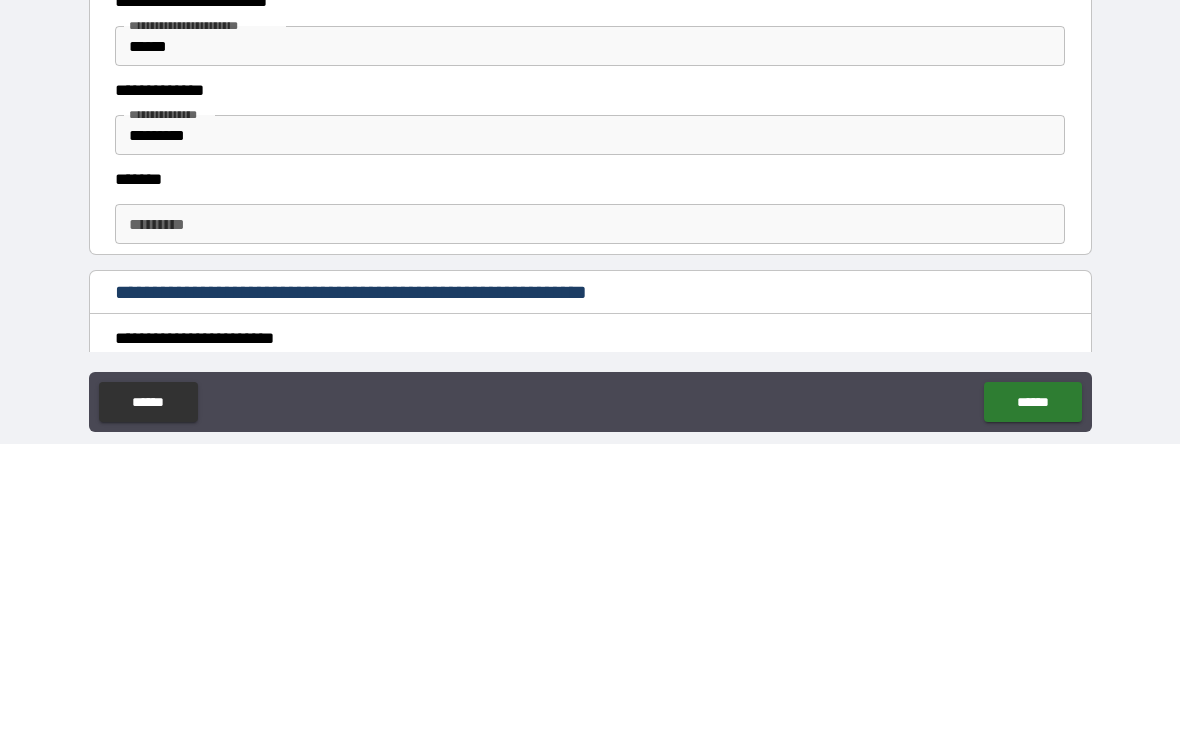 scroll, scrollTop: 41, scrollLeft: 0, axis: vertical 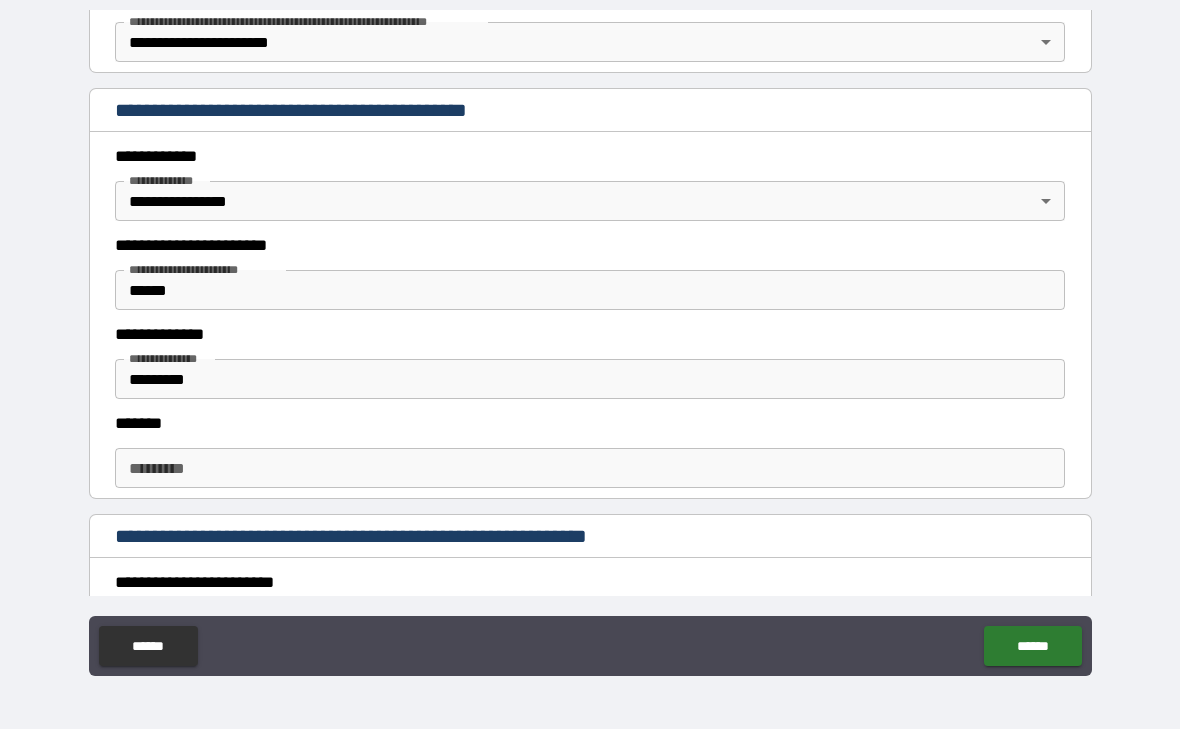 click on "*******" at bounding box center (590, 424) 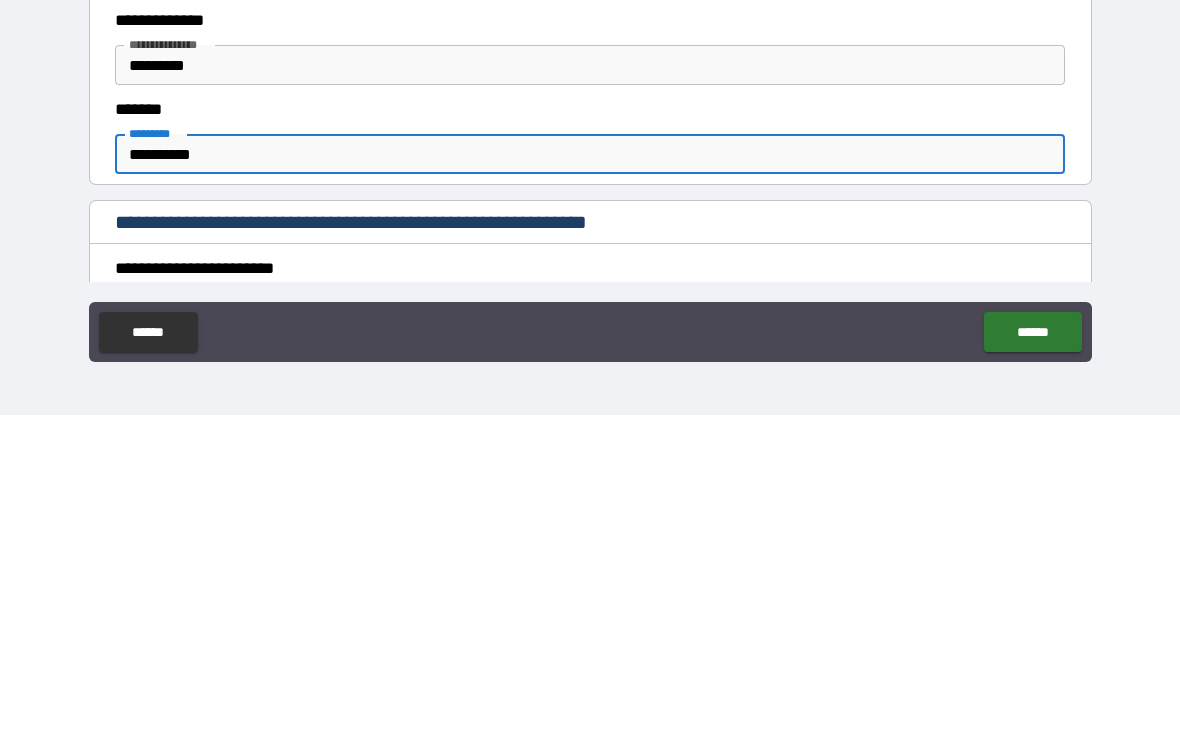 type on "**********" 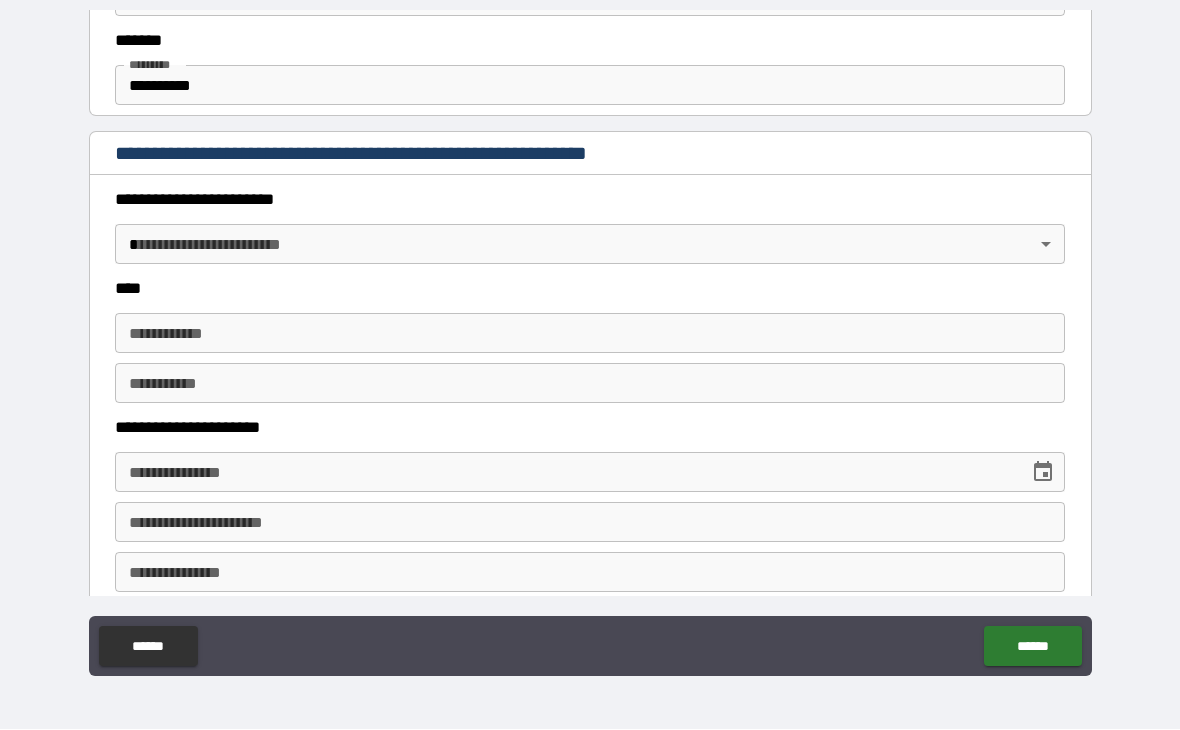 scroll, scrollTop: 795, scrollLeft: 0, axis: vertical 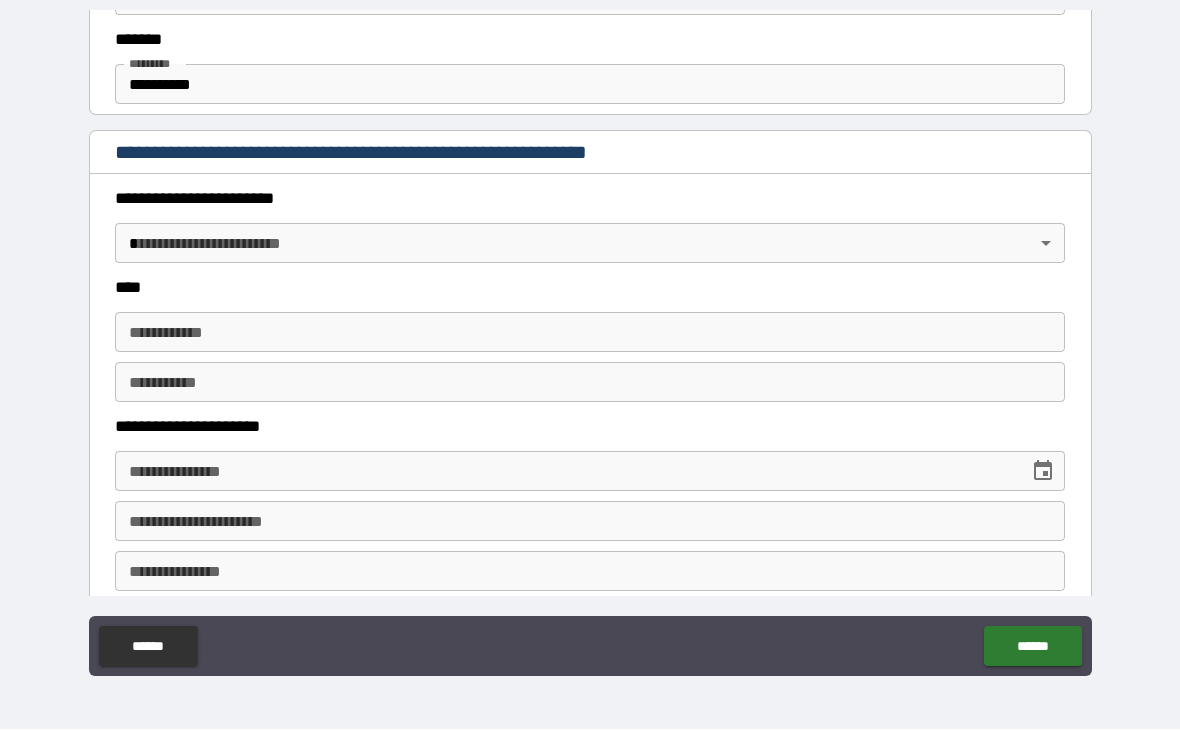 click on "**********" at bounding box center (590, 344) 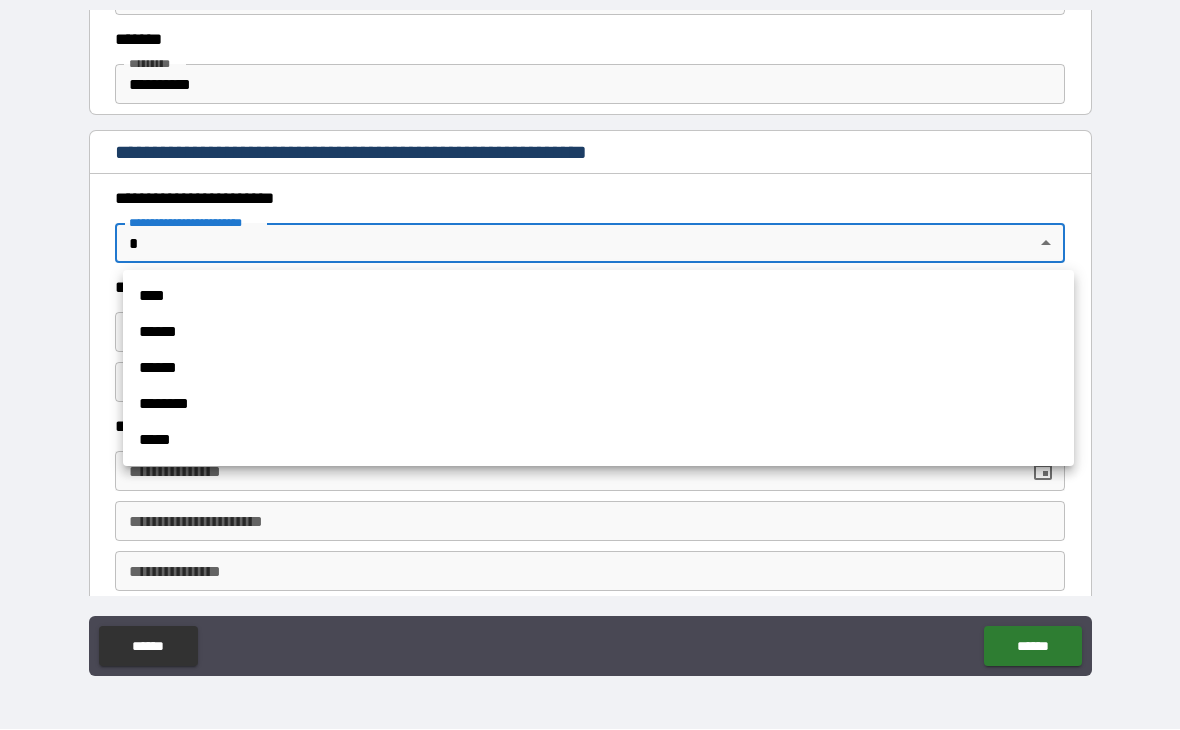 click on "****" at bounding box center (598, 297) 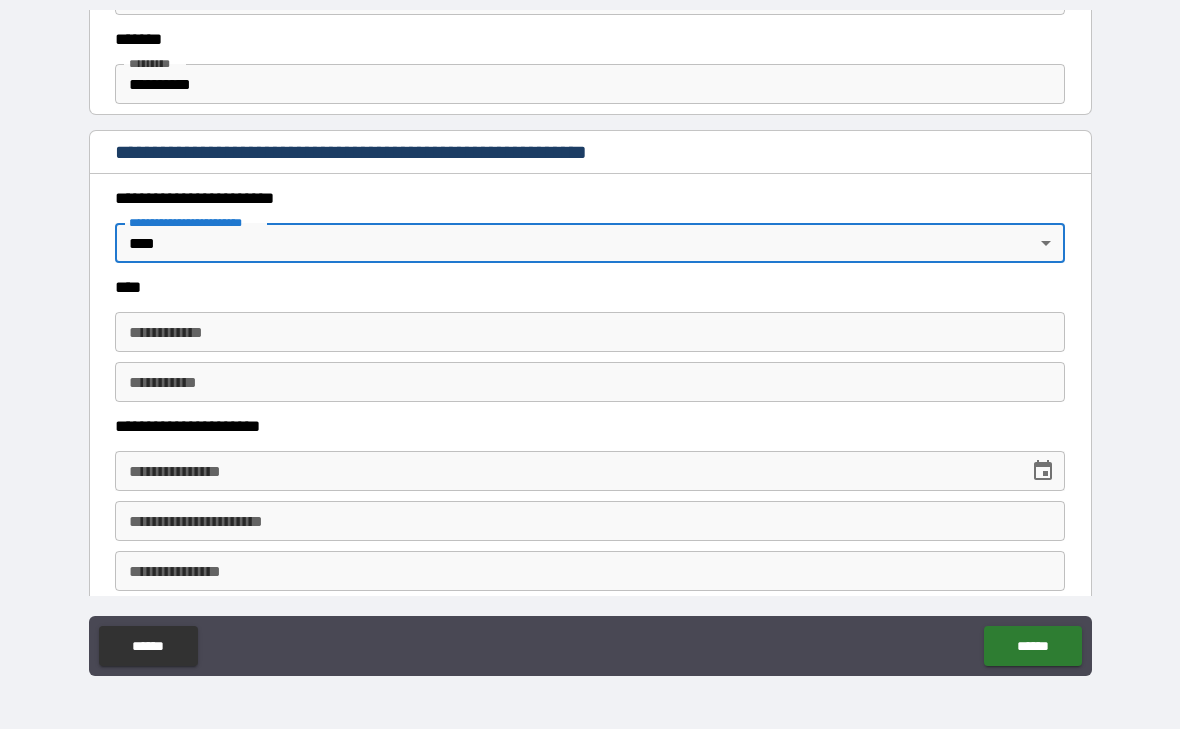 click on "**********" at bounding box center [590, 333] 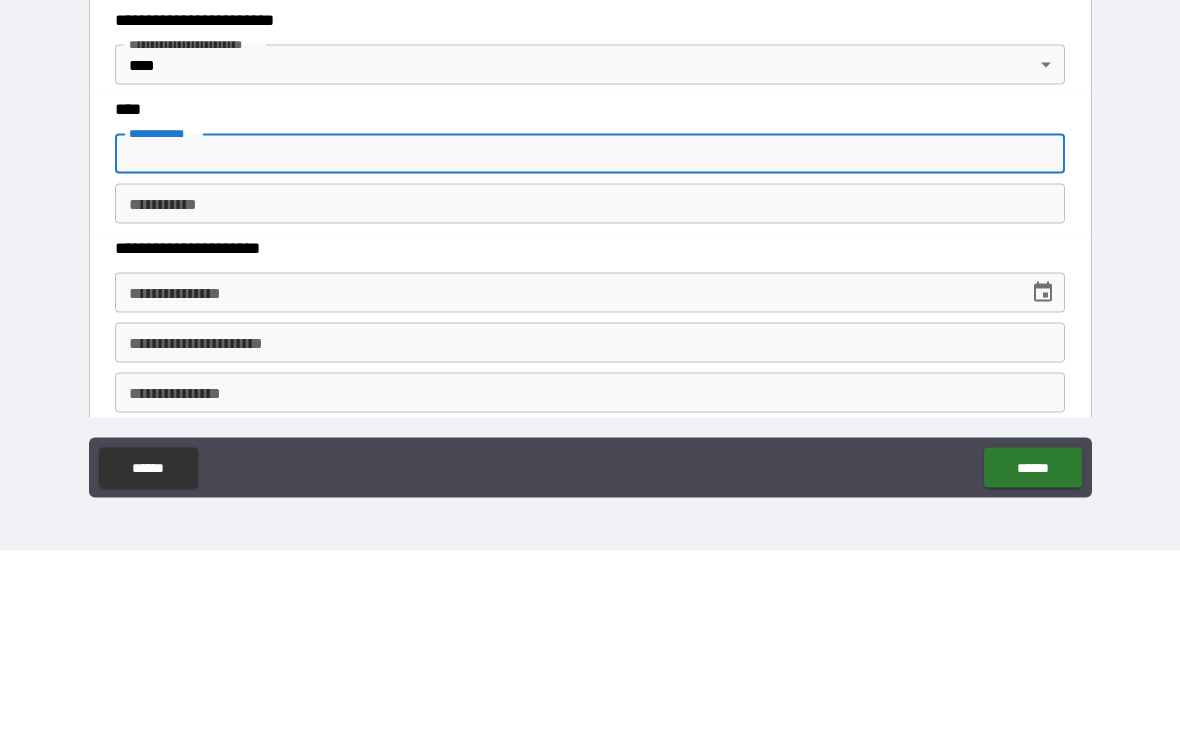 type on "*****" 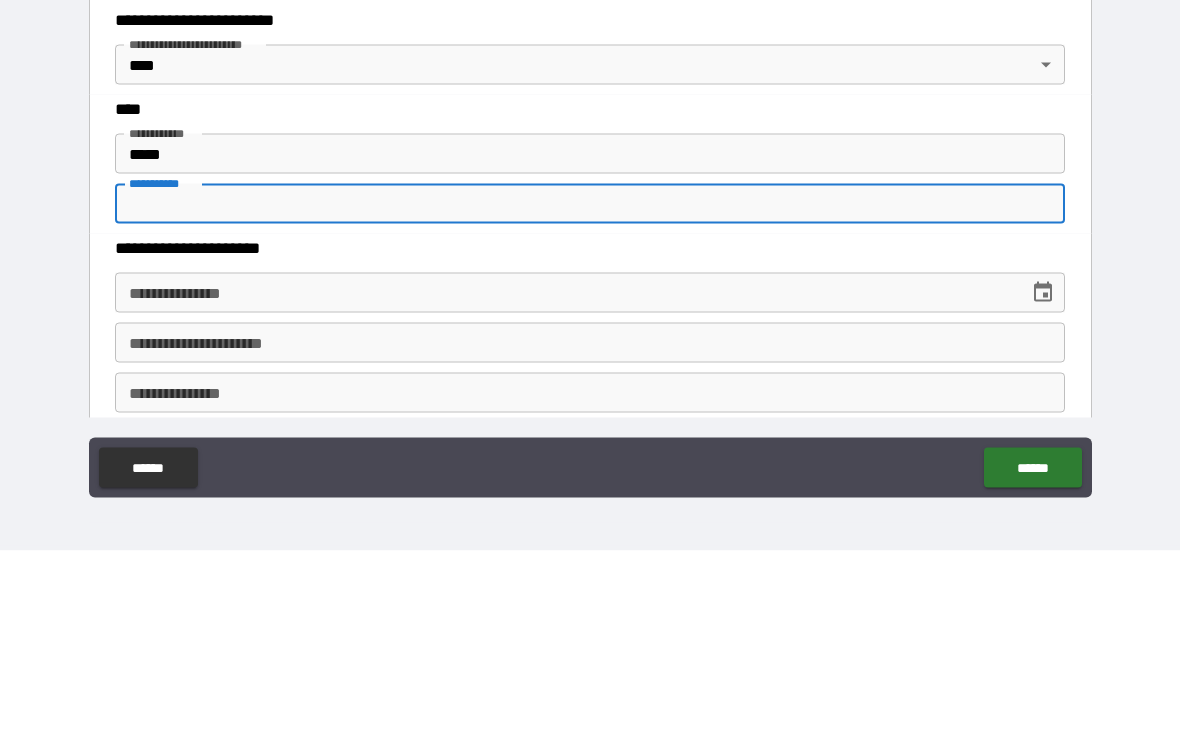 type on "********" 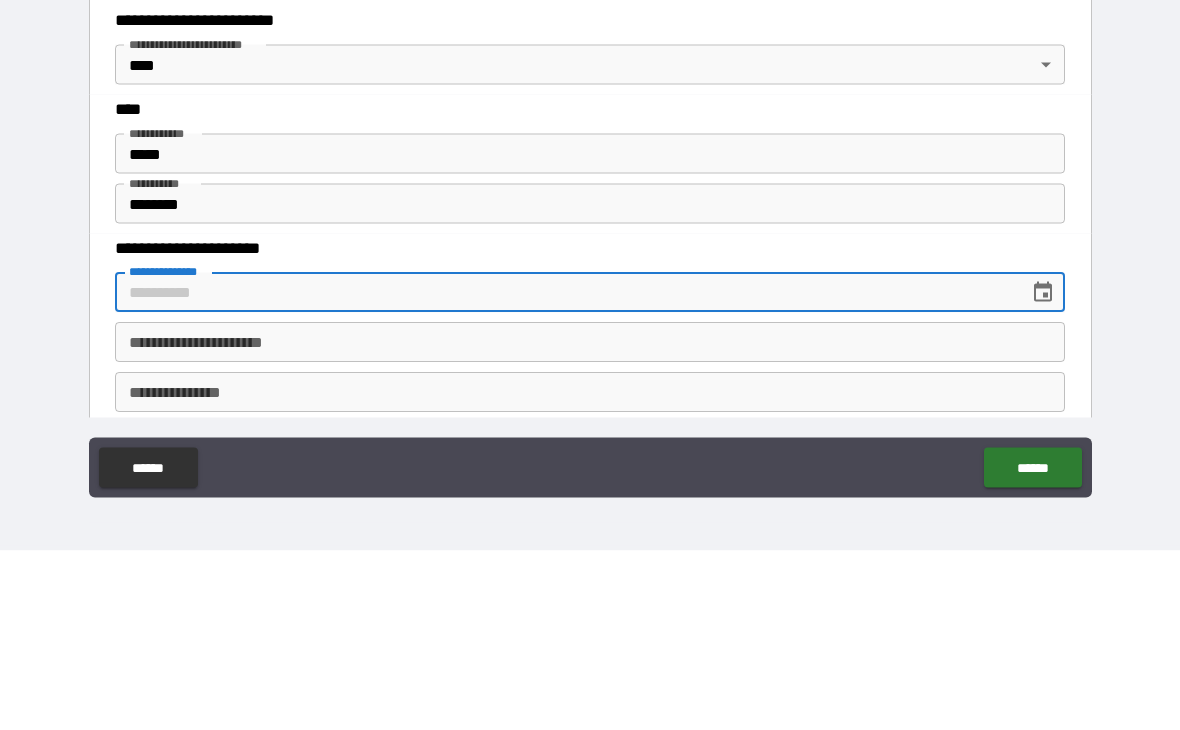 type on "**********" 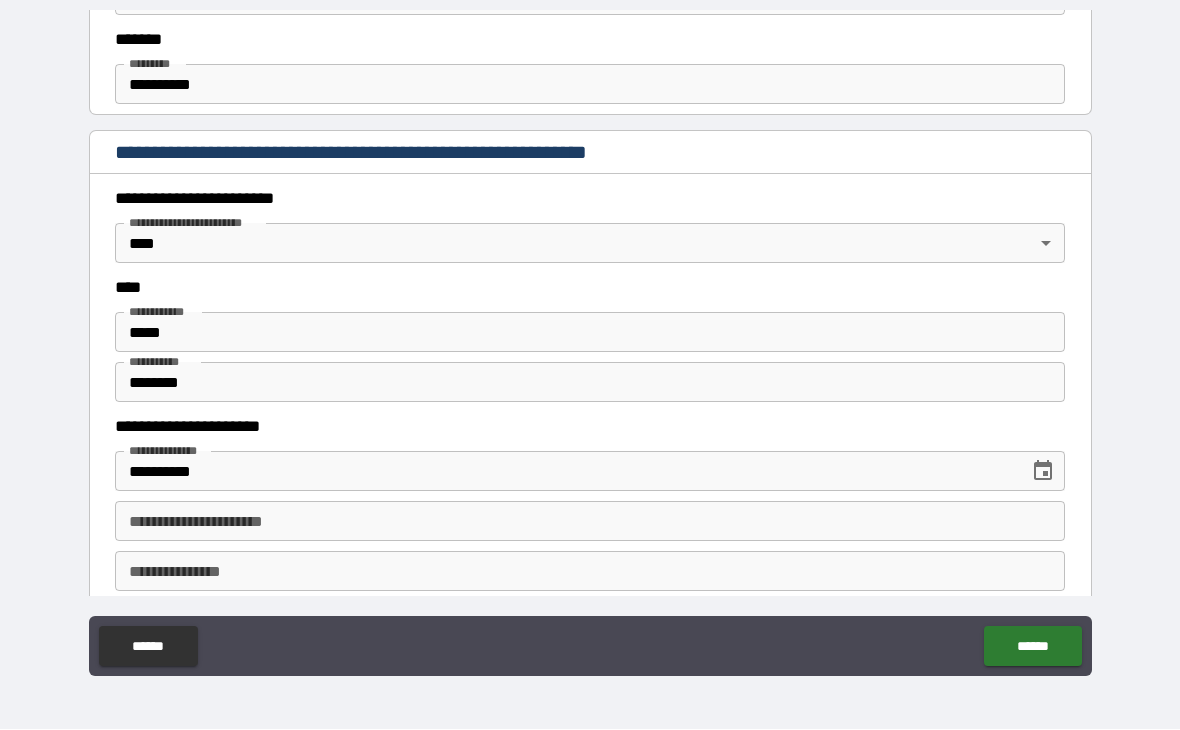 click on "**********" at bounding box center (590, 522) 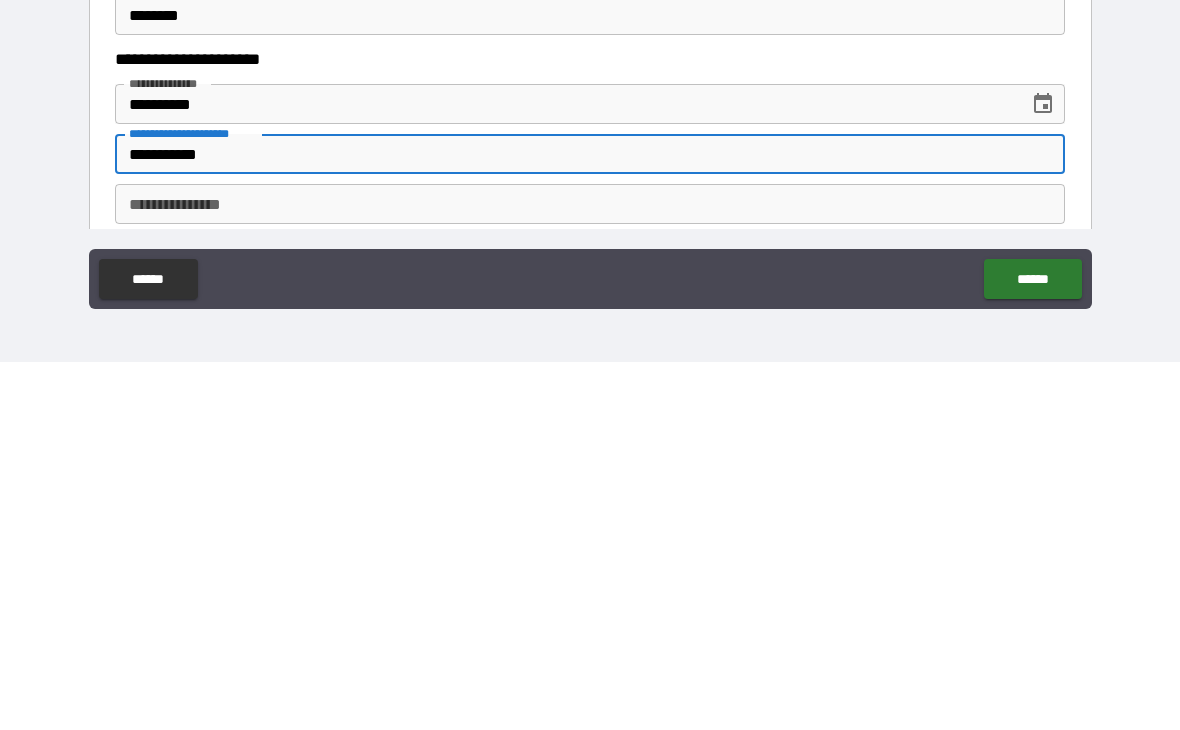 type on "**********" 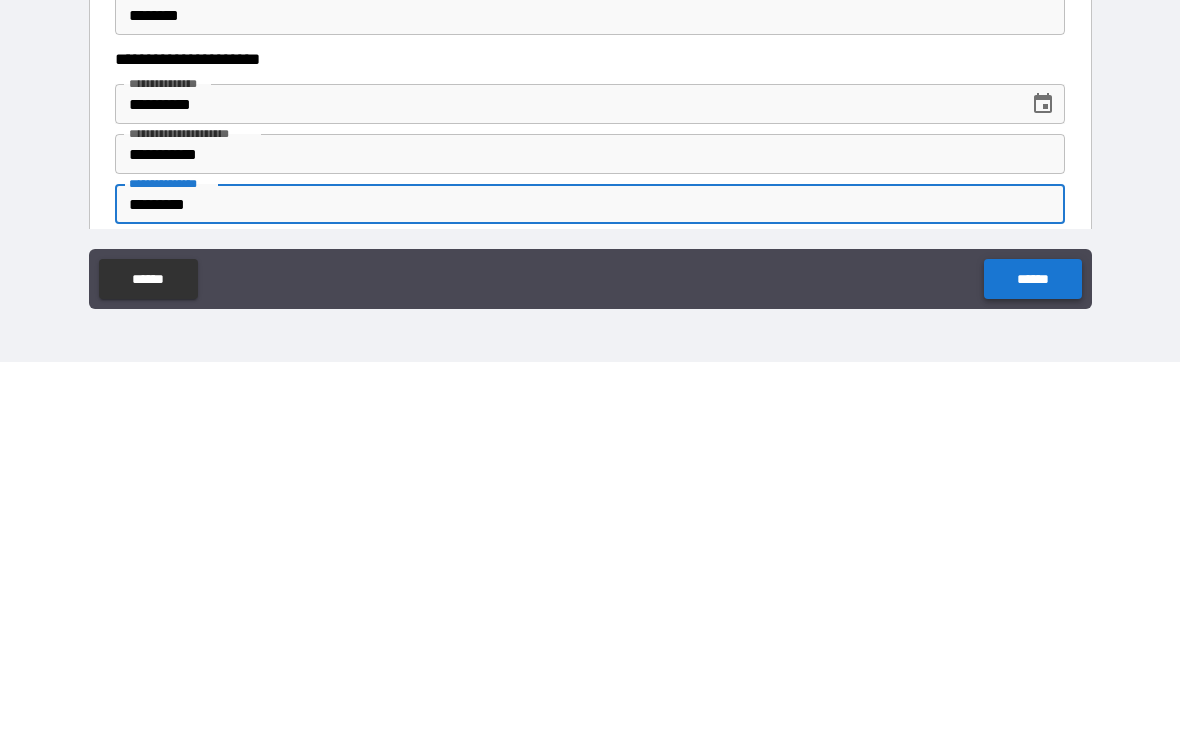 type on "*********" 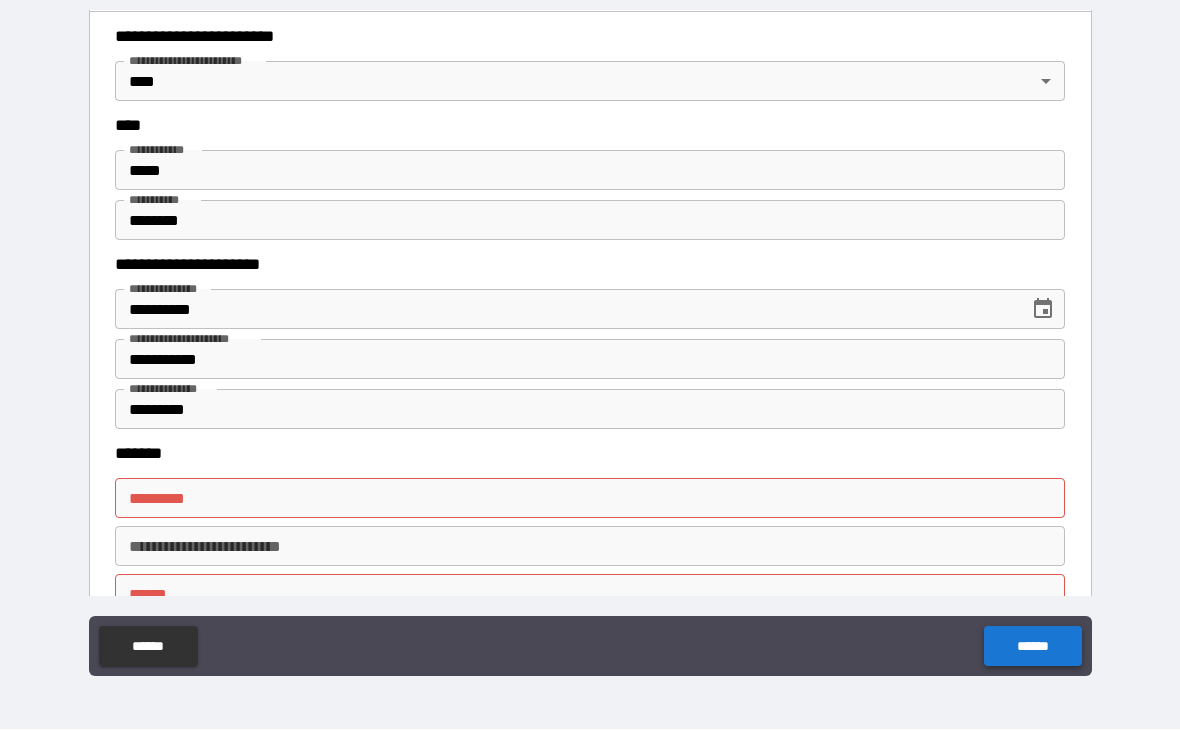 scroll, scrollTop: 968, scrollLeft: 0, axis: vertical 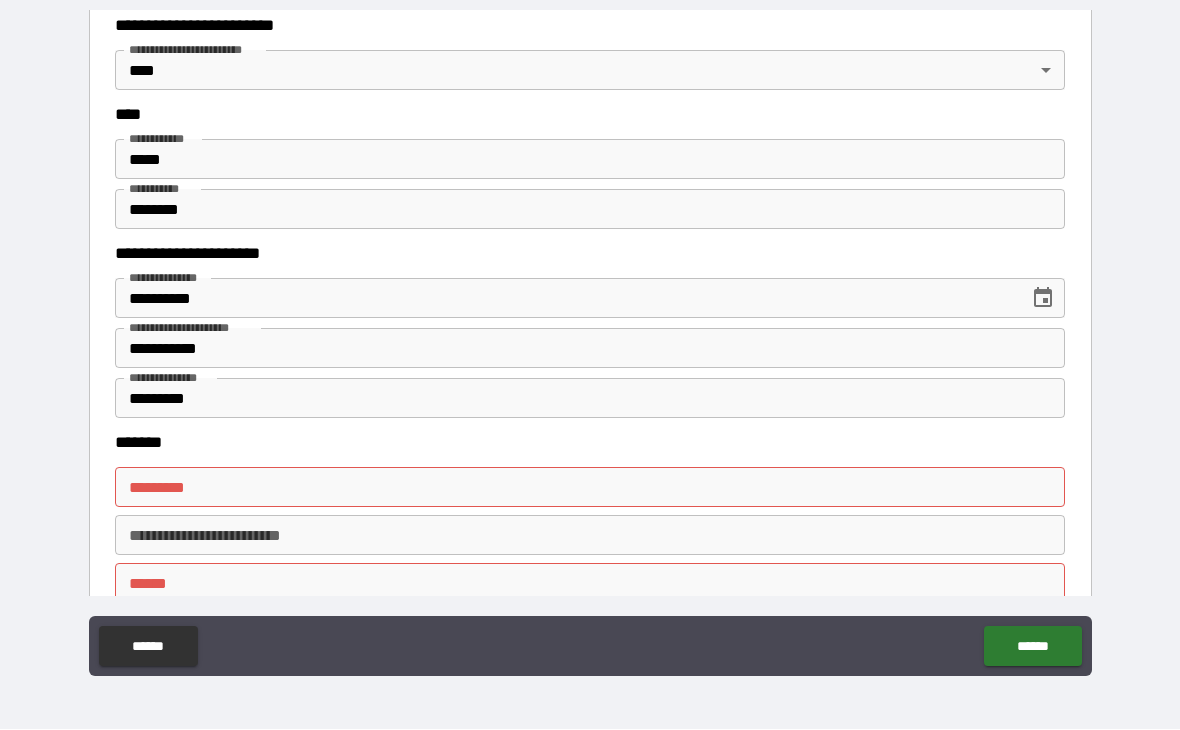 click on "*******   *" at bounding box center [590, 488] 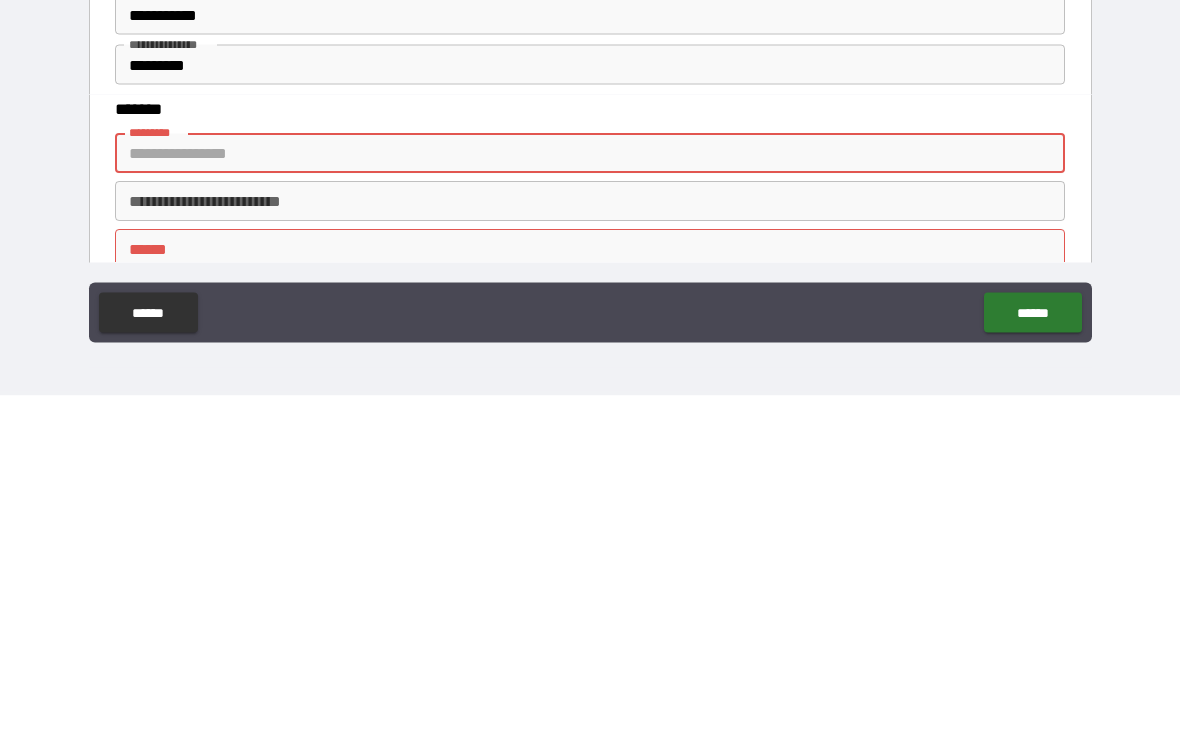 type on "**********" 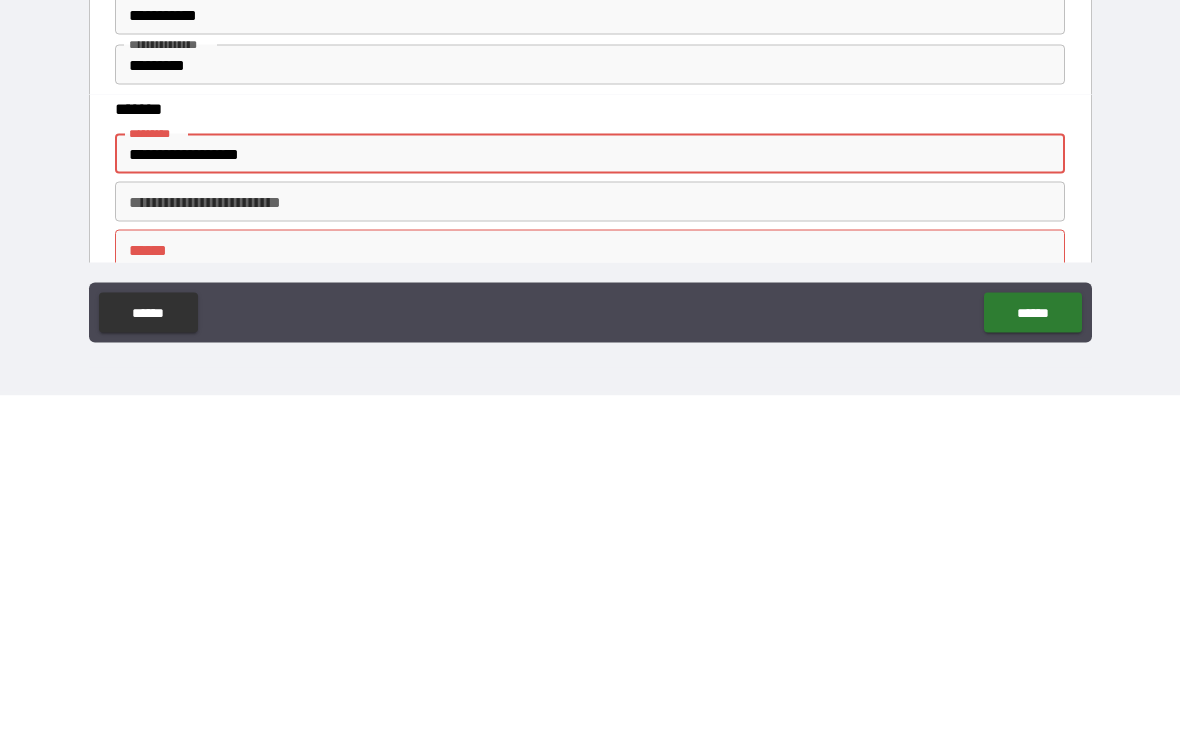 type on "*****" 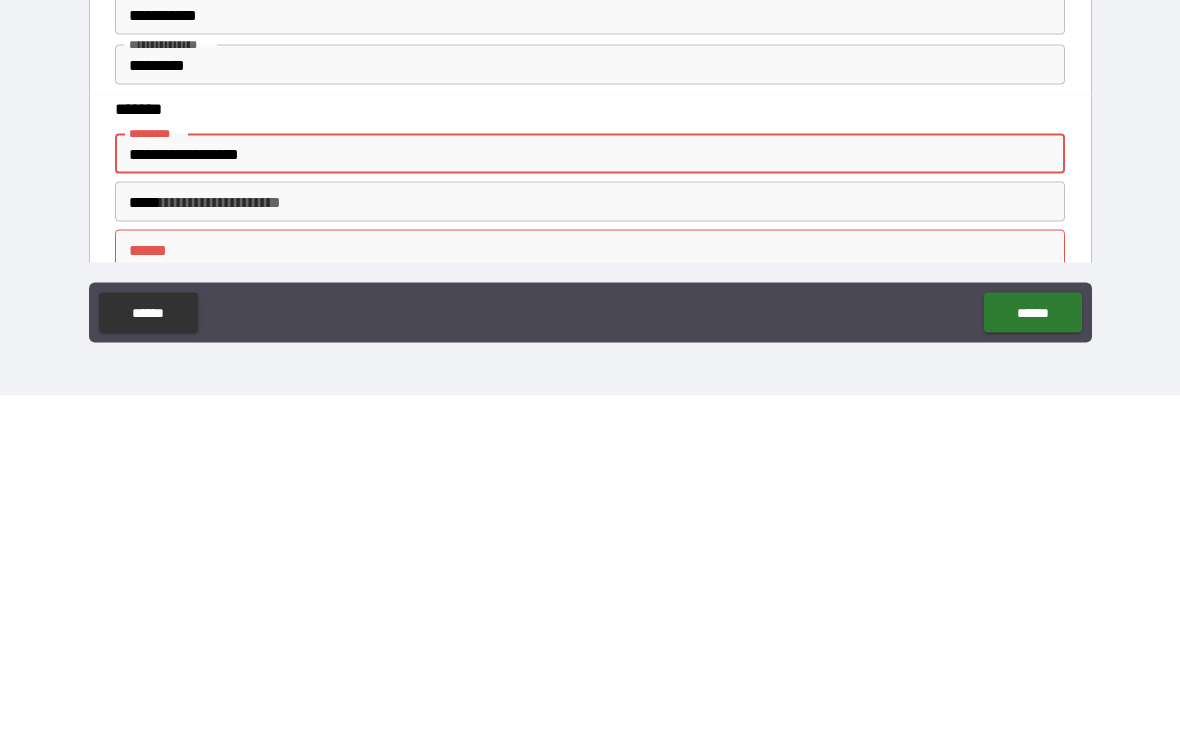 type on "**********" 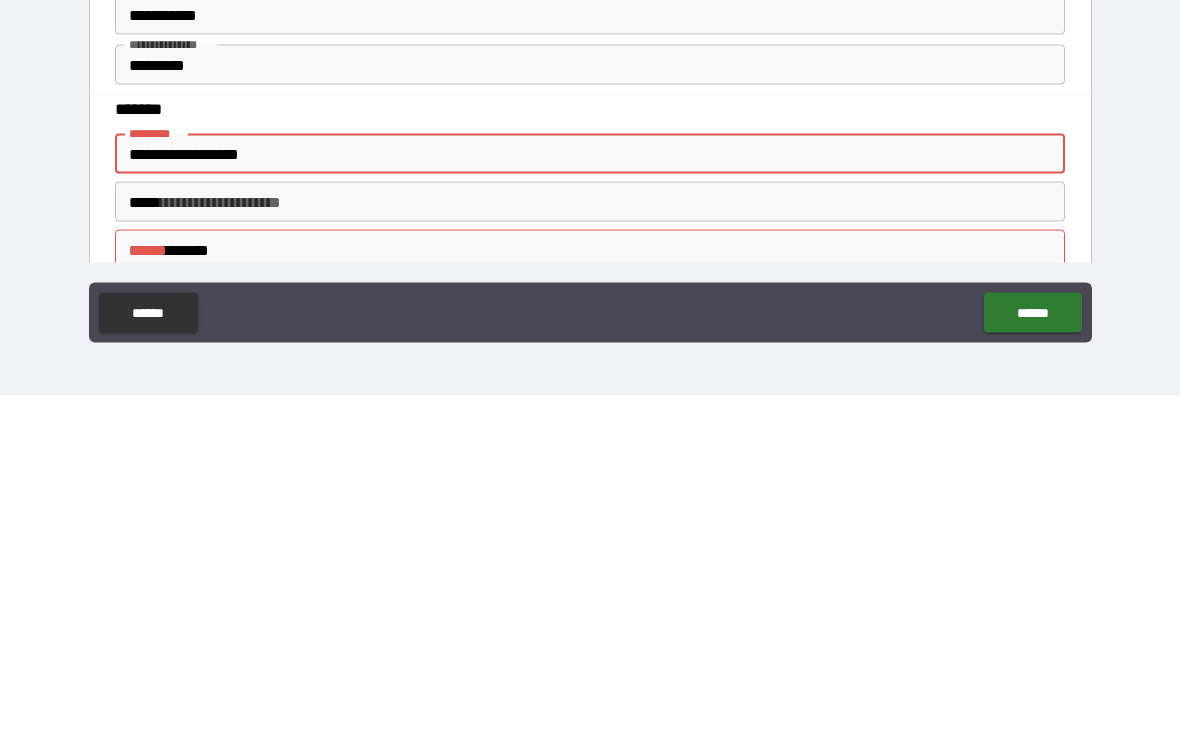 type on "**" 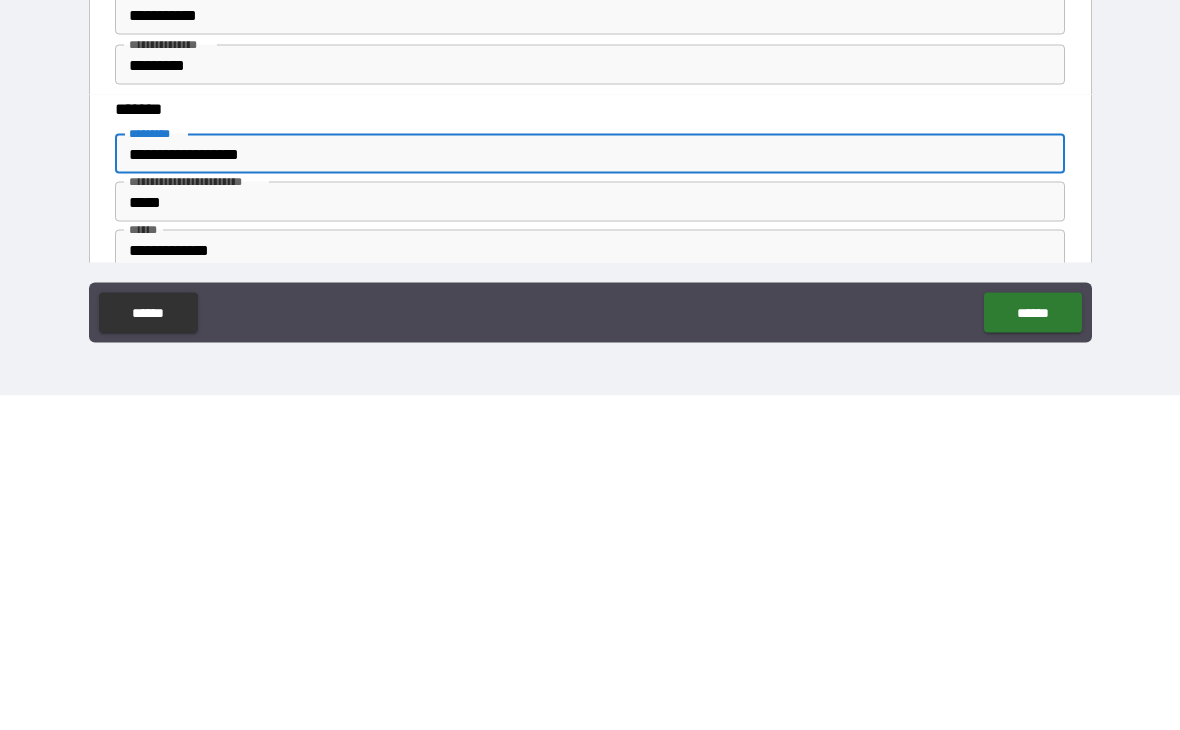 type on "*****" 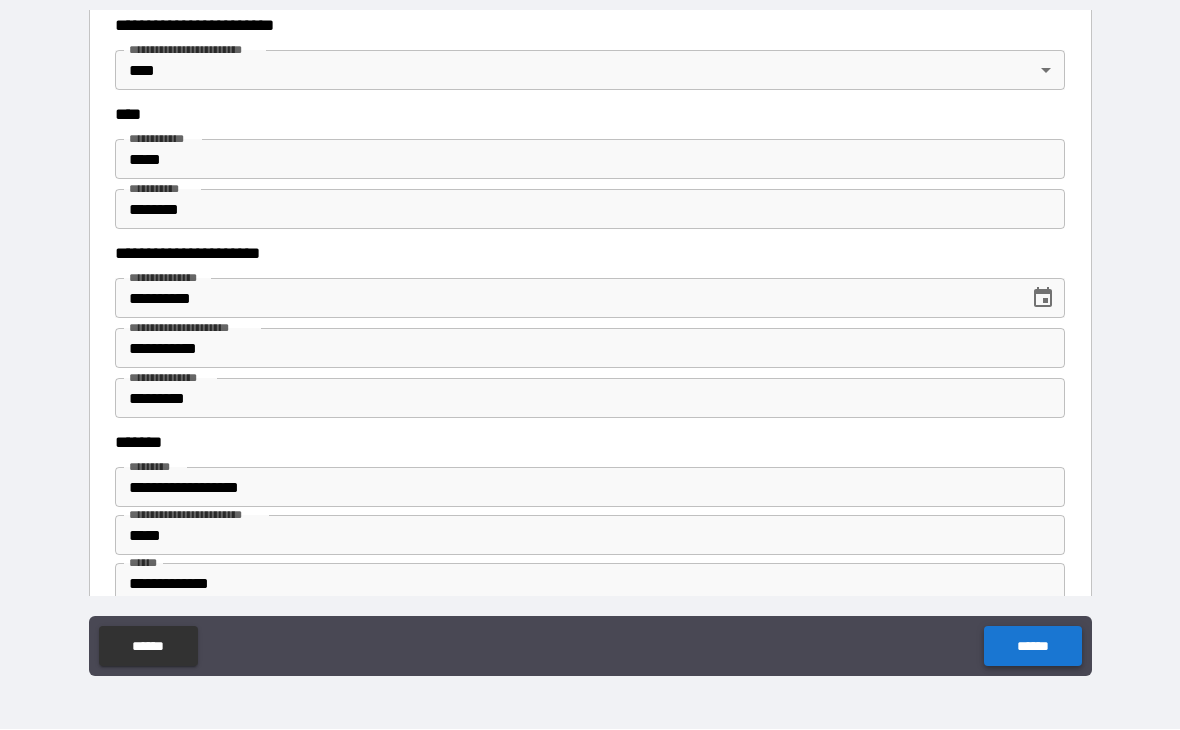 click on "******" at bounding box center (1032, 647) 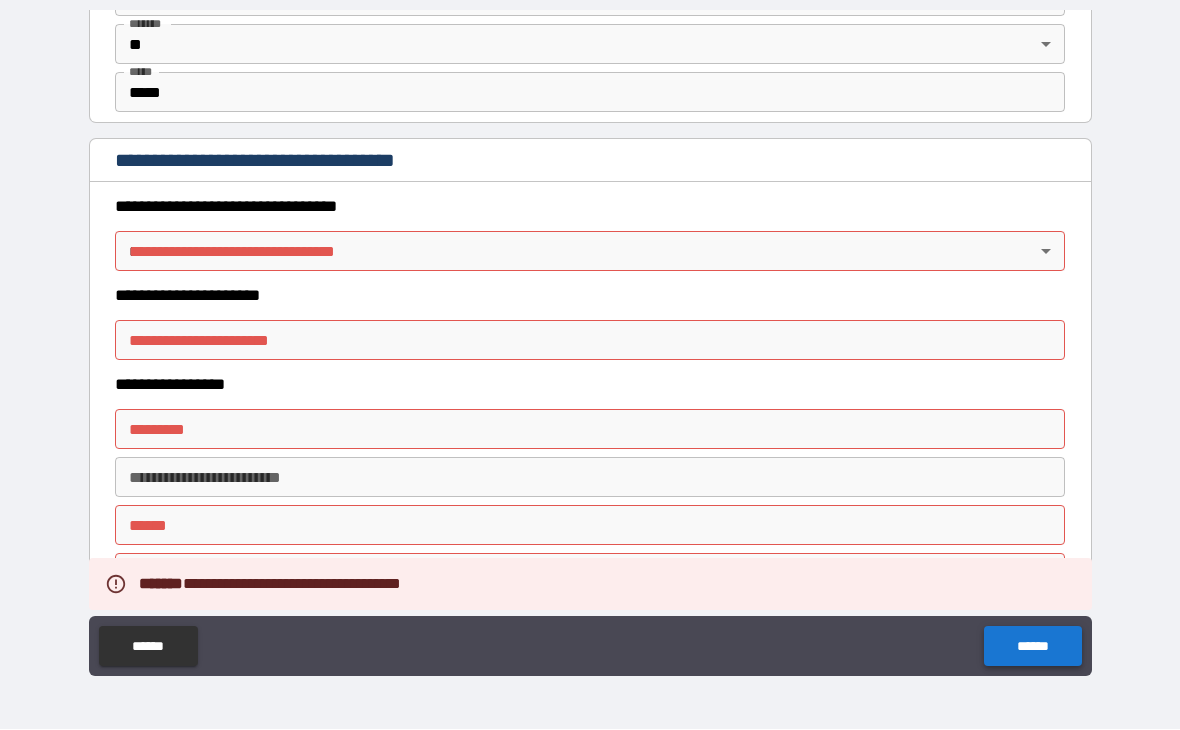 scroll, scrollTop: 1584, scrollLeft: 0, axis: vertical 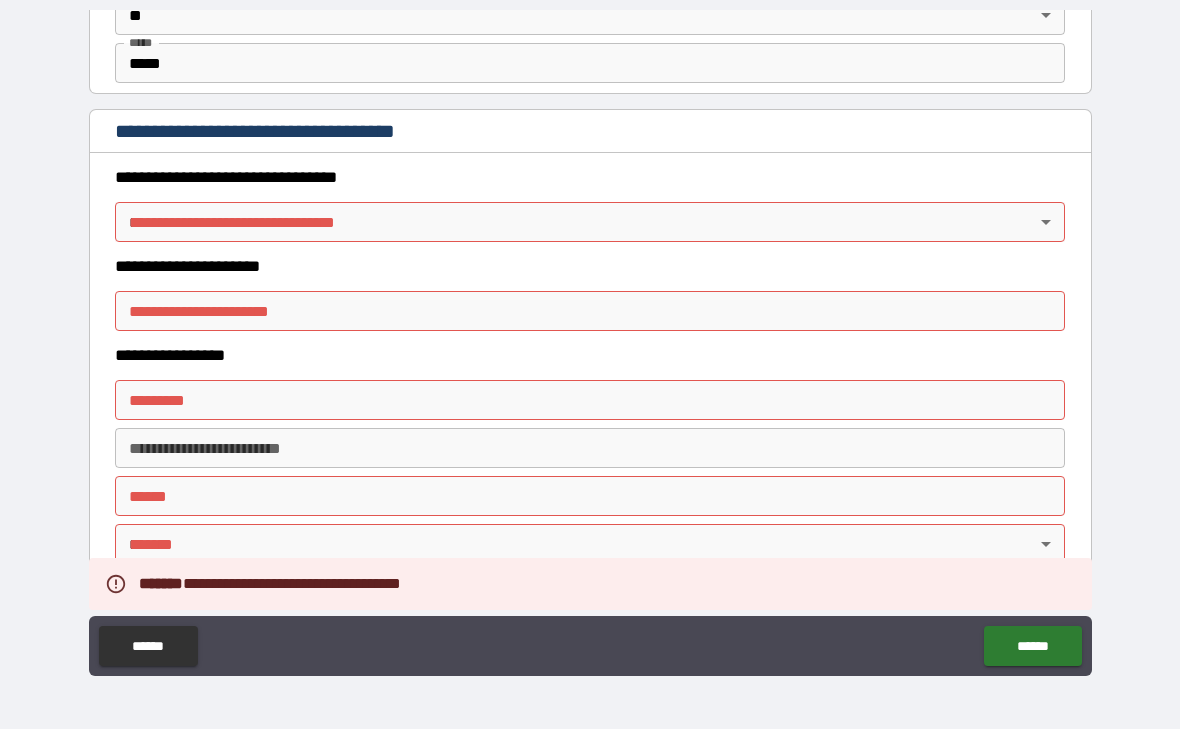 click on "**********" at bounding box center (590, 344) 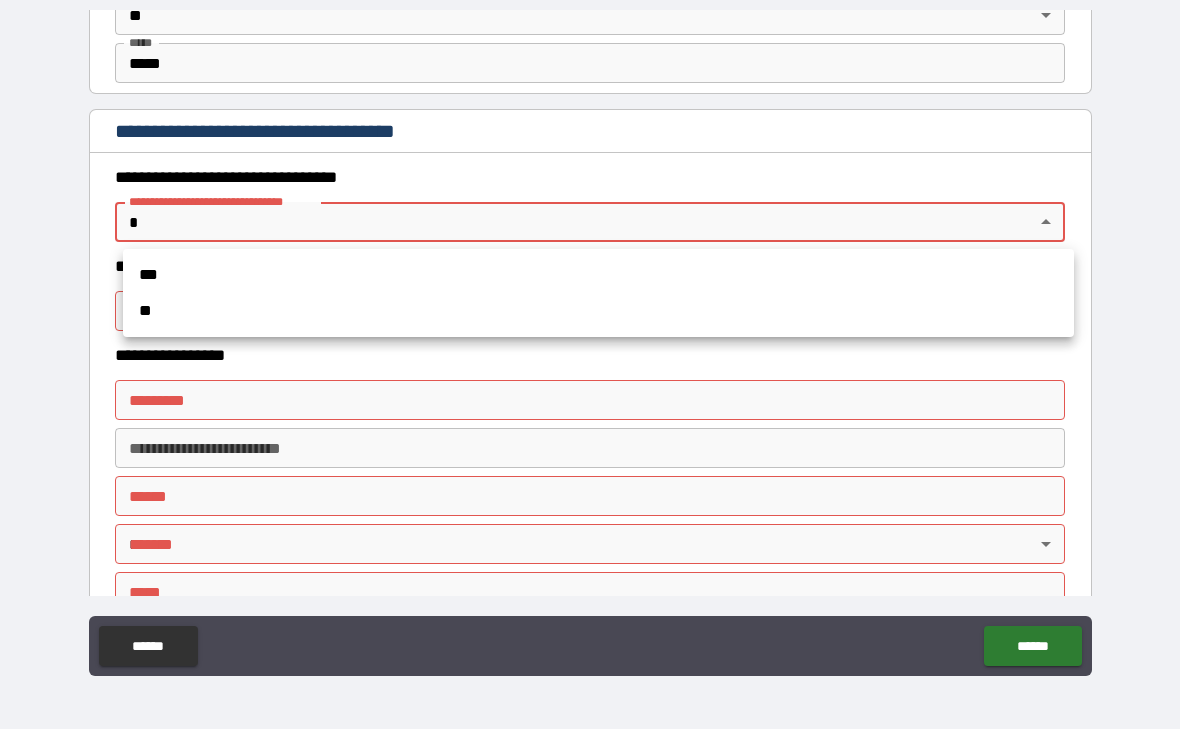 click on "**" at bounding box center (598, 312) 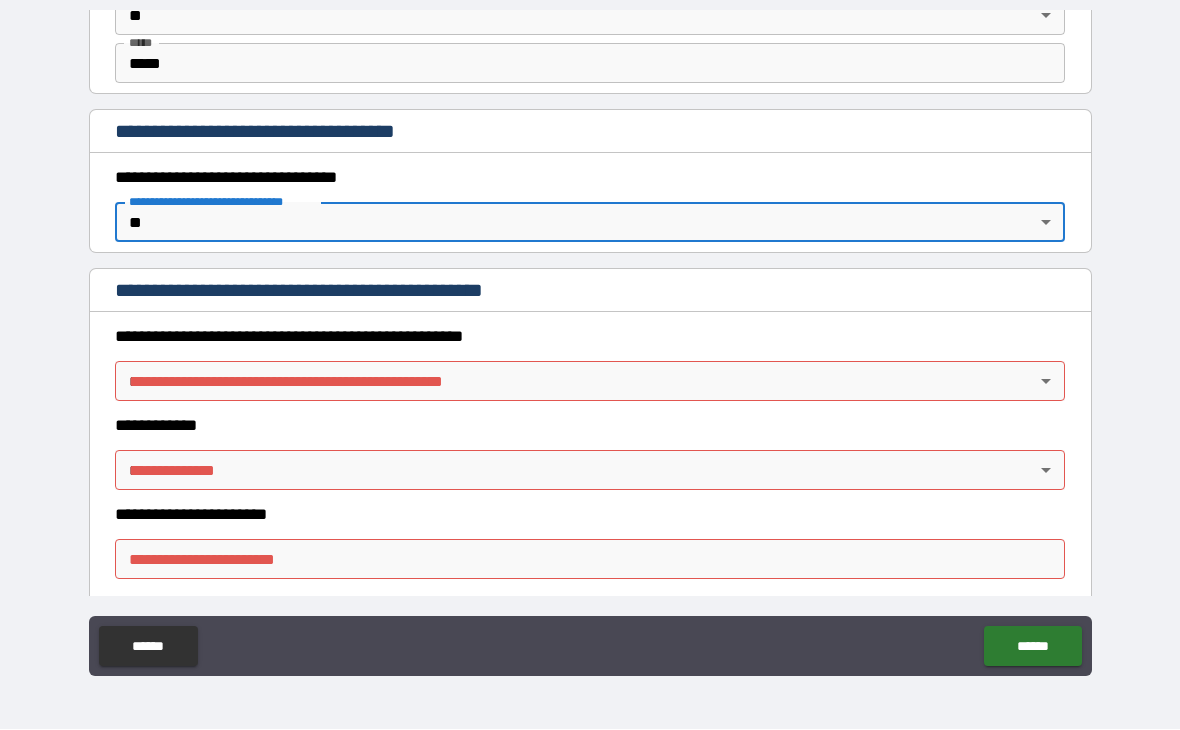 click on "**********" at bounding box center (590, 344) 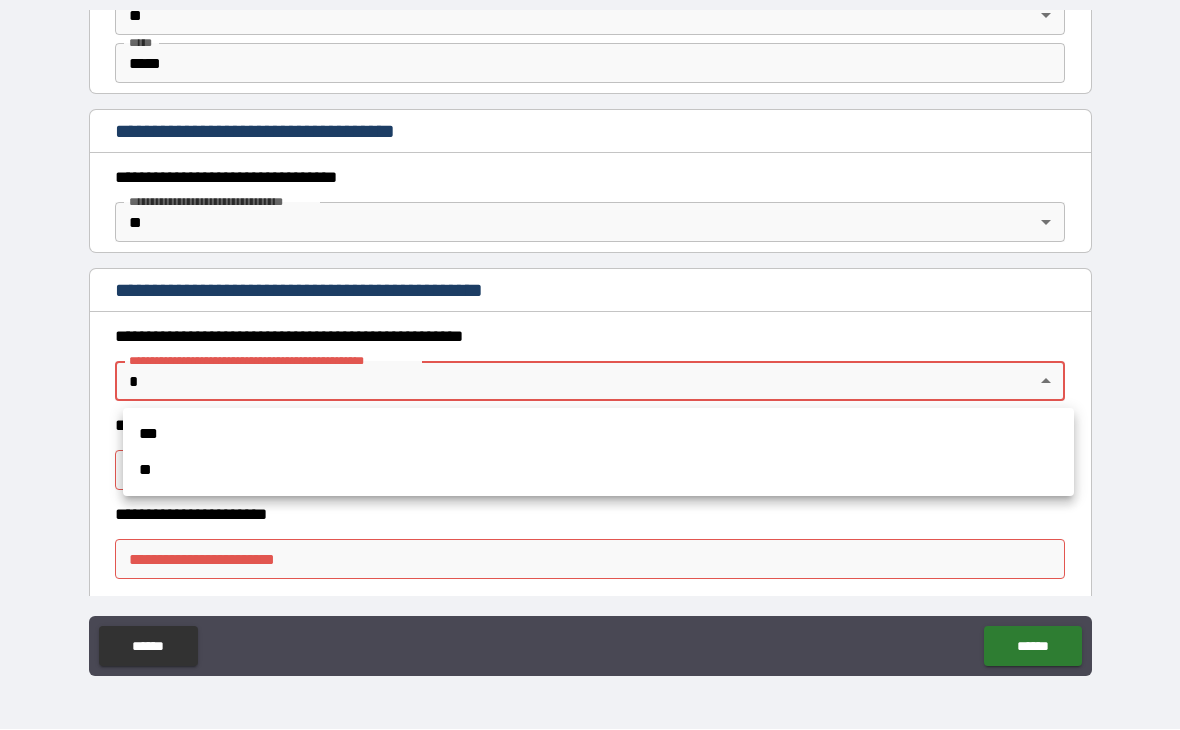 click on "**" at bounding box center (598, 471) 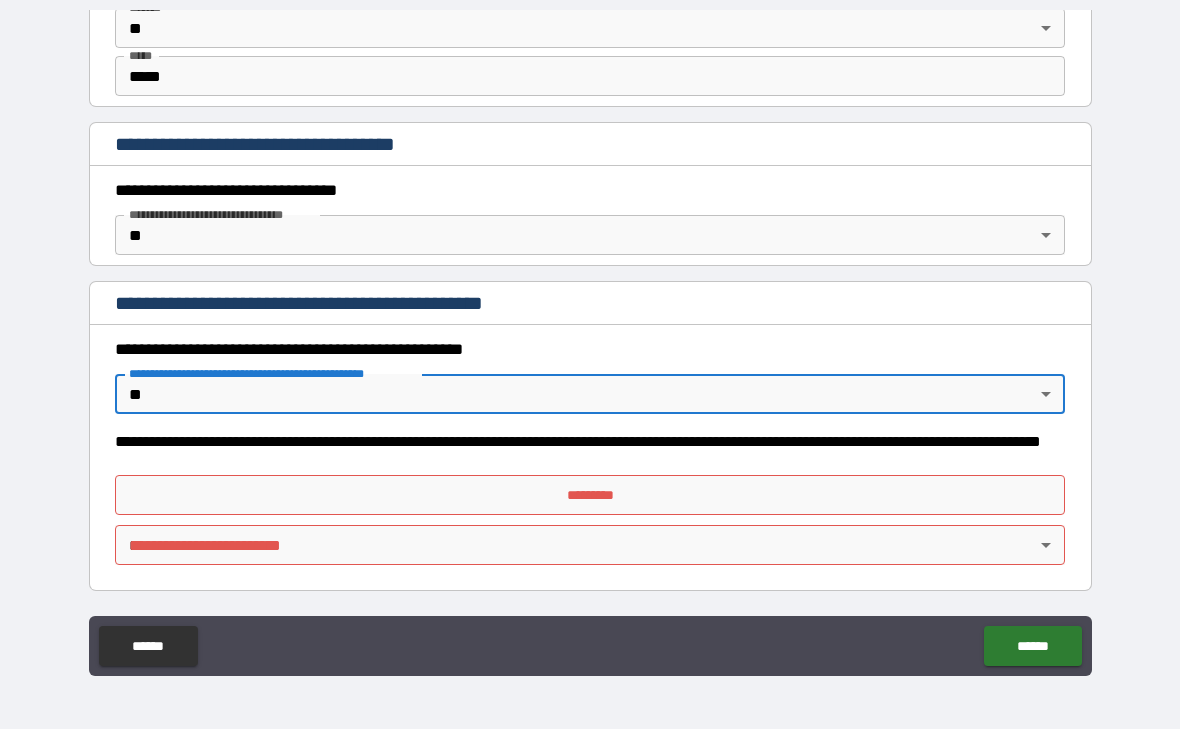 click on "*********" at bounding box center [590, 496] 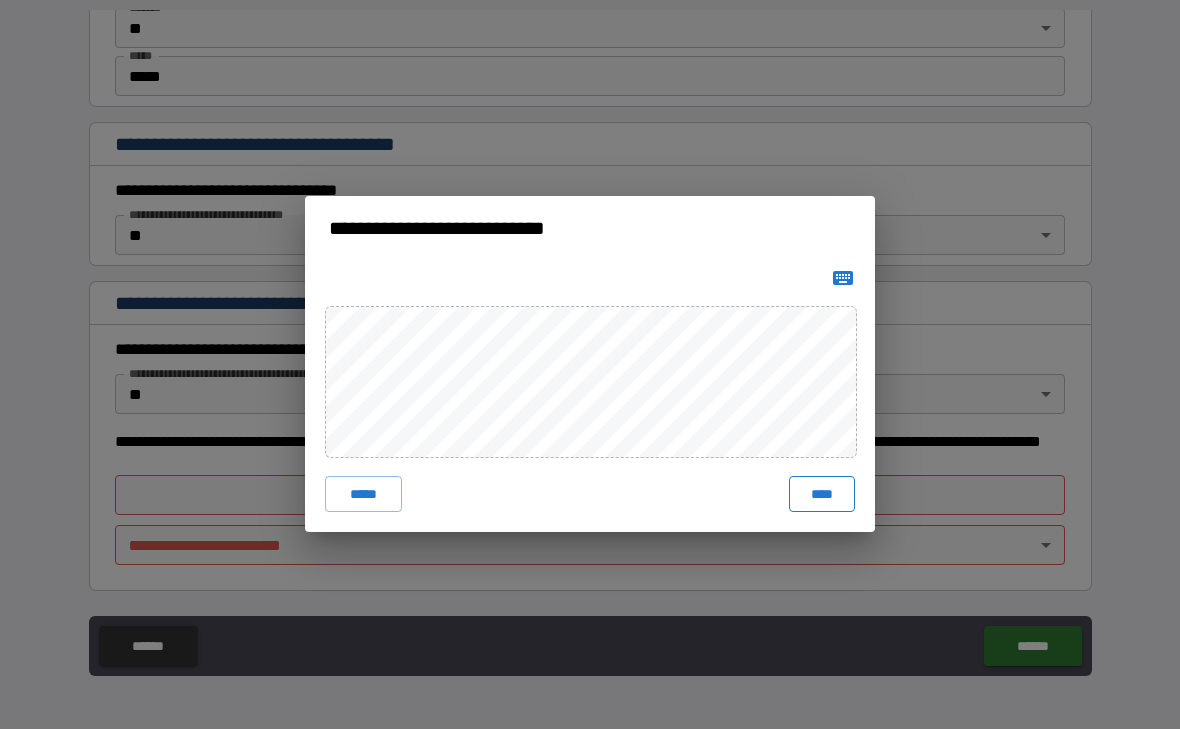click on "****" at bounding box center [822, 495] 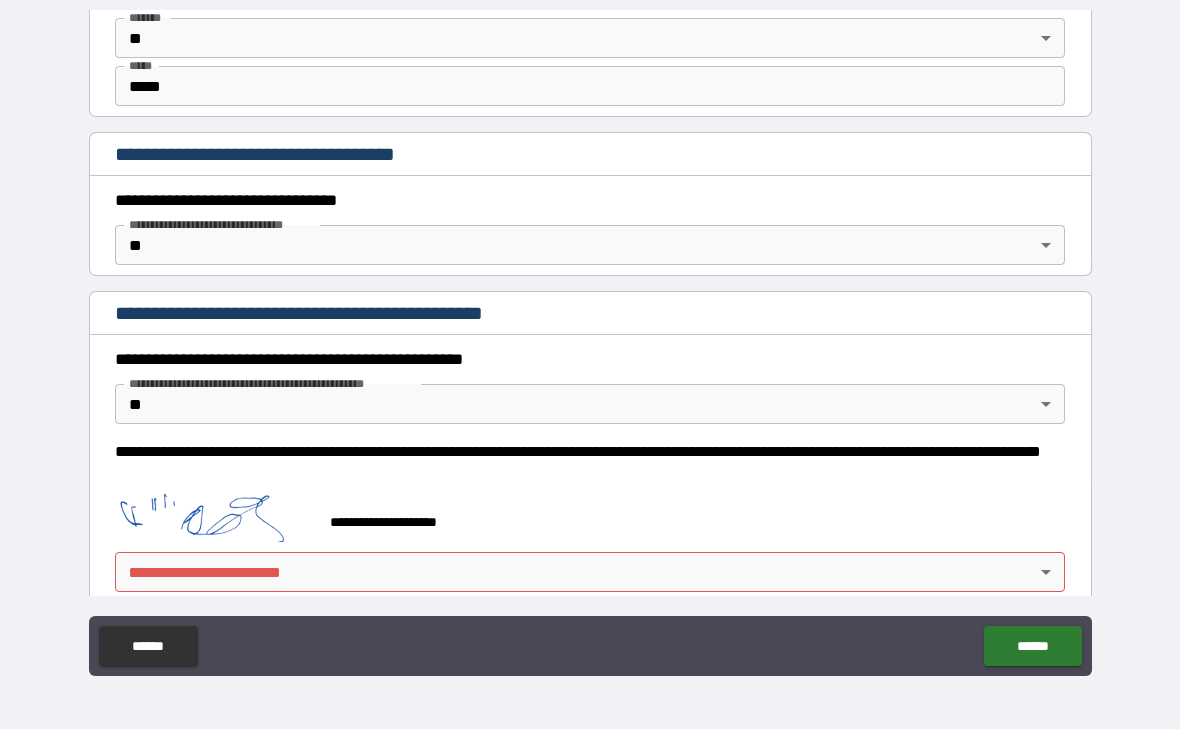 click on "**********" at bounding box center [590, 344] 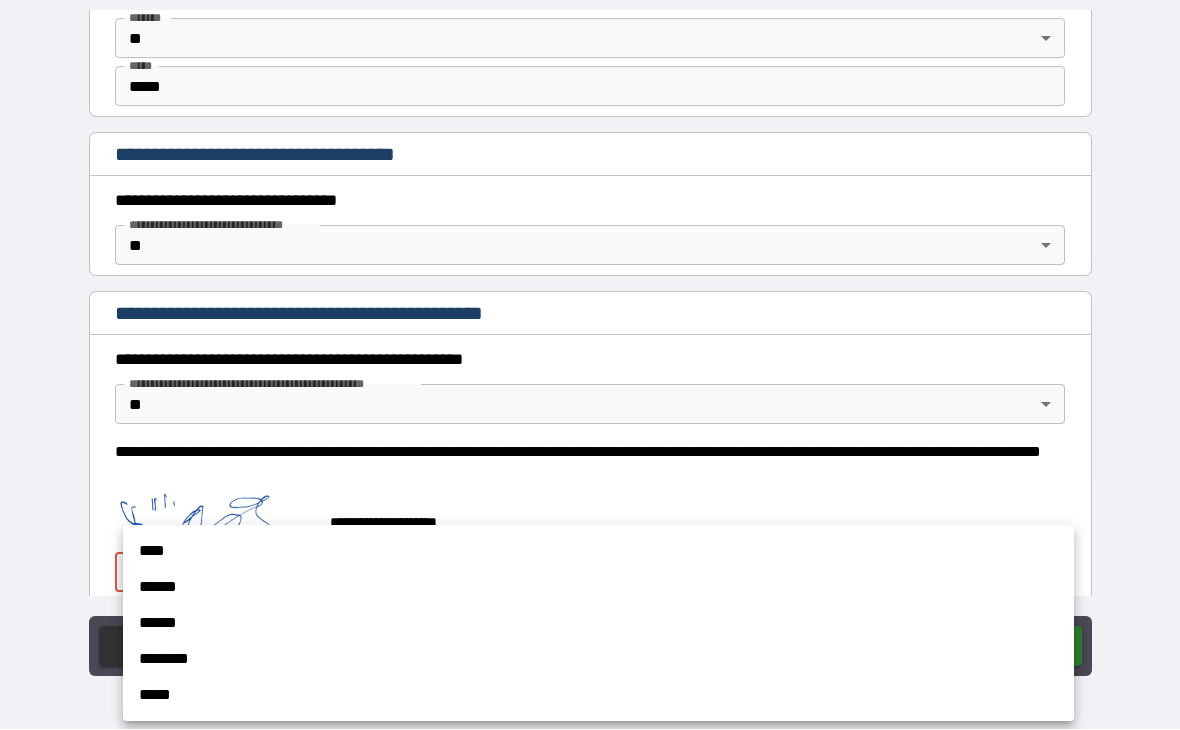 click on "****" at bounding box center (598, 552) 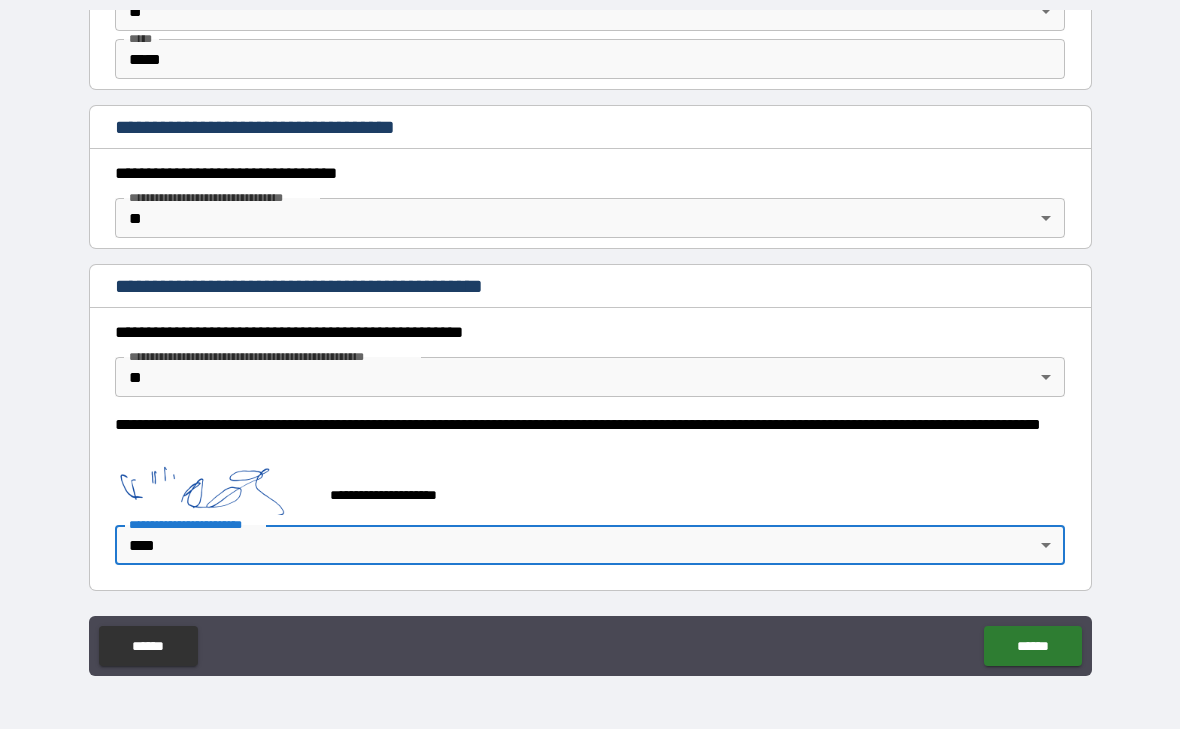 scroll, scrollTop: 1588, scrollLeft: 0, axis: vertical 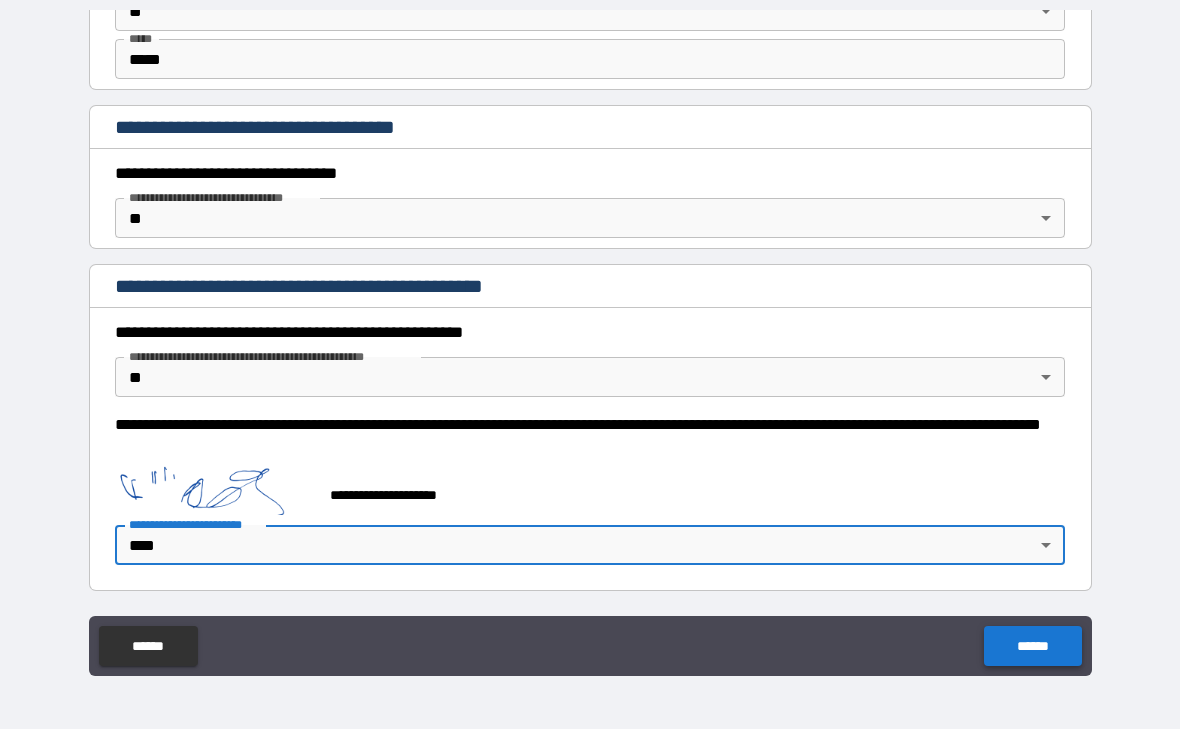 click on "******" at bounding box center [1032, 647] 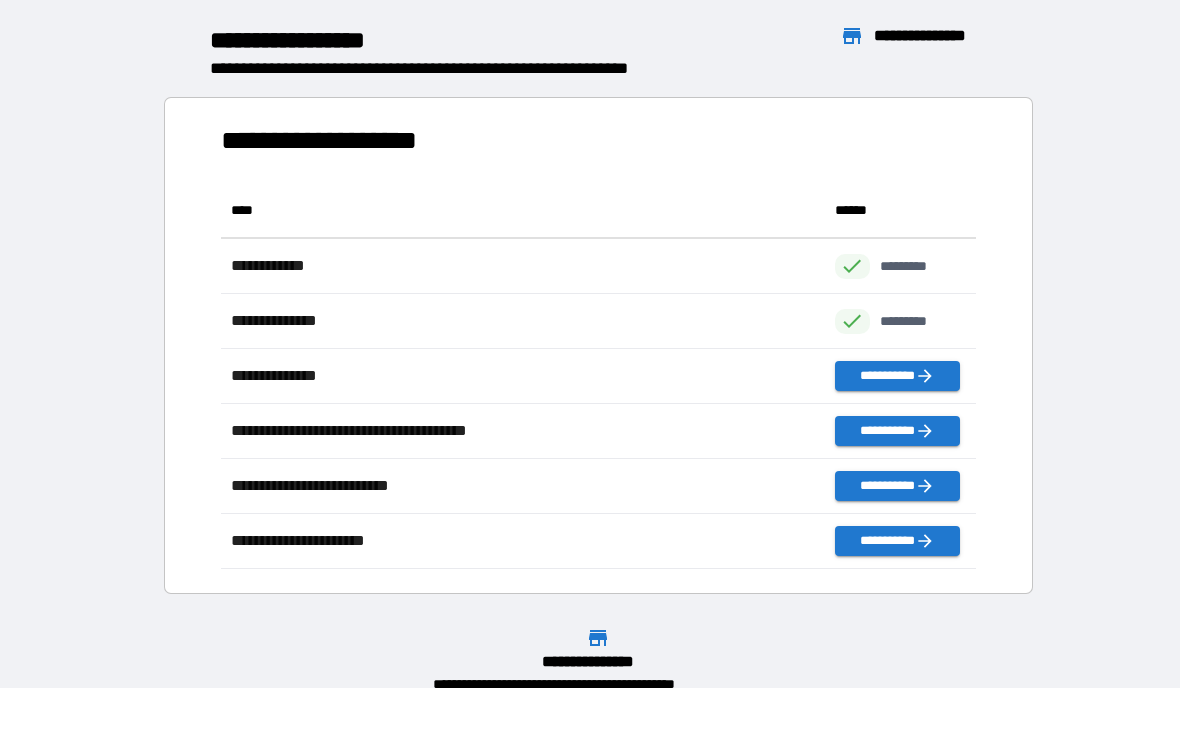 scroll, scrollTop: 1, scrollLeft: 1, axis: both 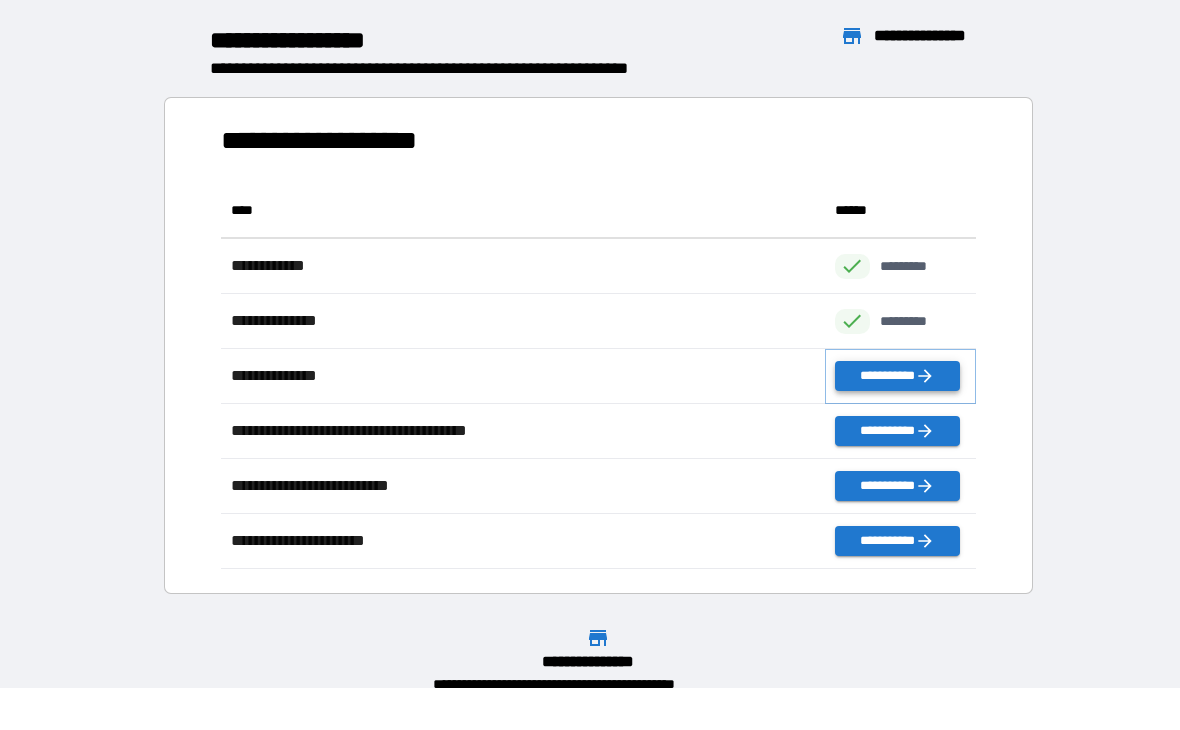 click on "**********" at bounding box center (897, 377) 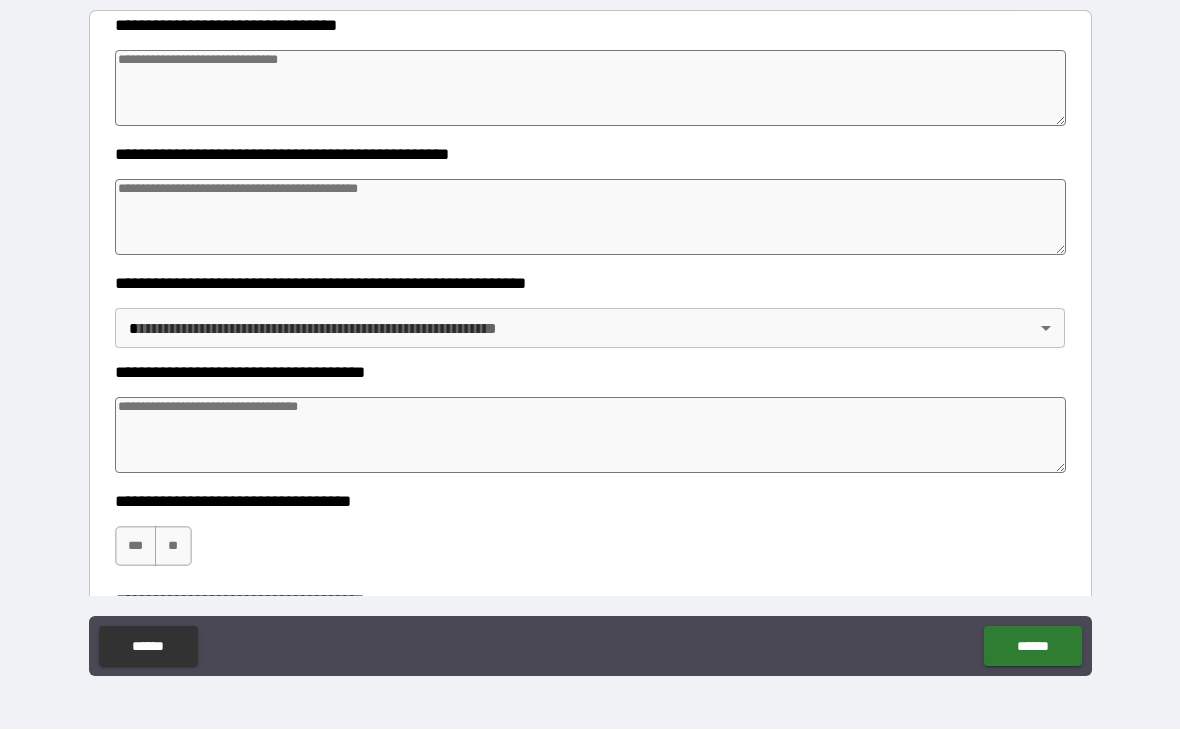 type on "*" 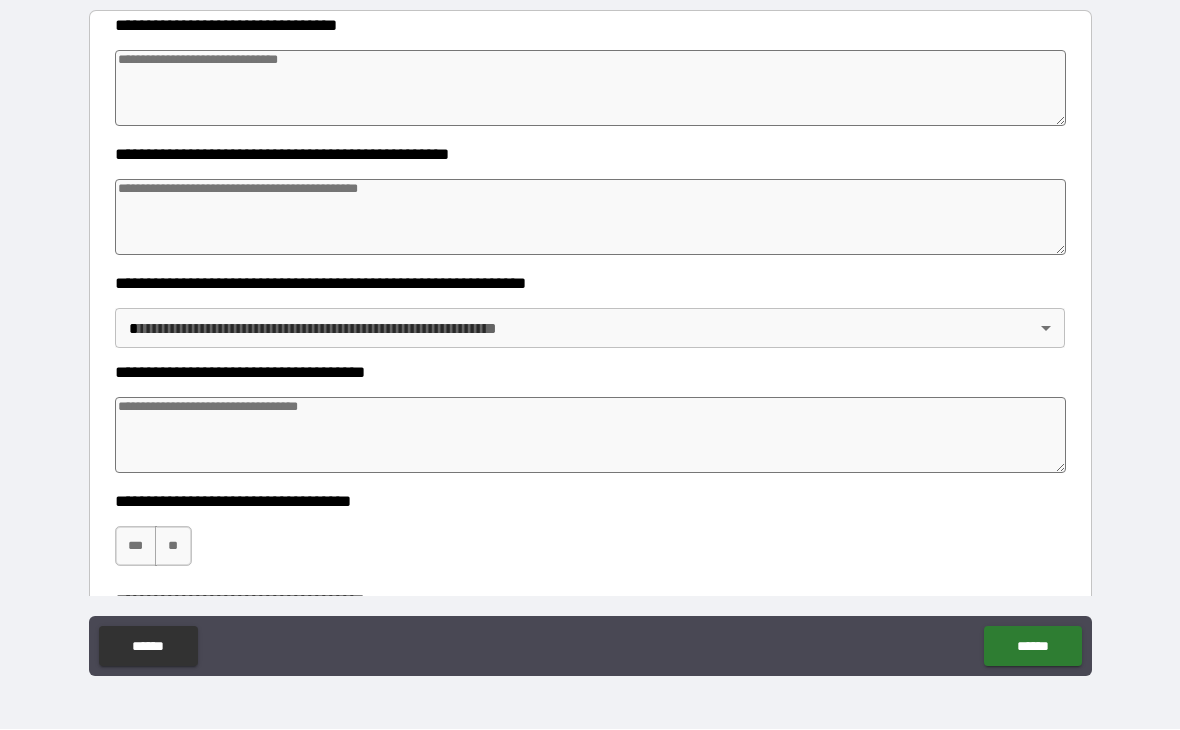 type on "*" 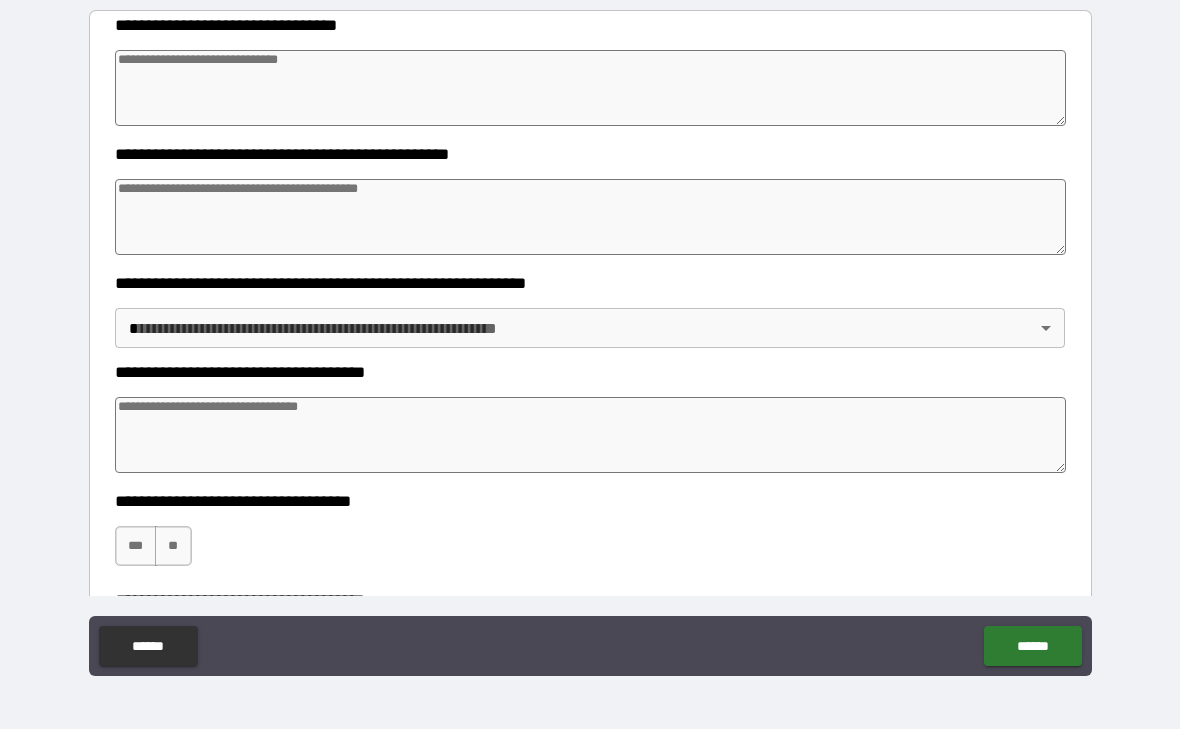 scroll, scrollTop: 0, scrollLeft: 0, axis: both 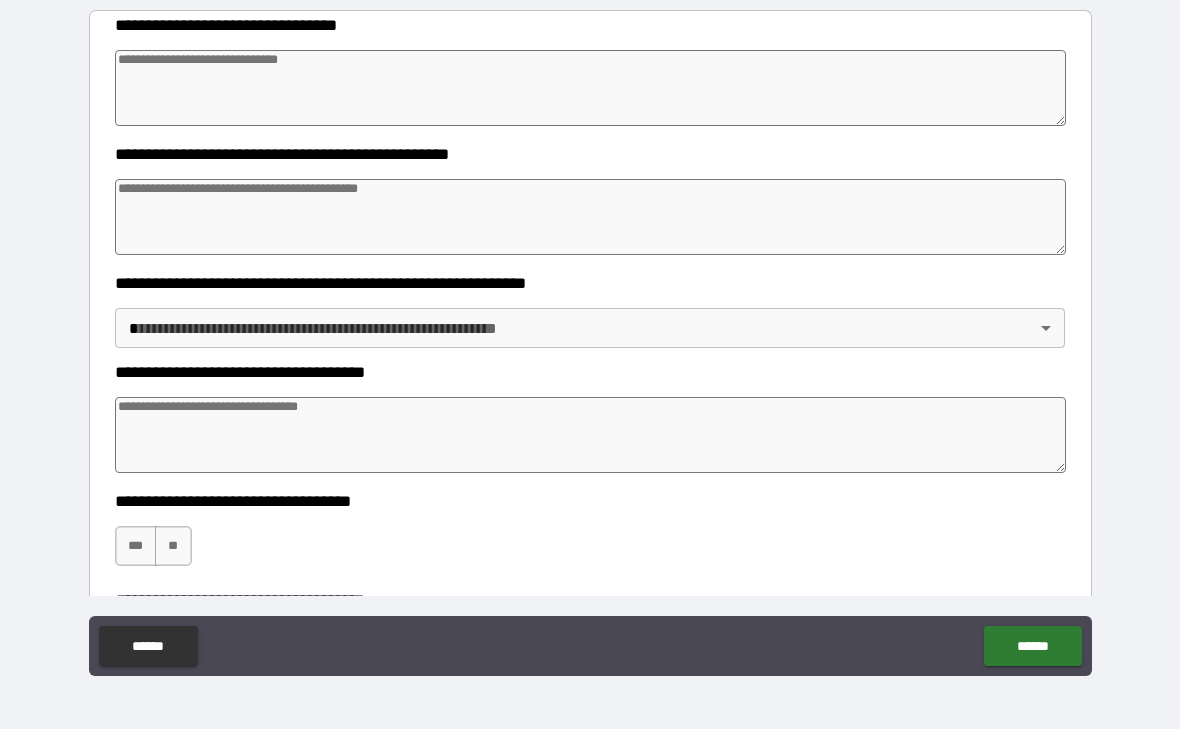 click at bounding box center (591, 89) 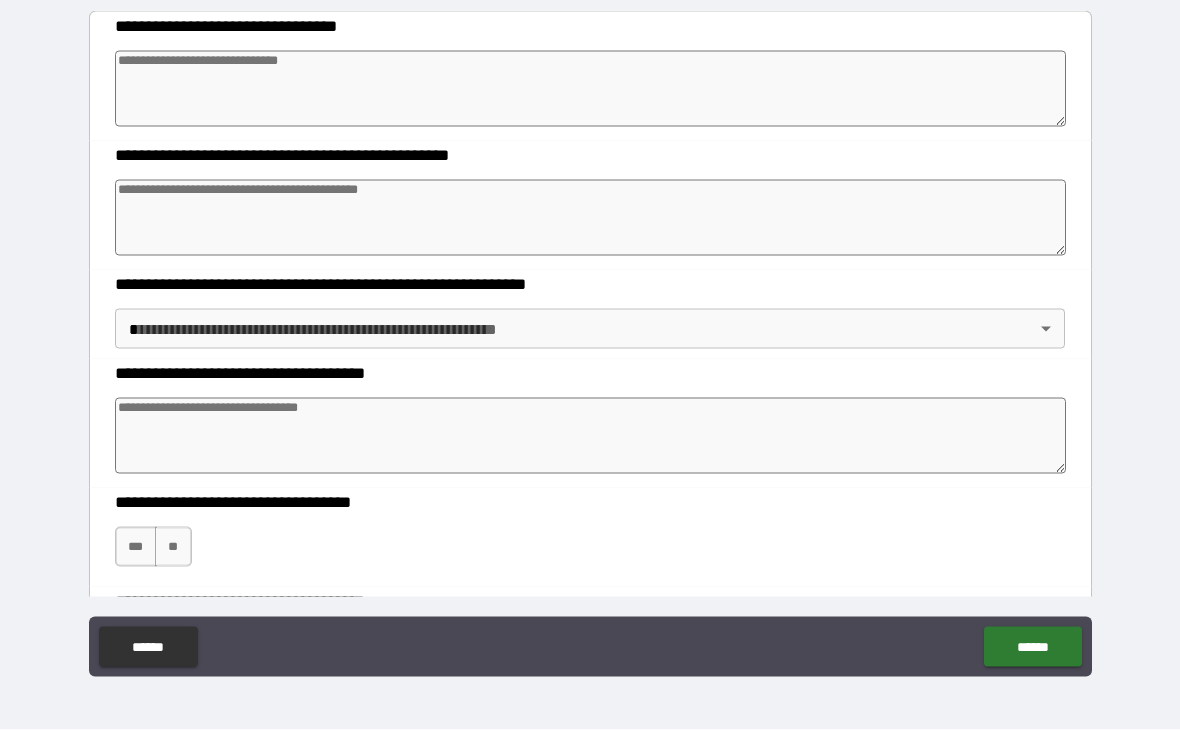 type on "*" 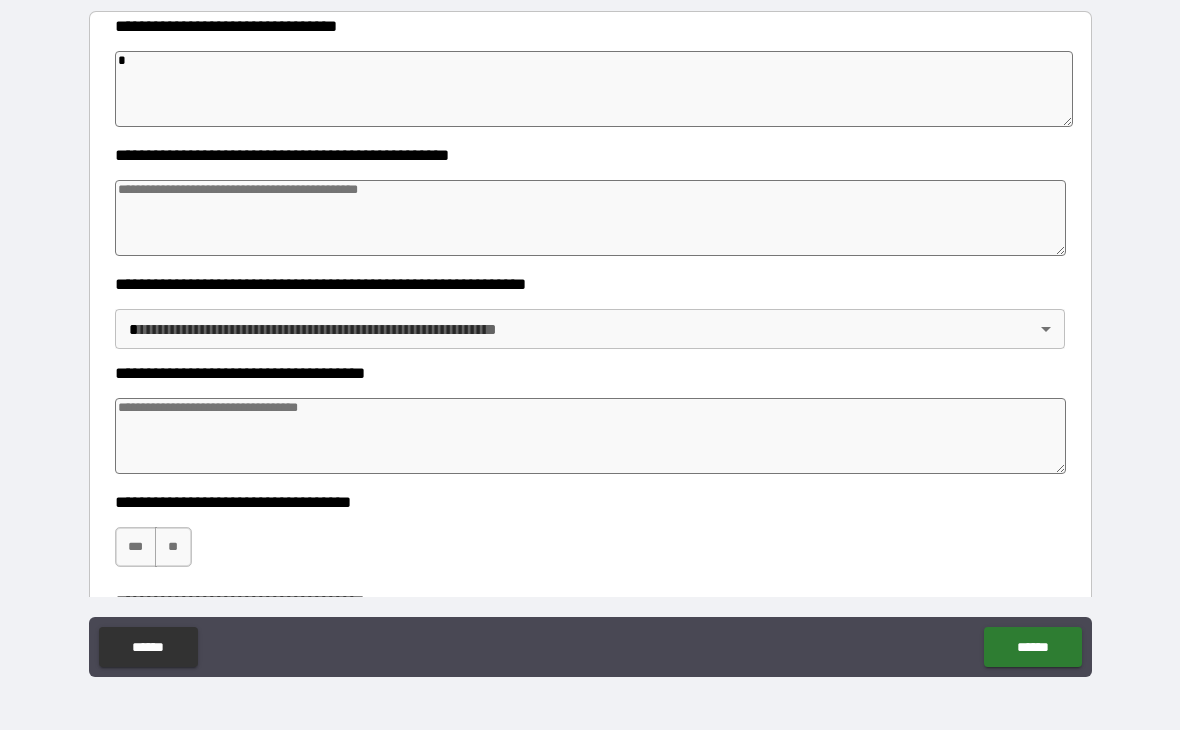 type on "*" 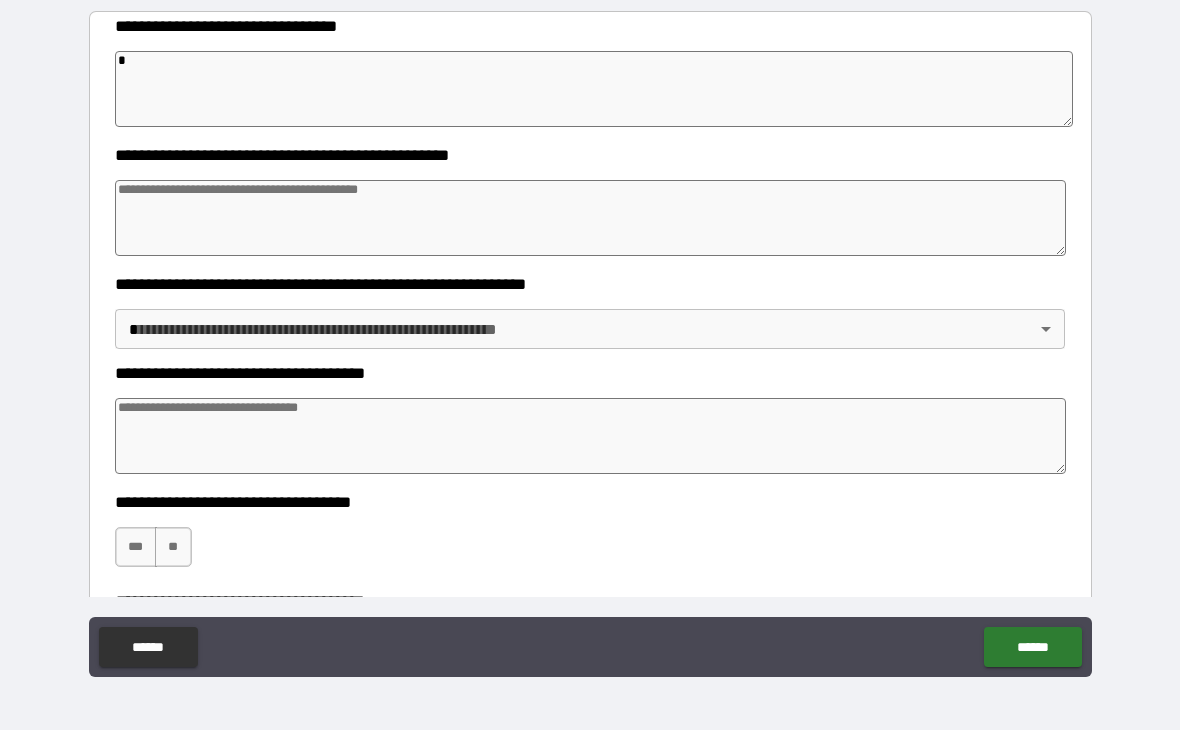 type on "*" 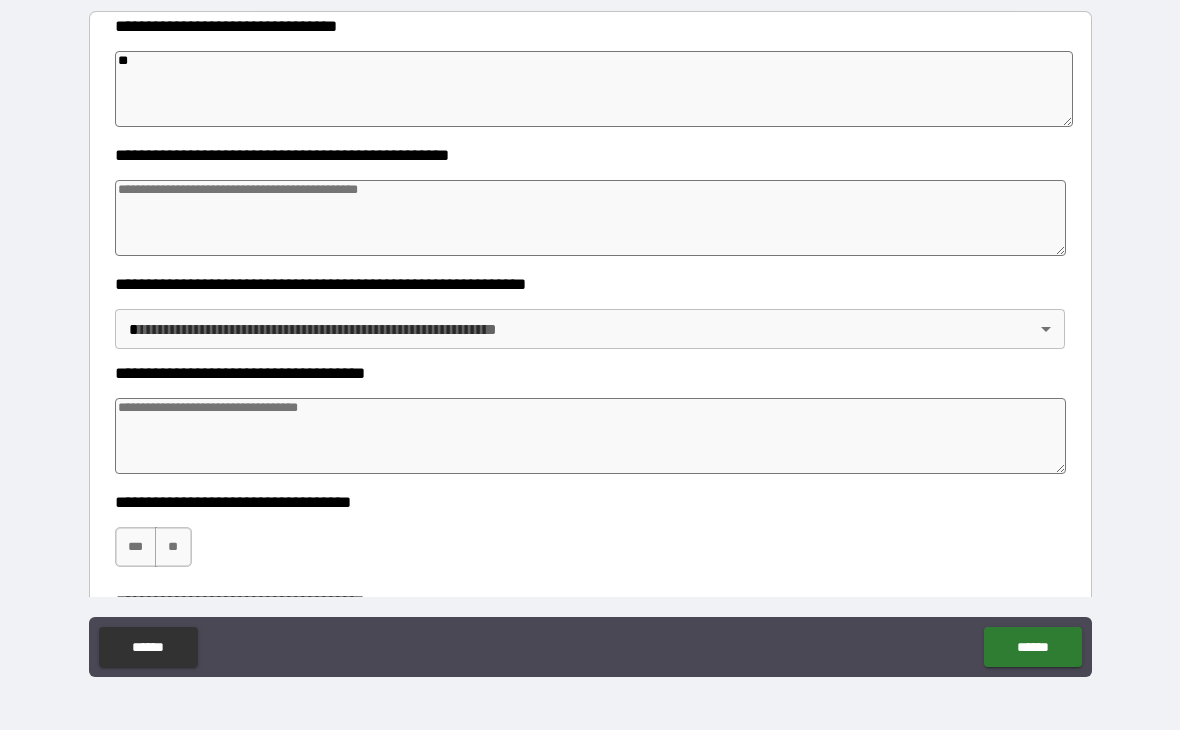 type on "*" 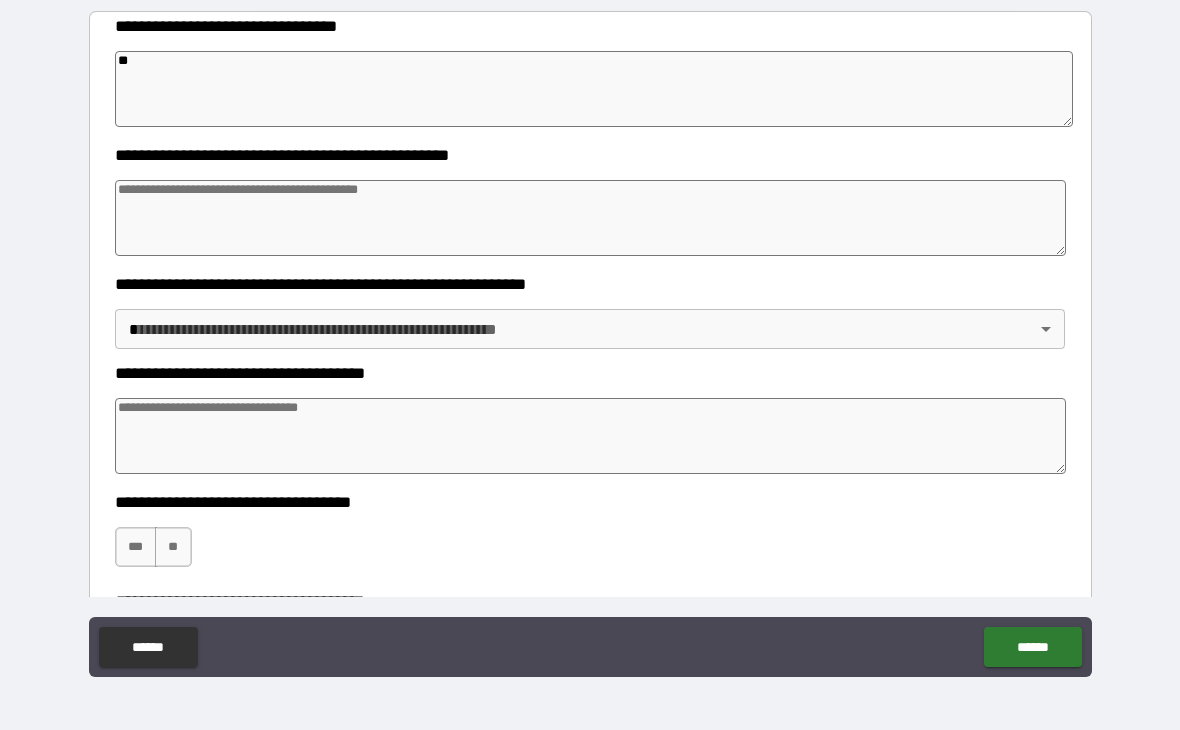 type on "*" 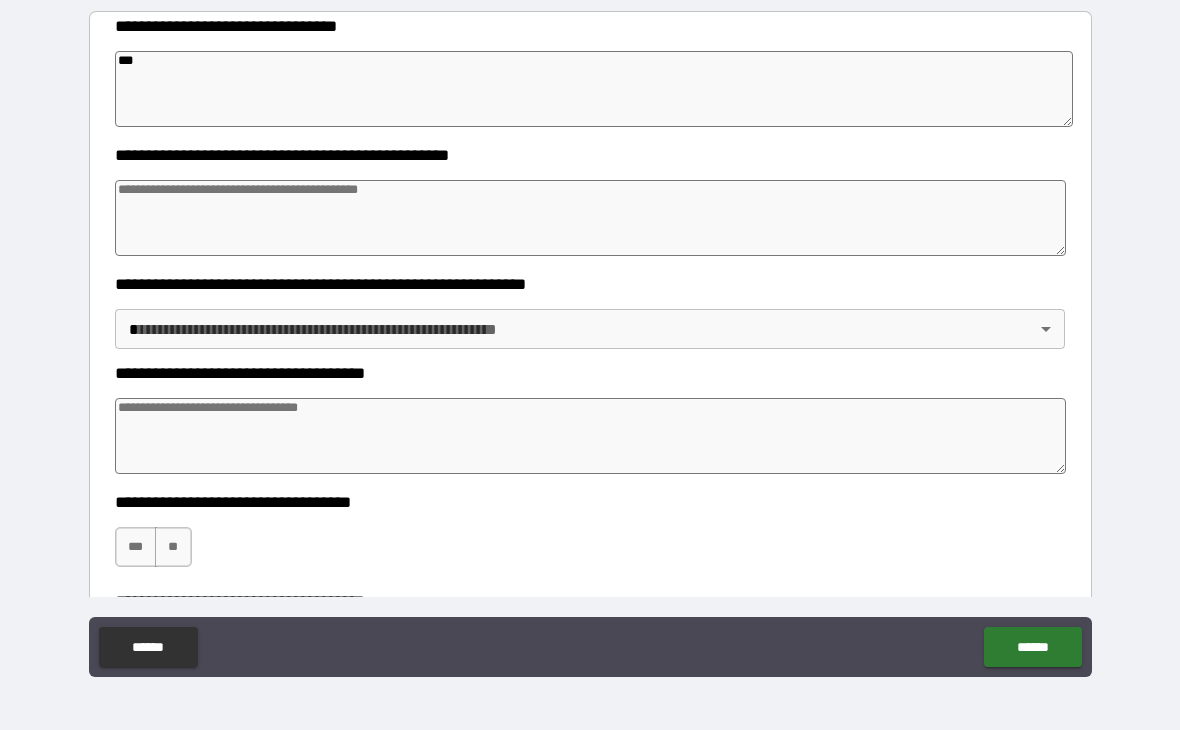 type on "*" 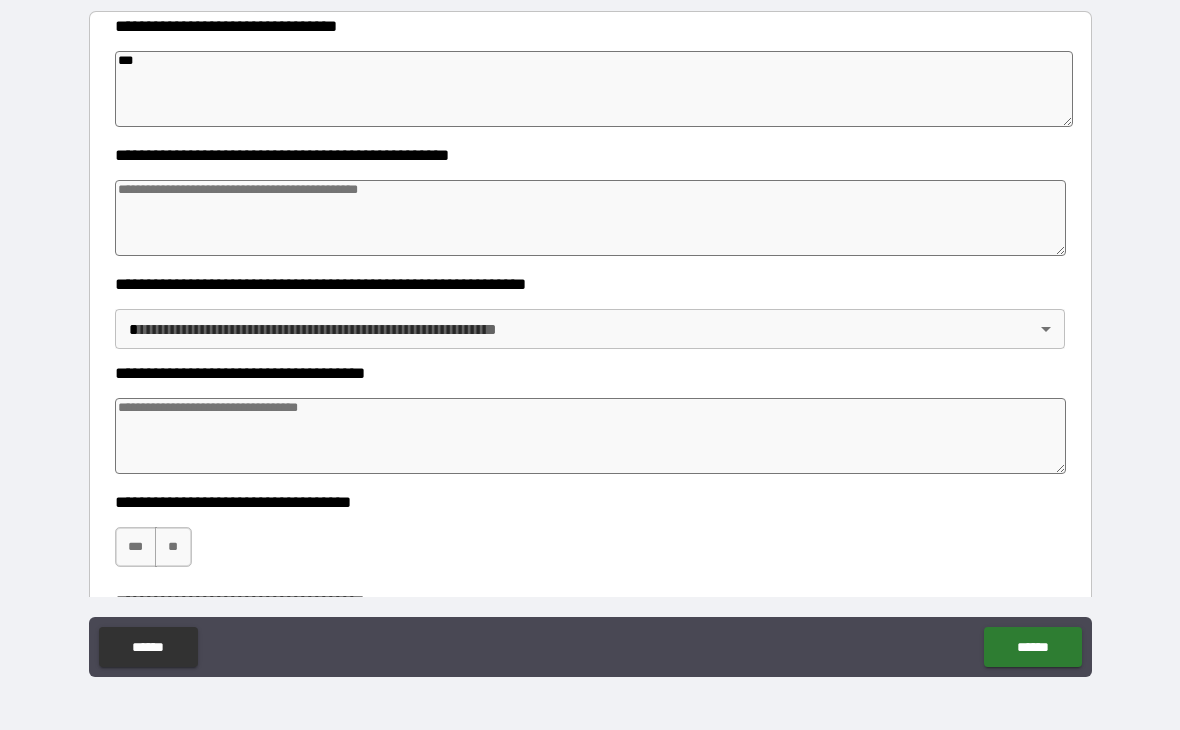 type on "*" 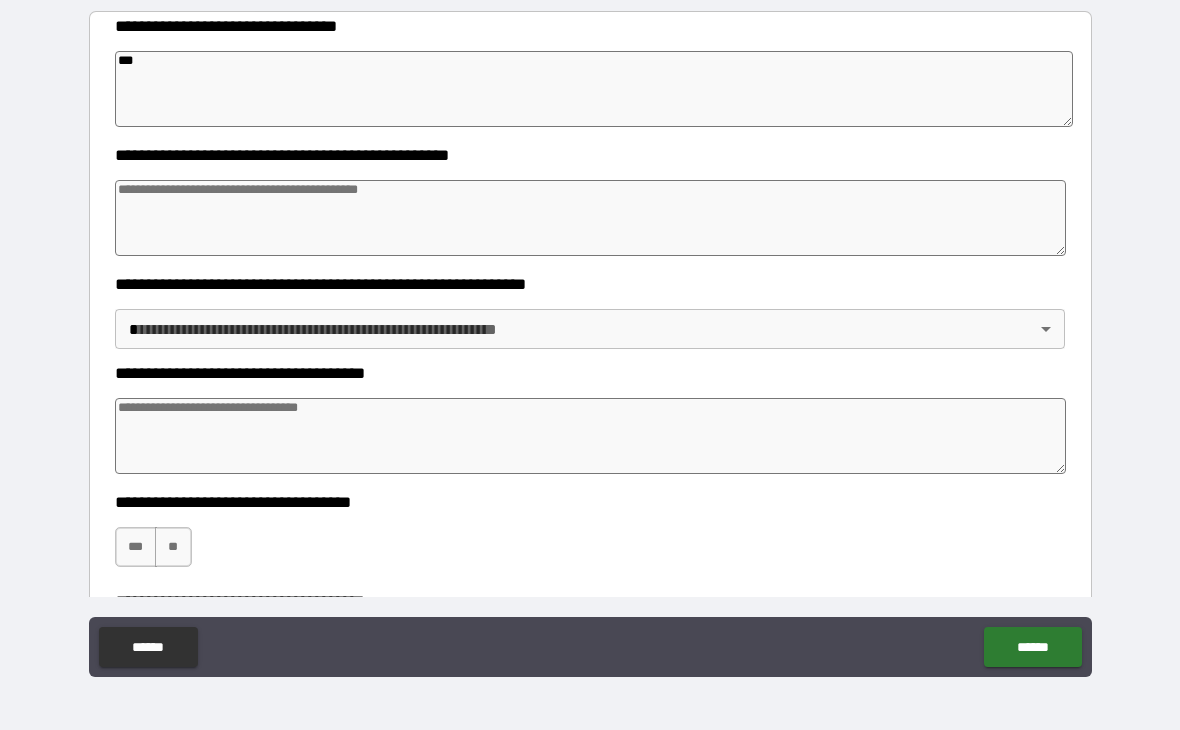 type on "*" 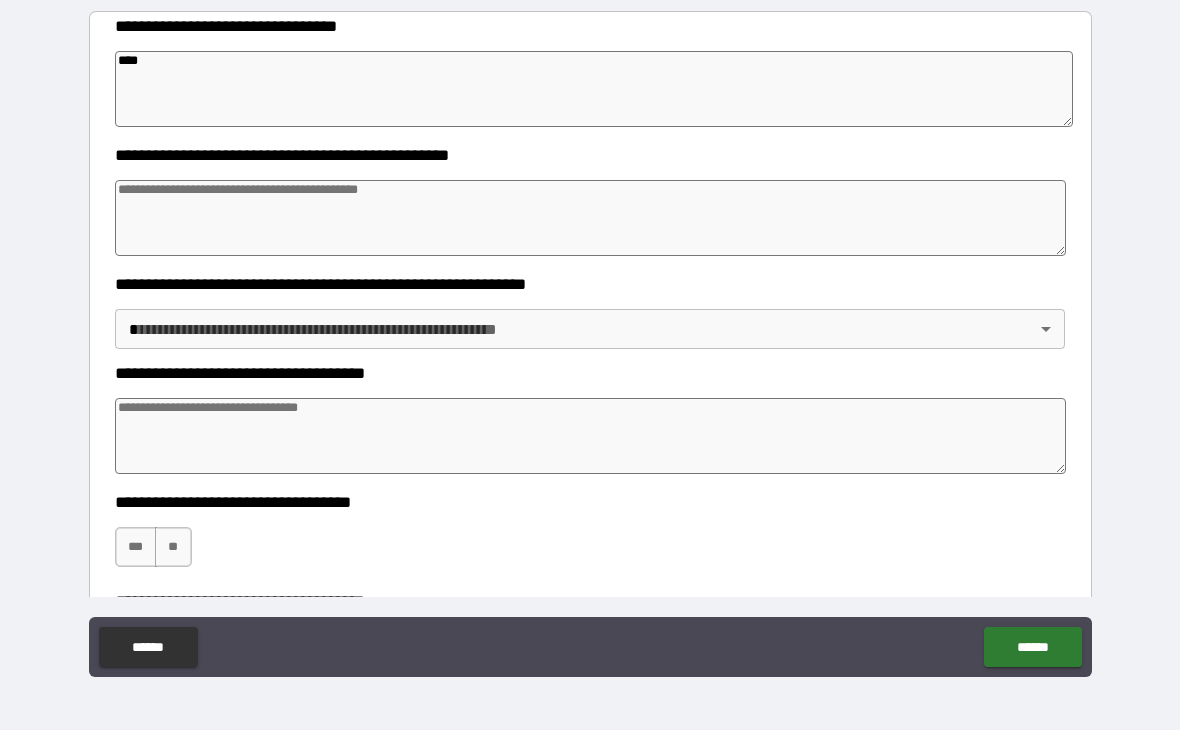 type on "*" 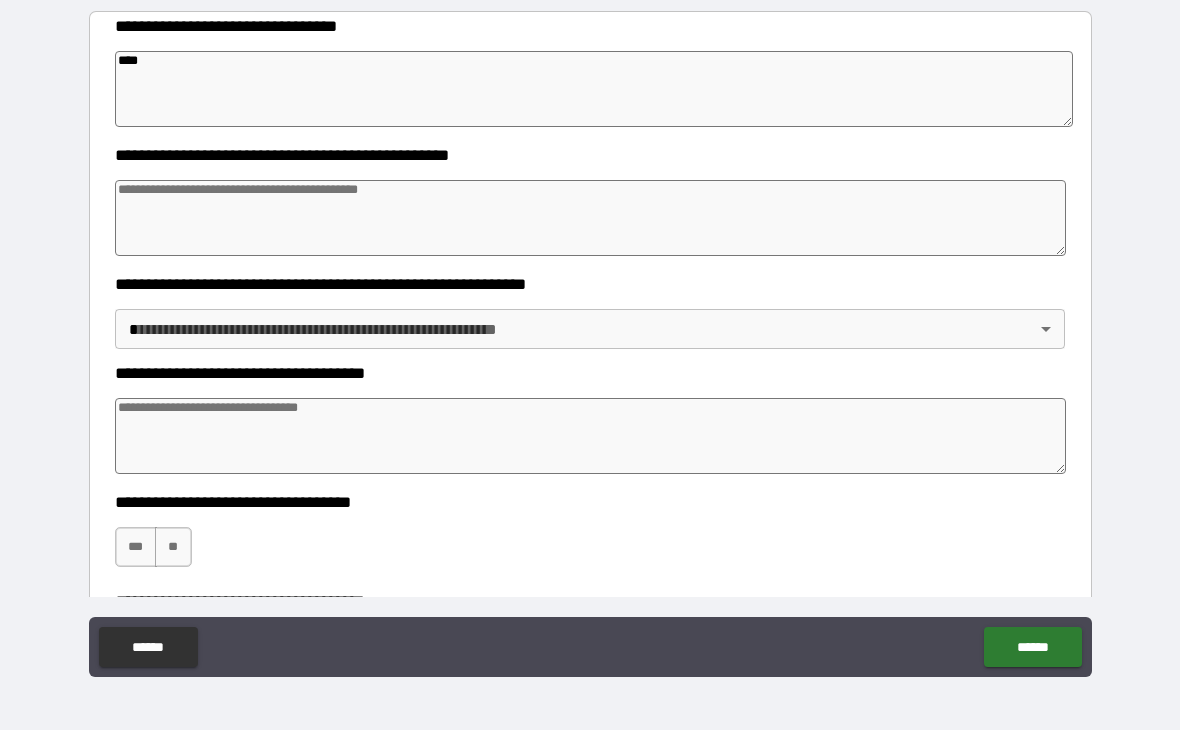 type on "*" 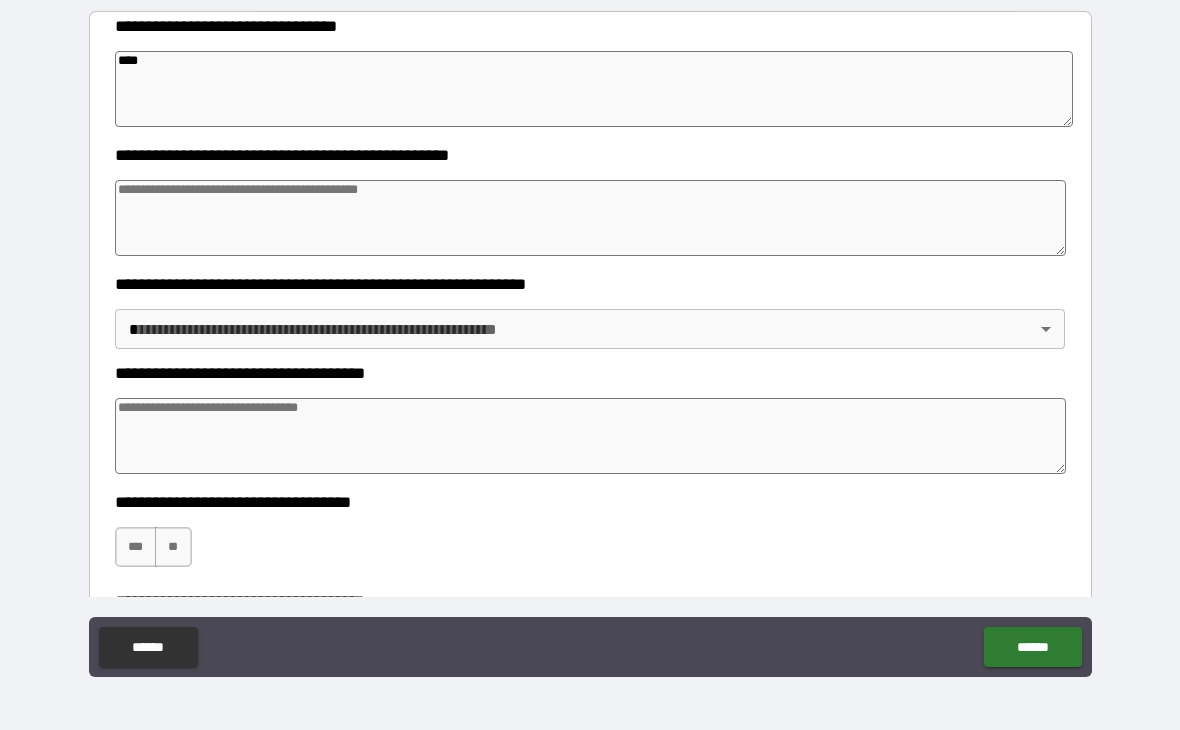 type on "*" 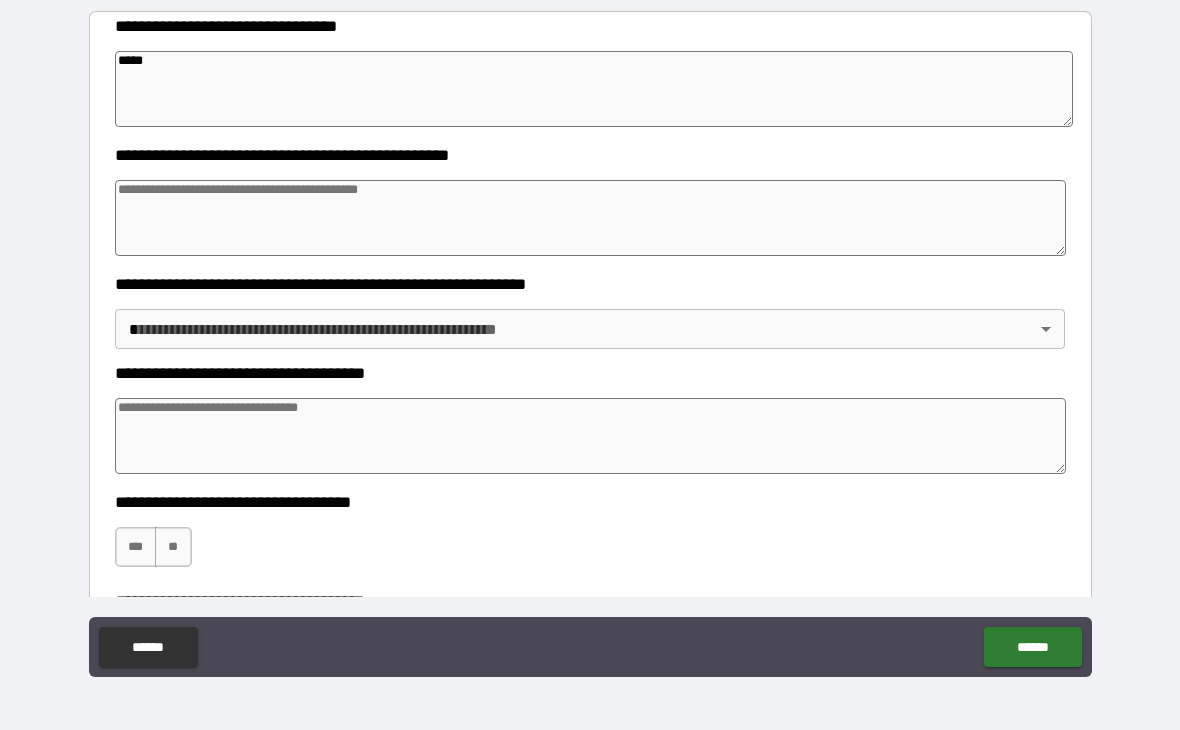 type on "*" 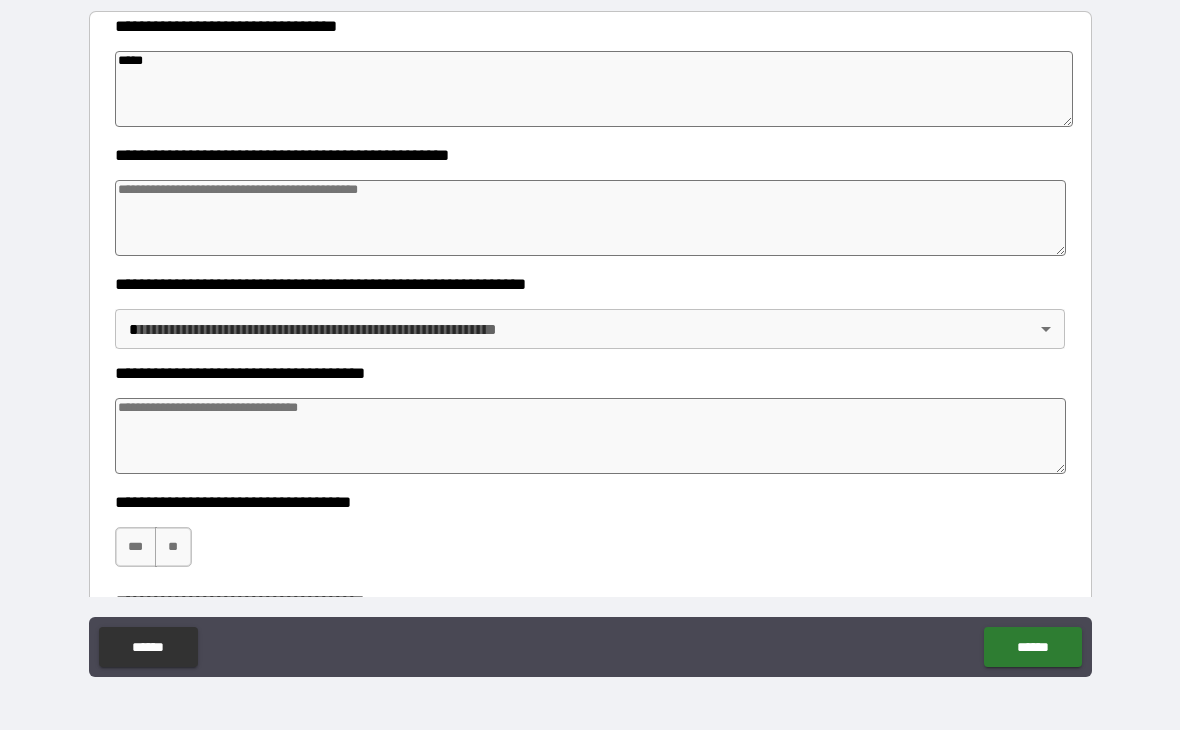 type on "*" 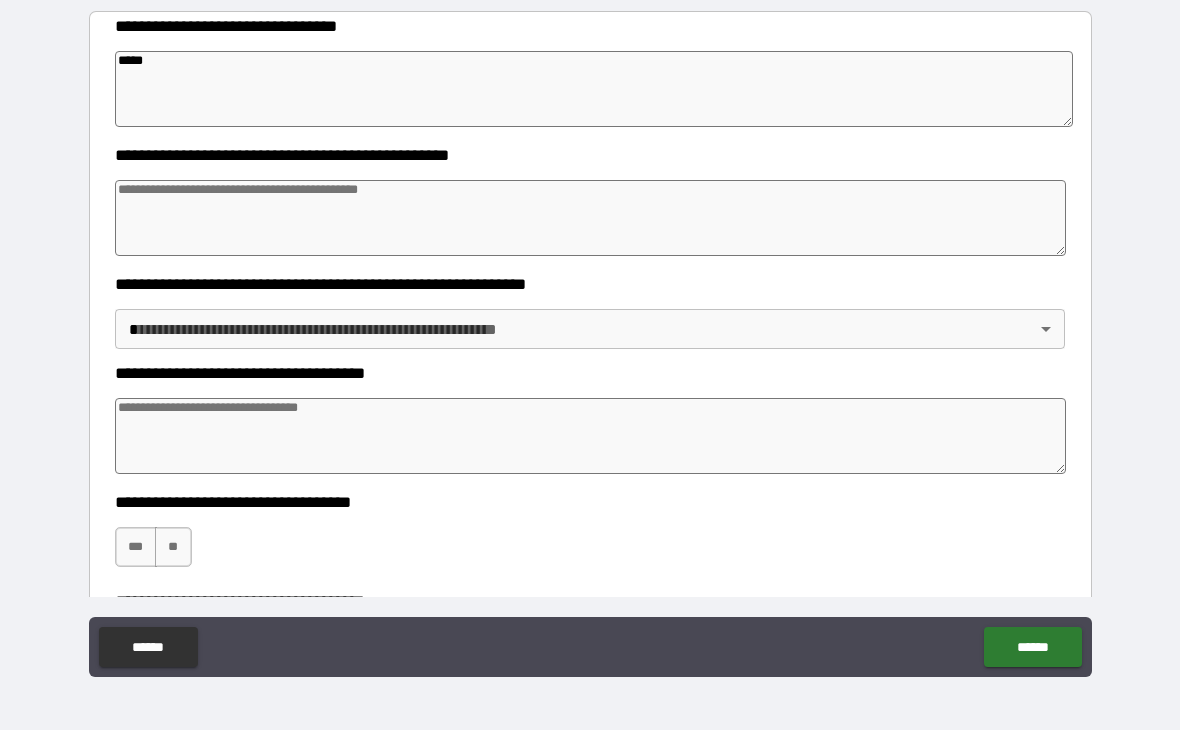 type on "*" 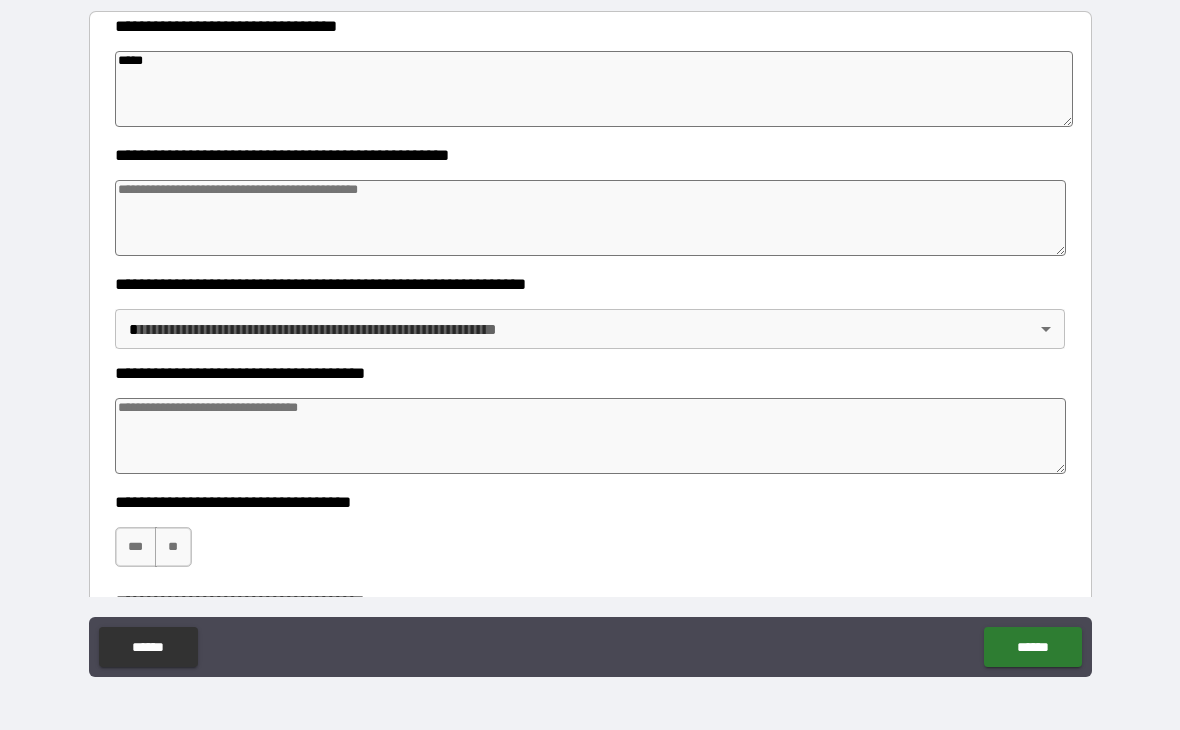 type on "******" 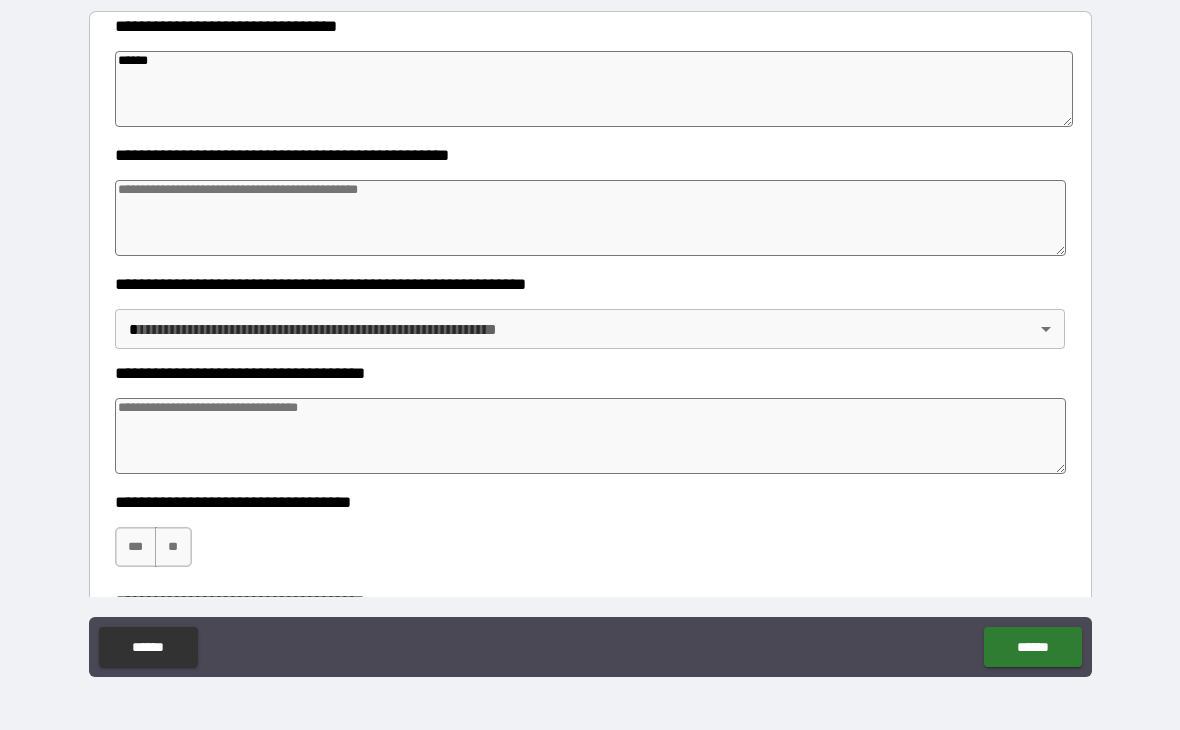 type on "*" 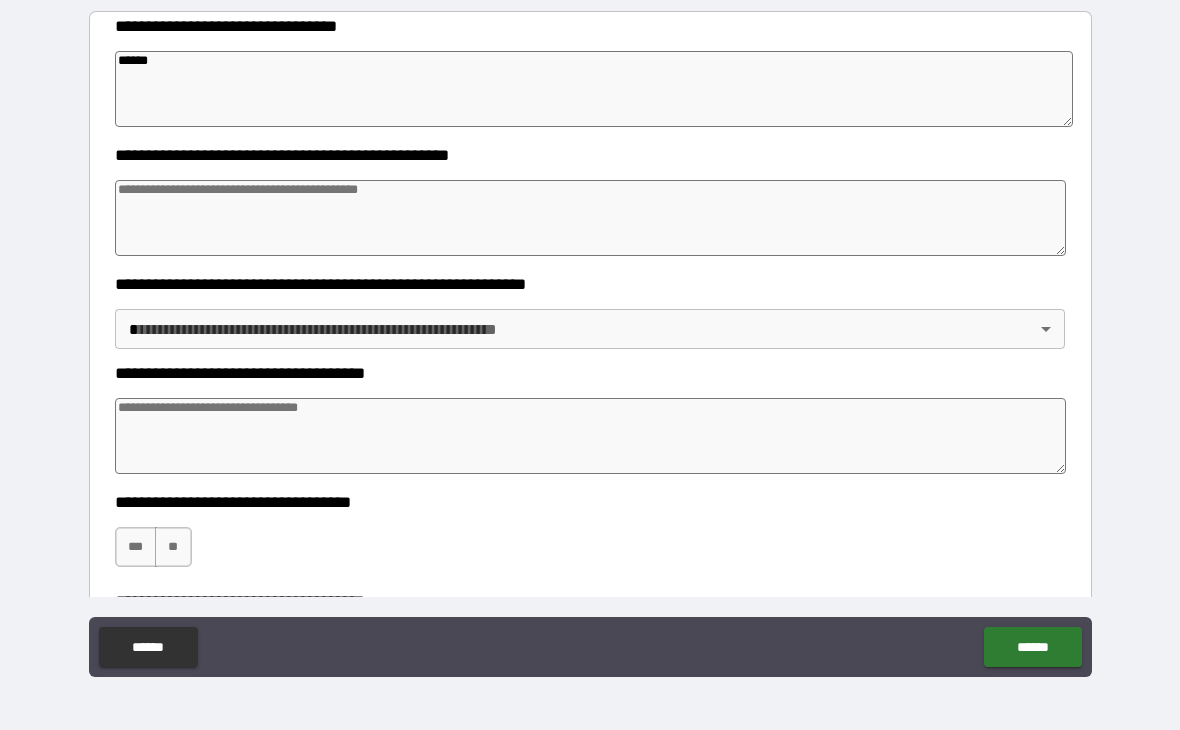 type on "*" 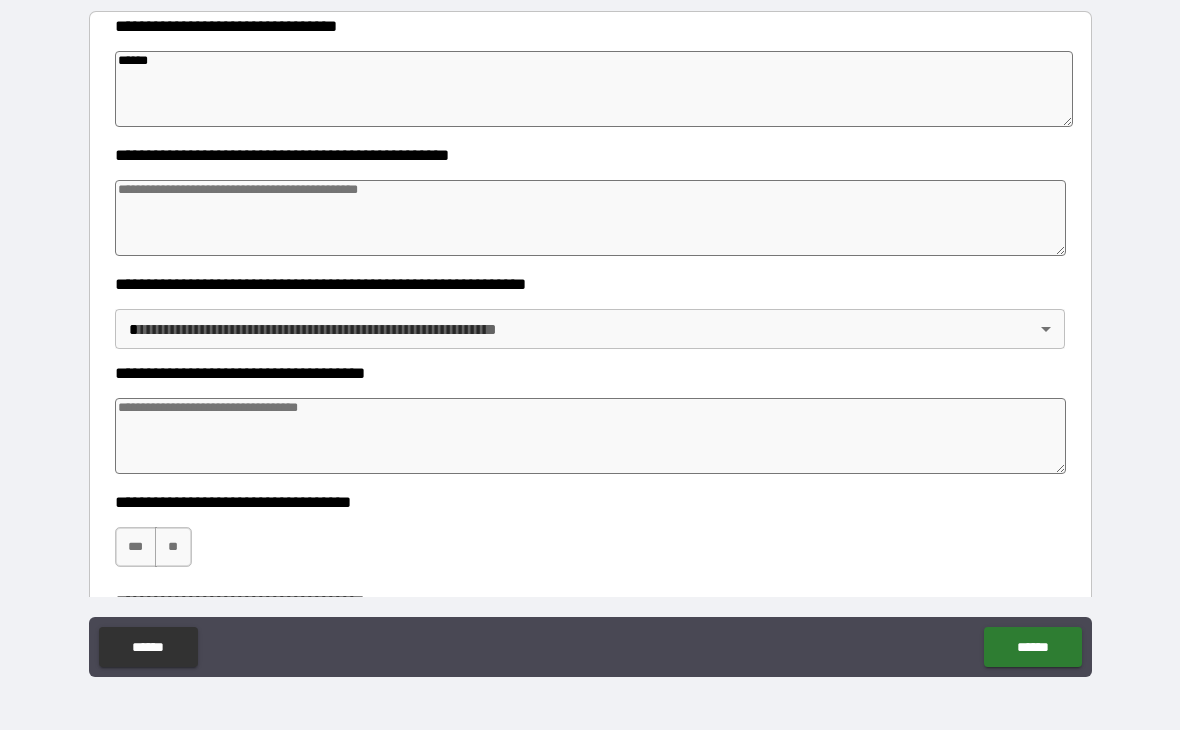type on "*" 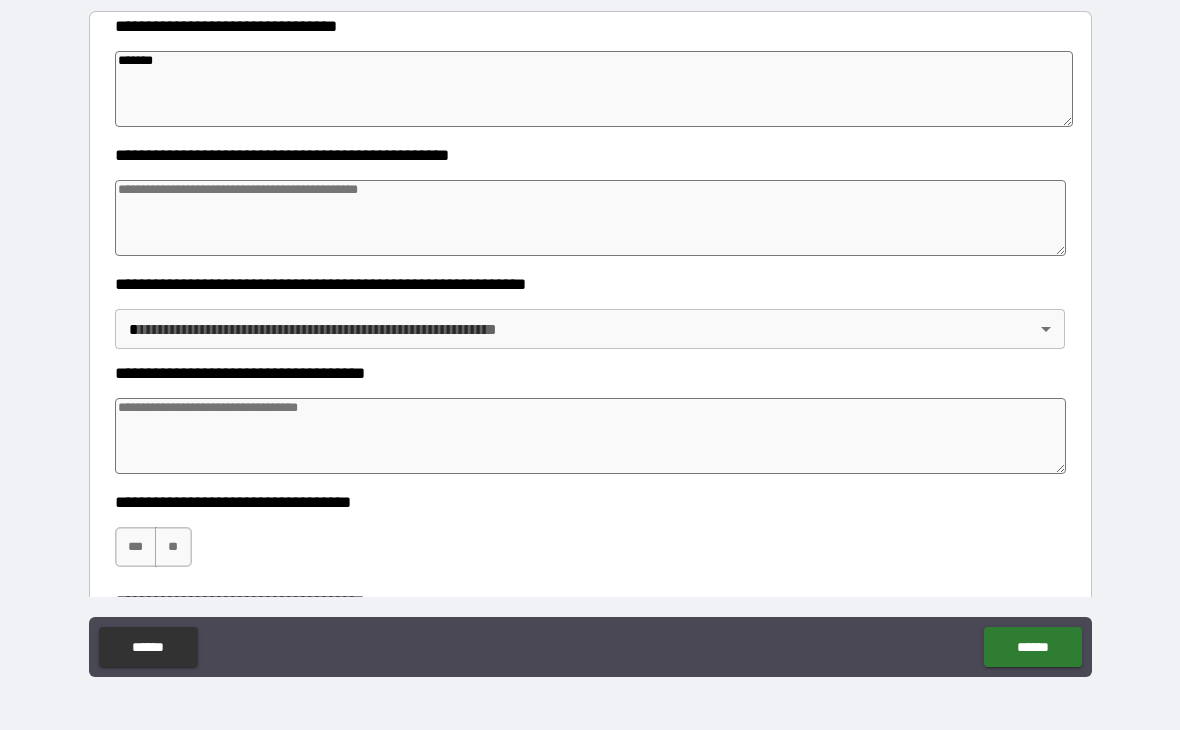 type on "*" 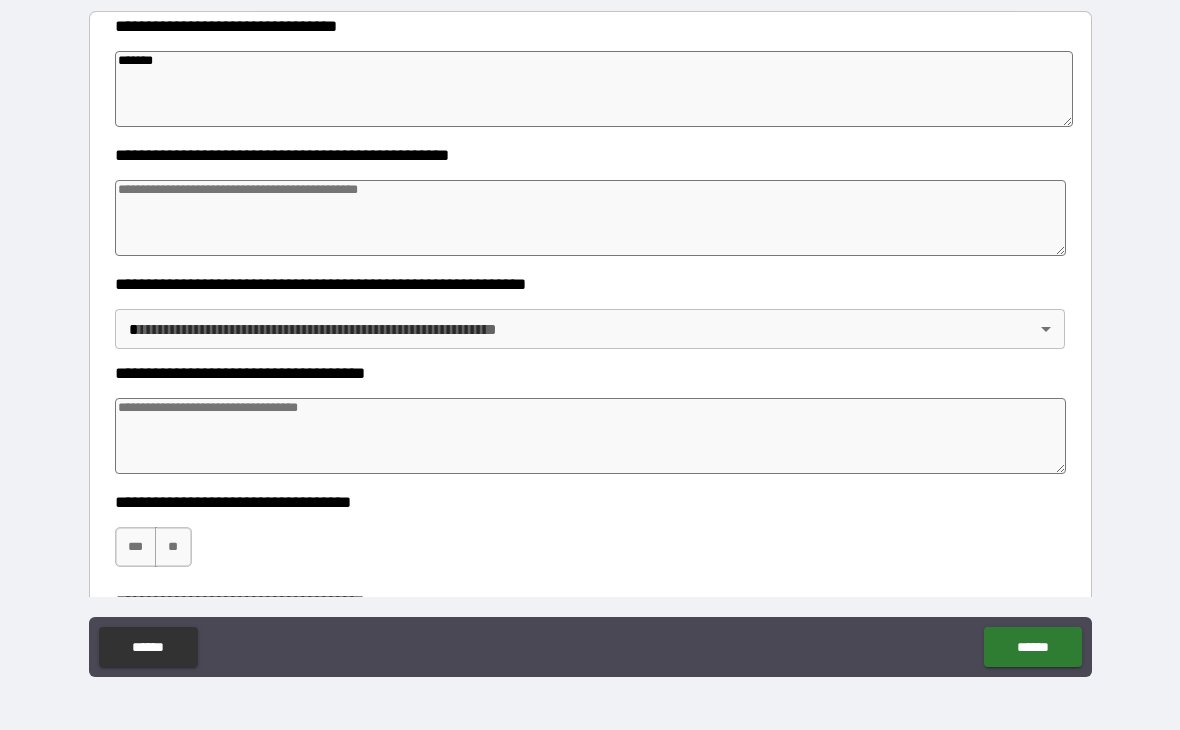 type on "*" 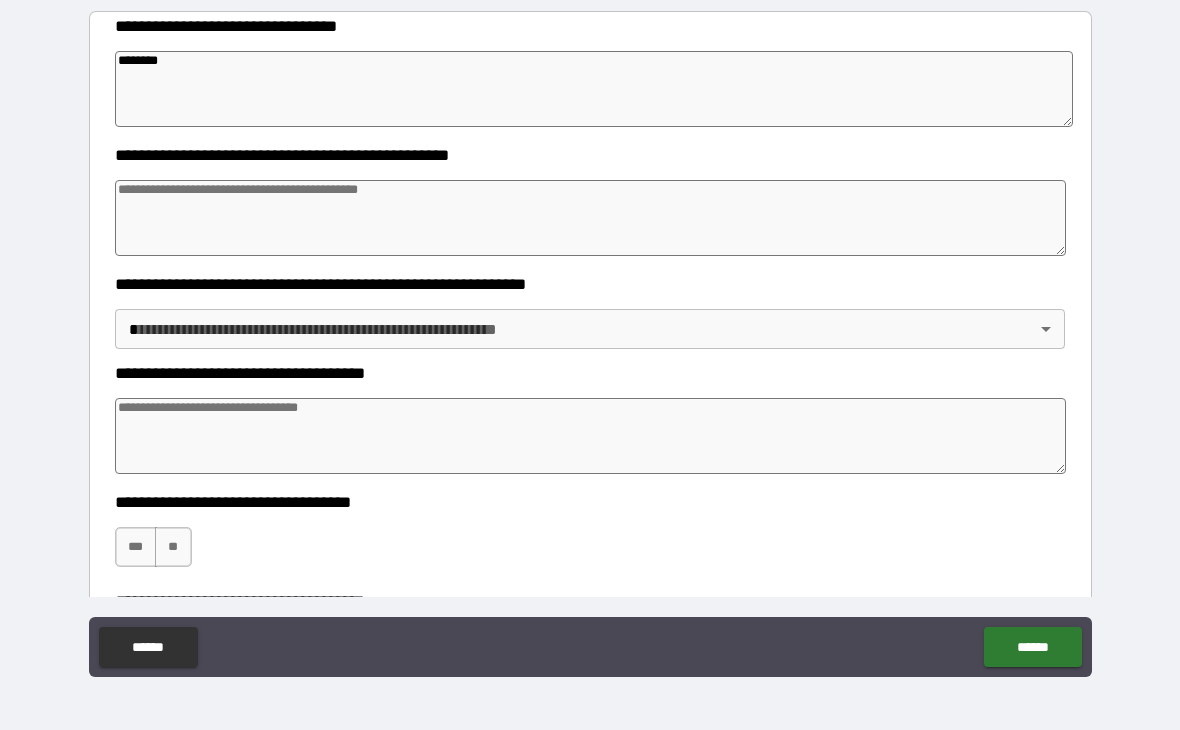 type on "*" 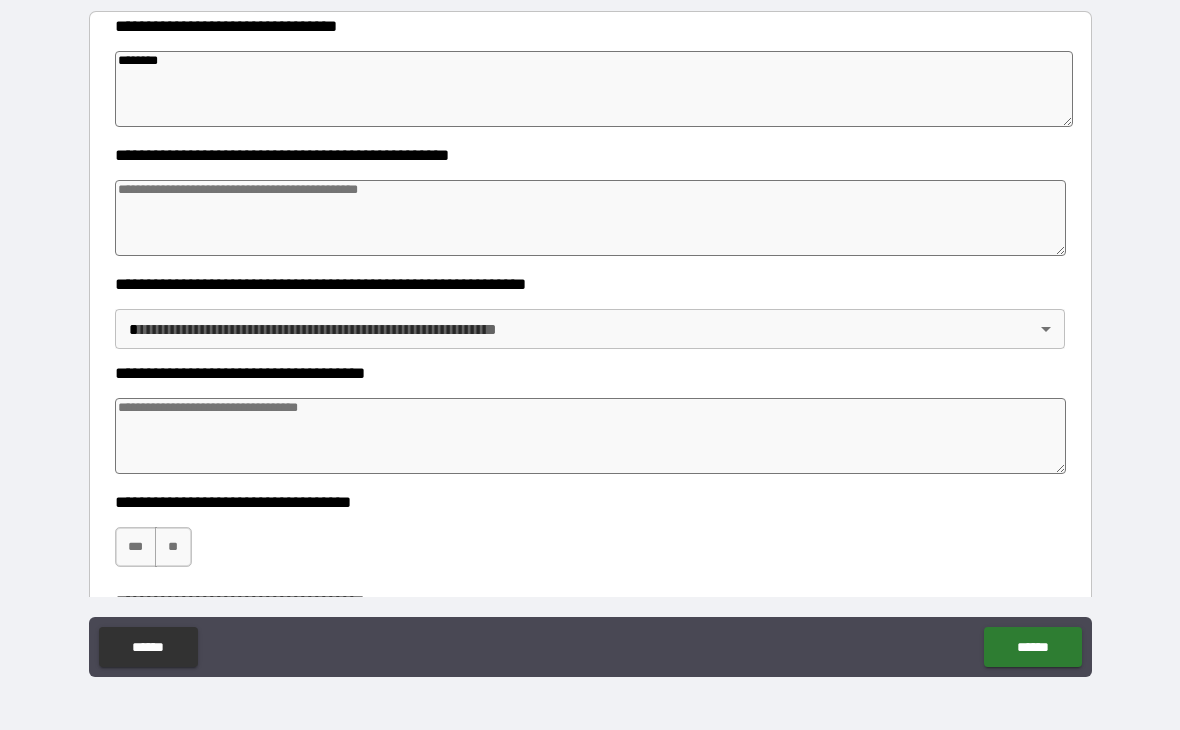 type on "*********" 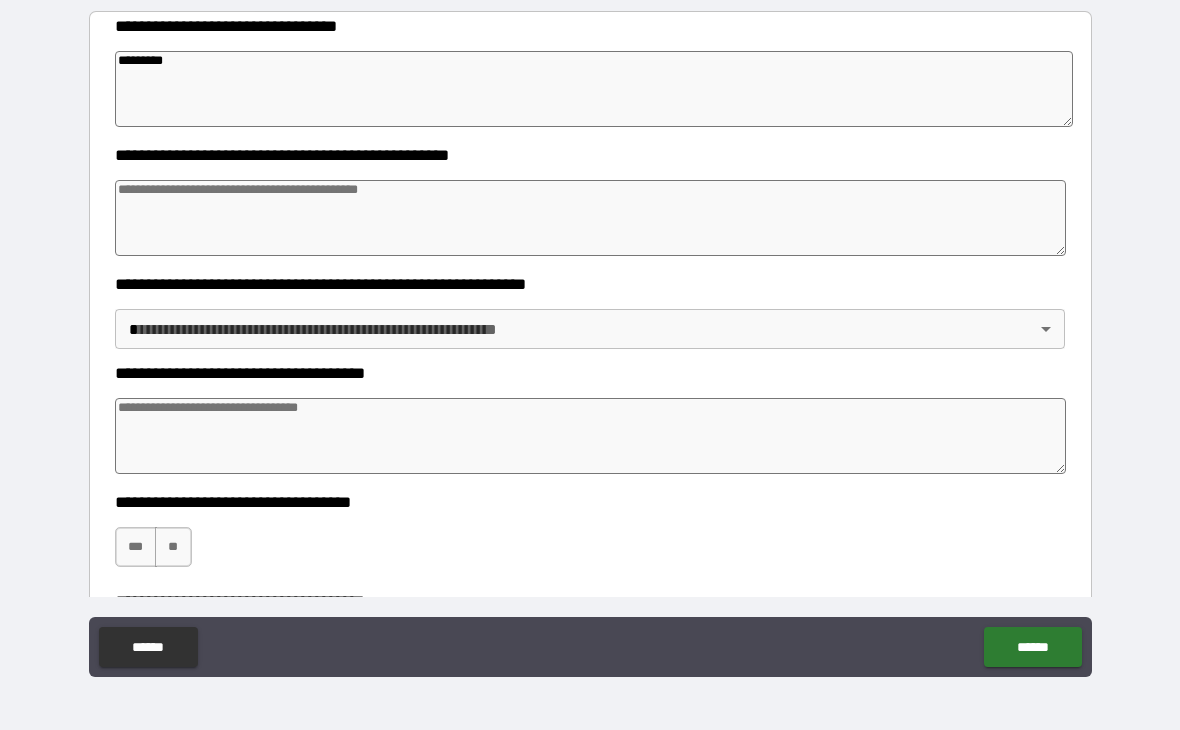 type on "*" 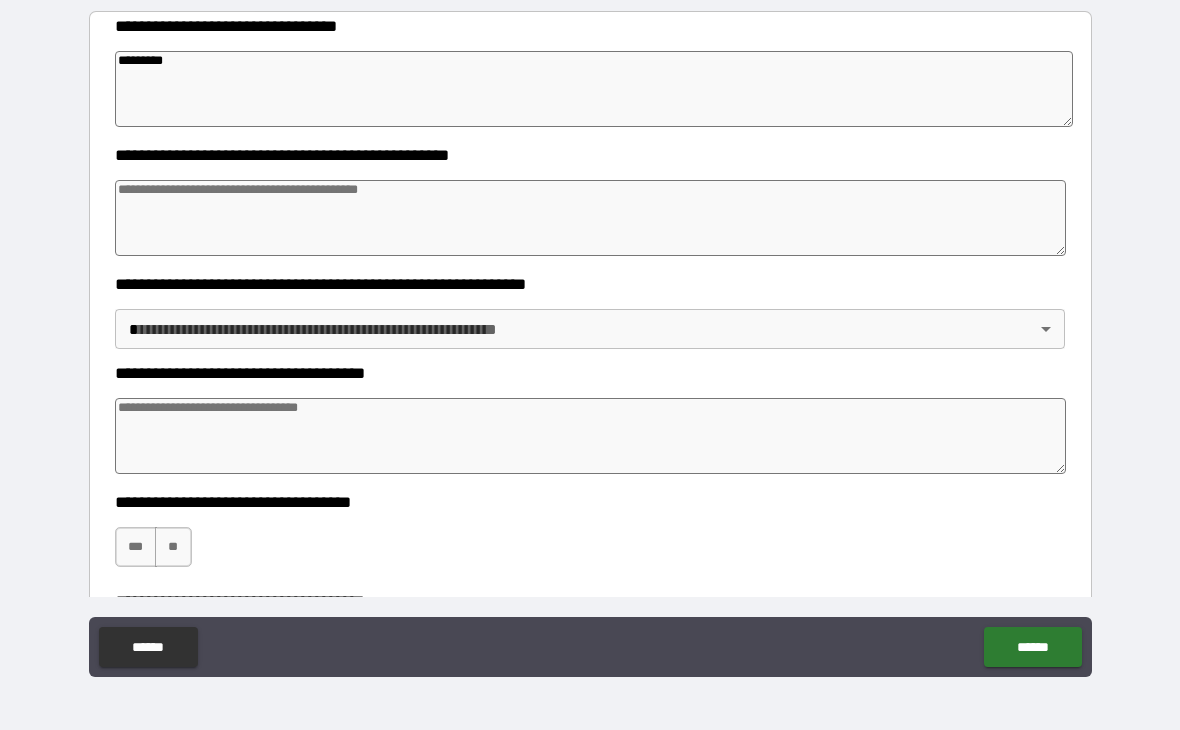 type on "*" 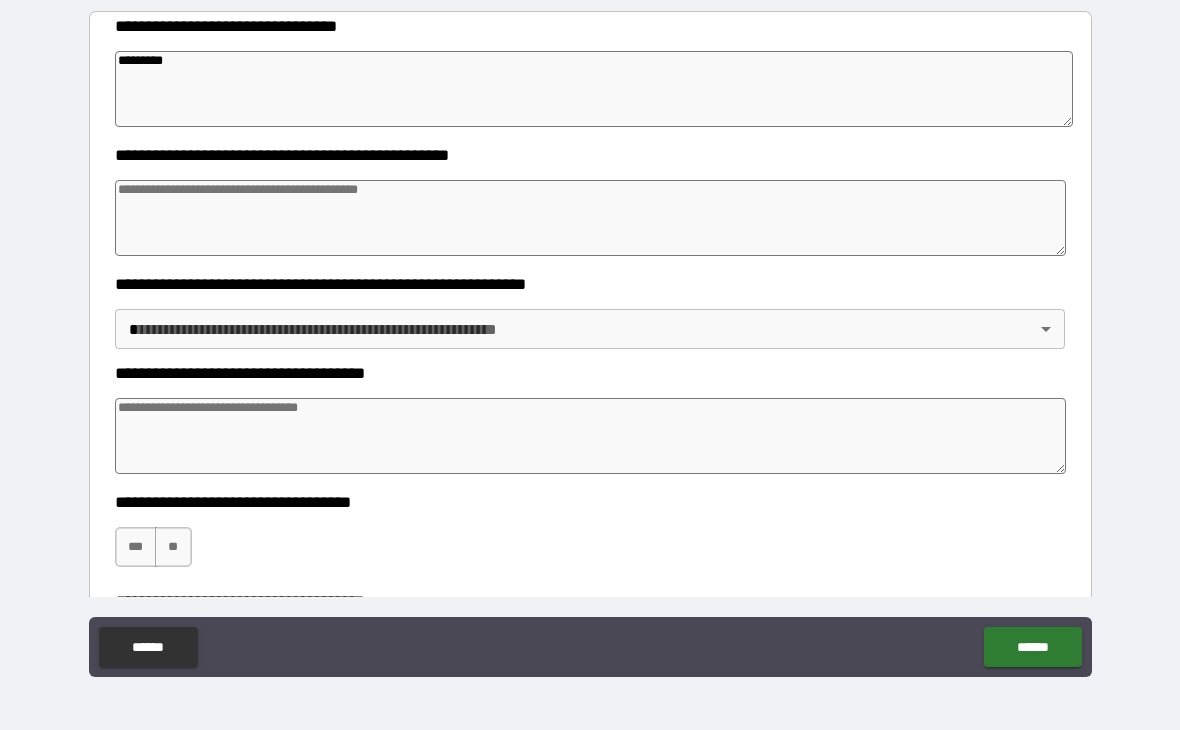 type on "*" 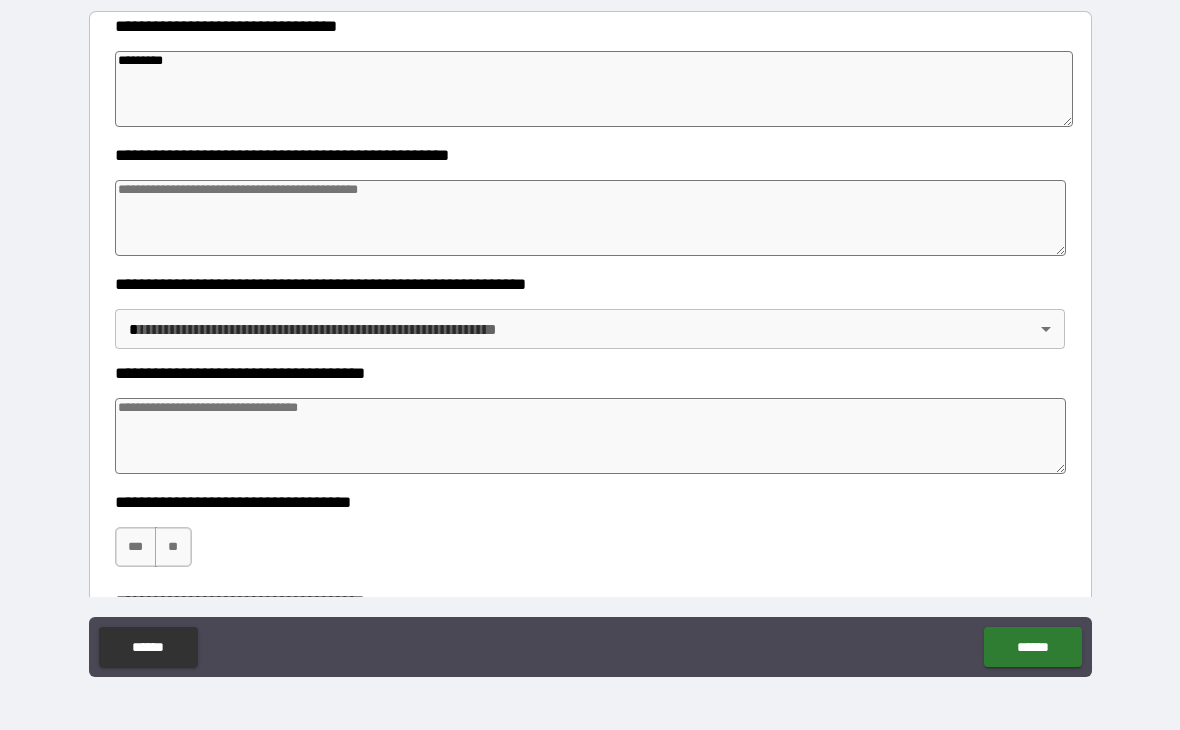 type on "*" 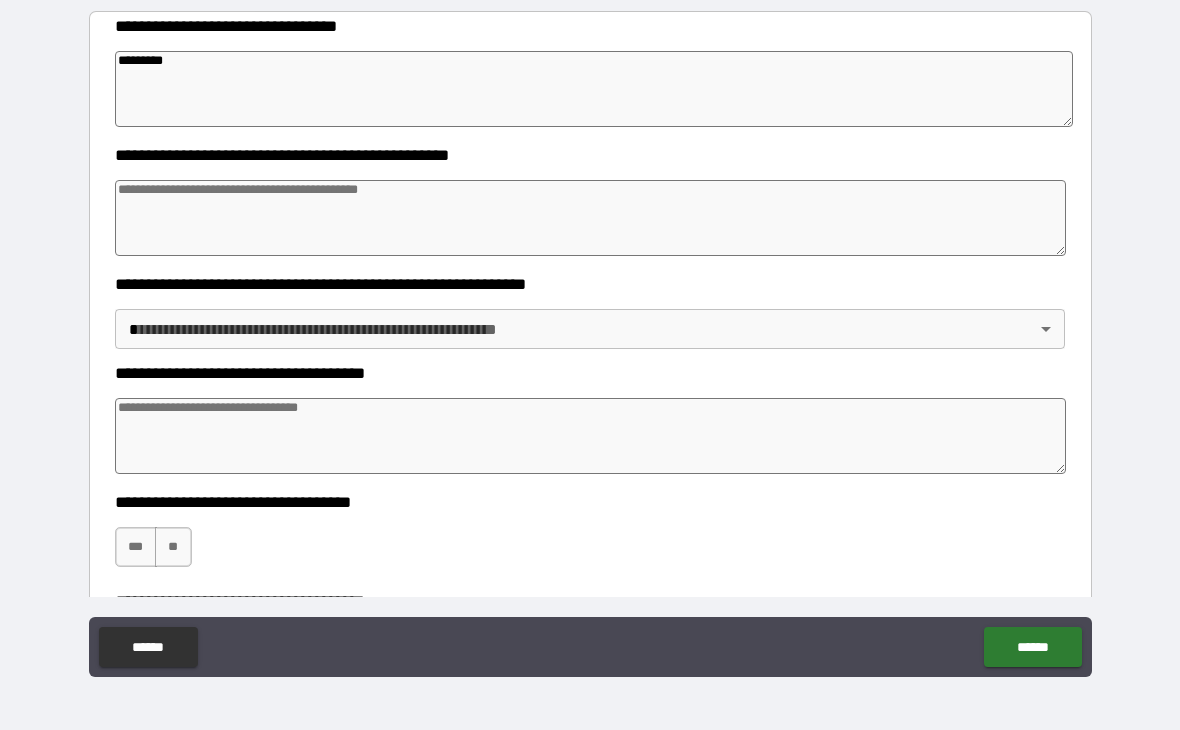 type on "*" 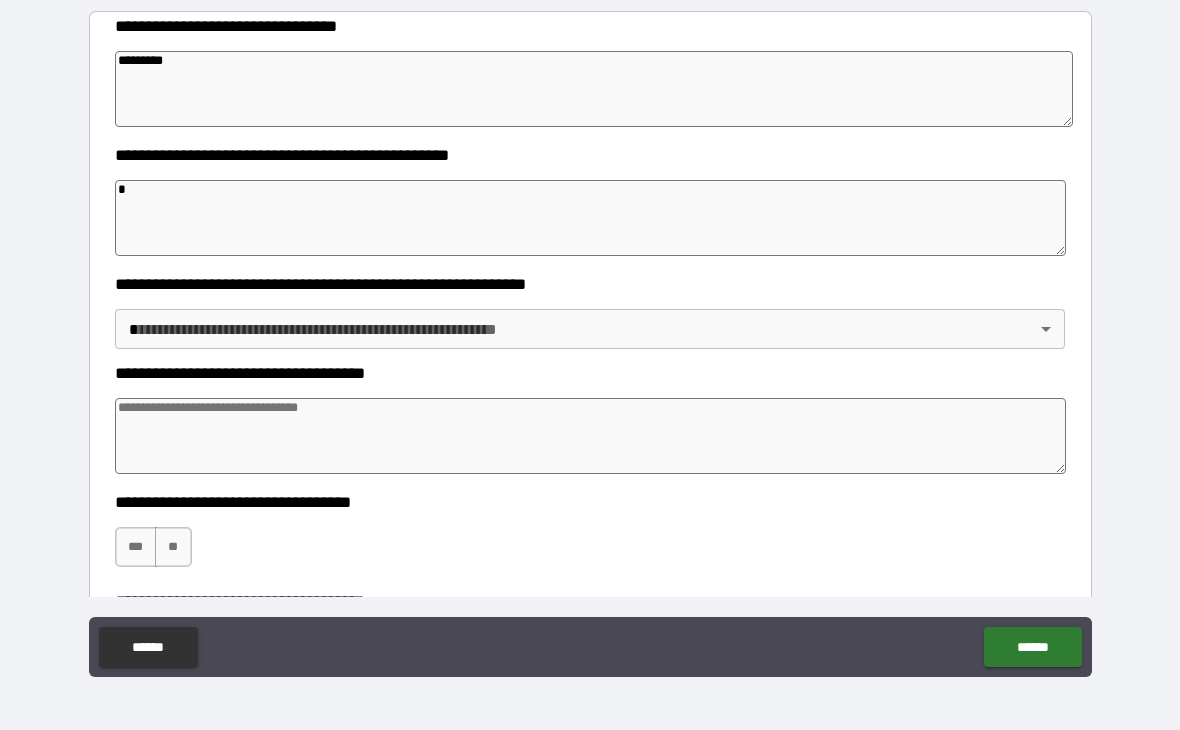 type on "*" 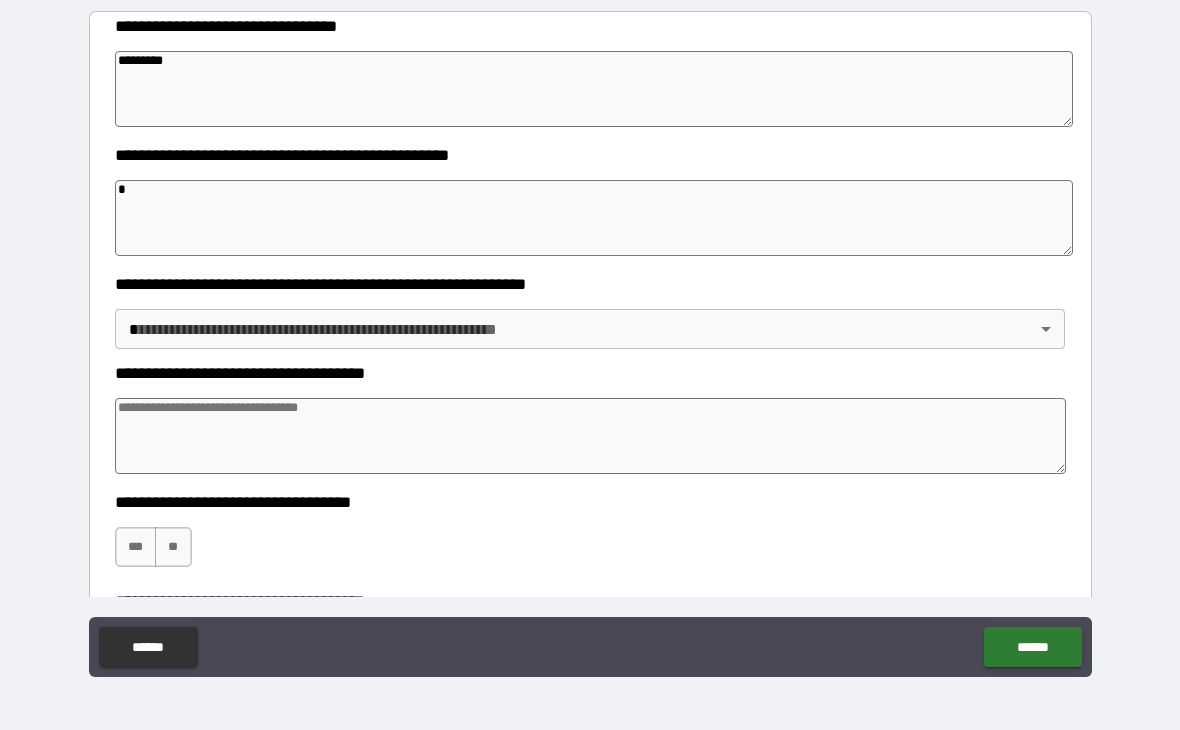 type on "**" 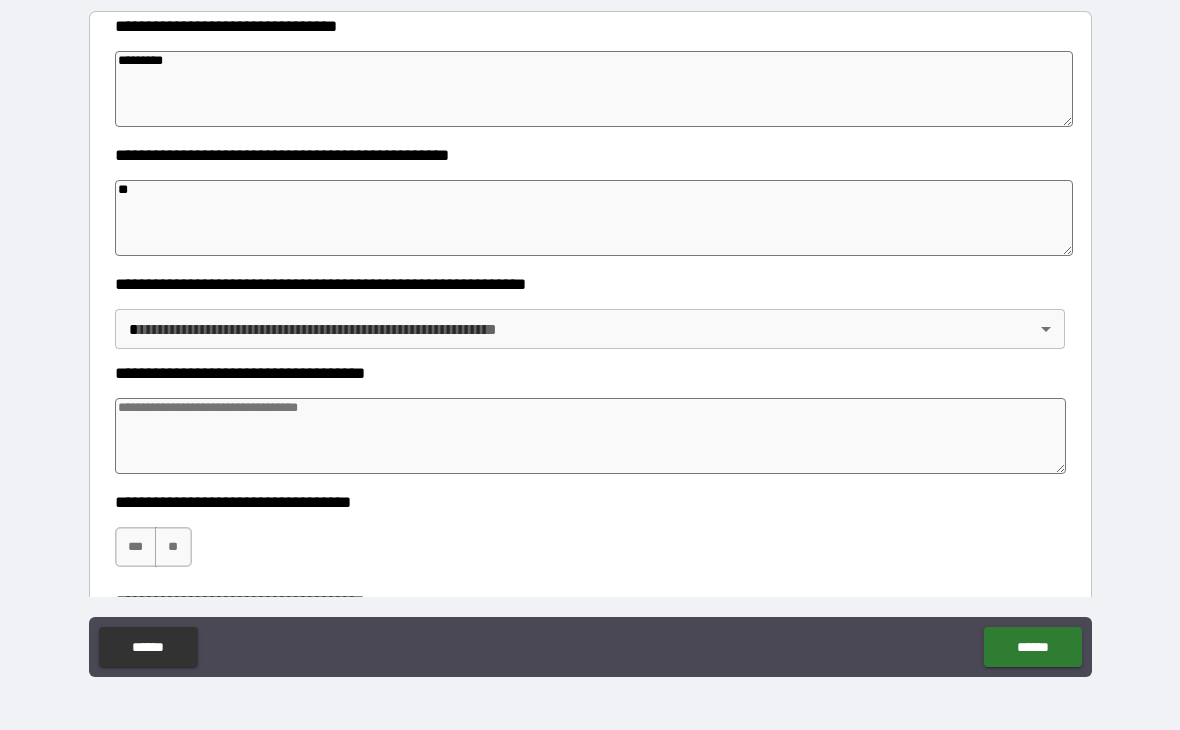 type on "*" 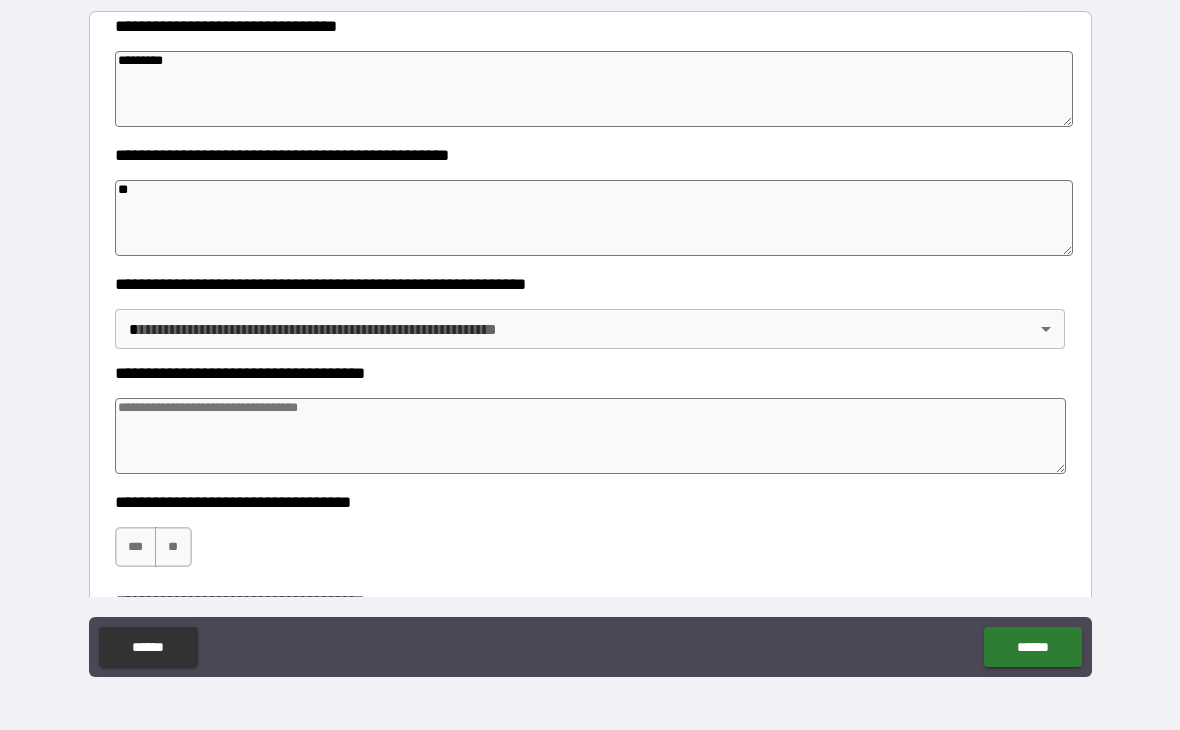 type on "*" 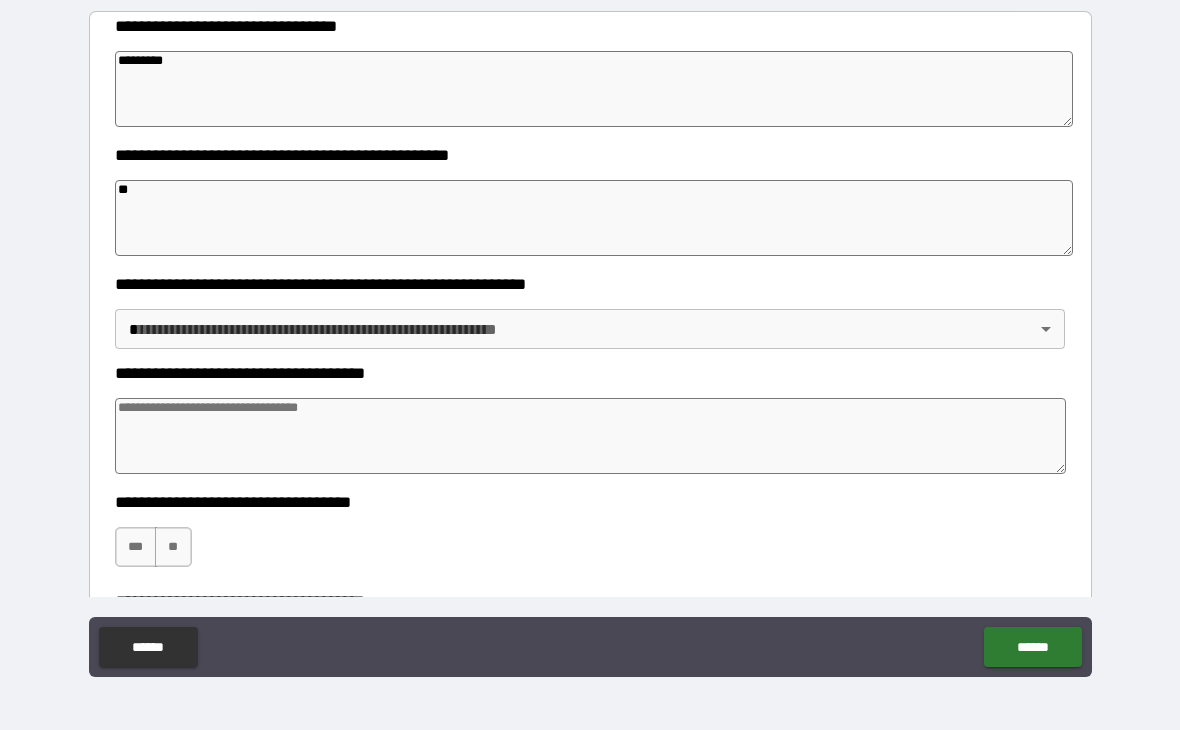type on "*" 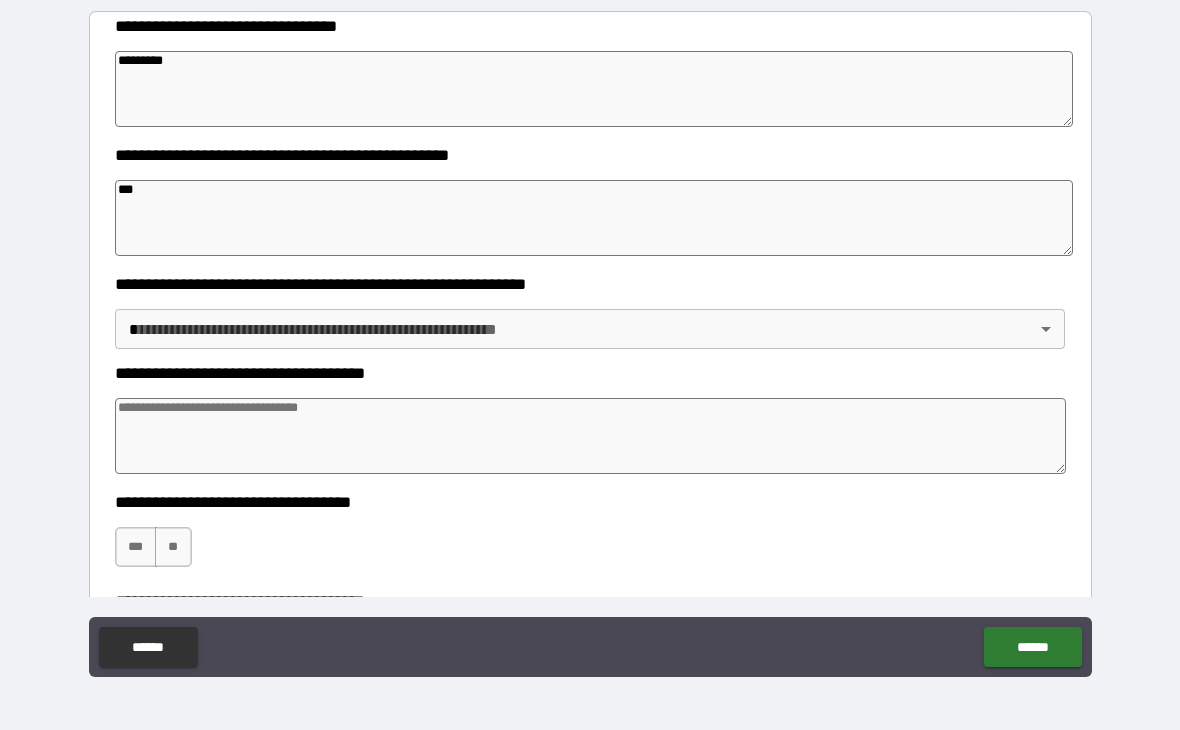 type on "*" 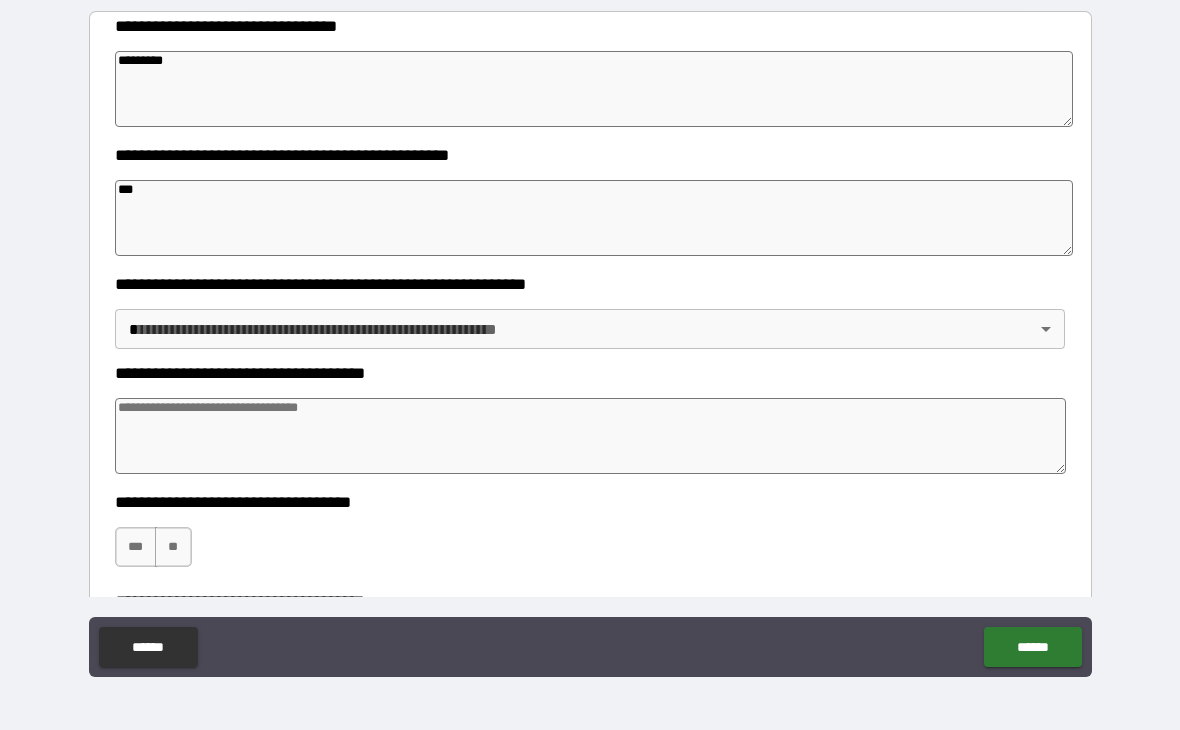 type on "*" 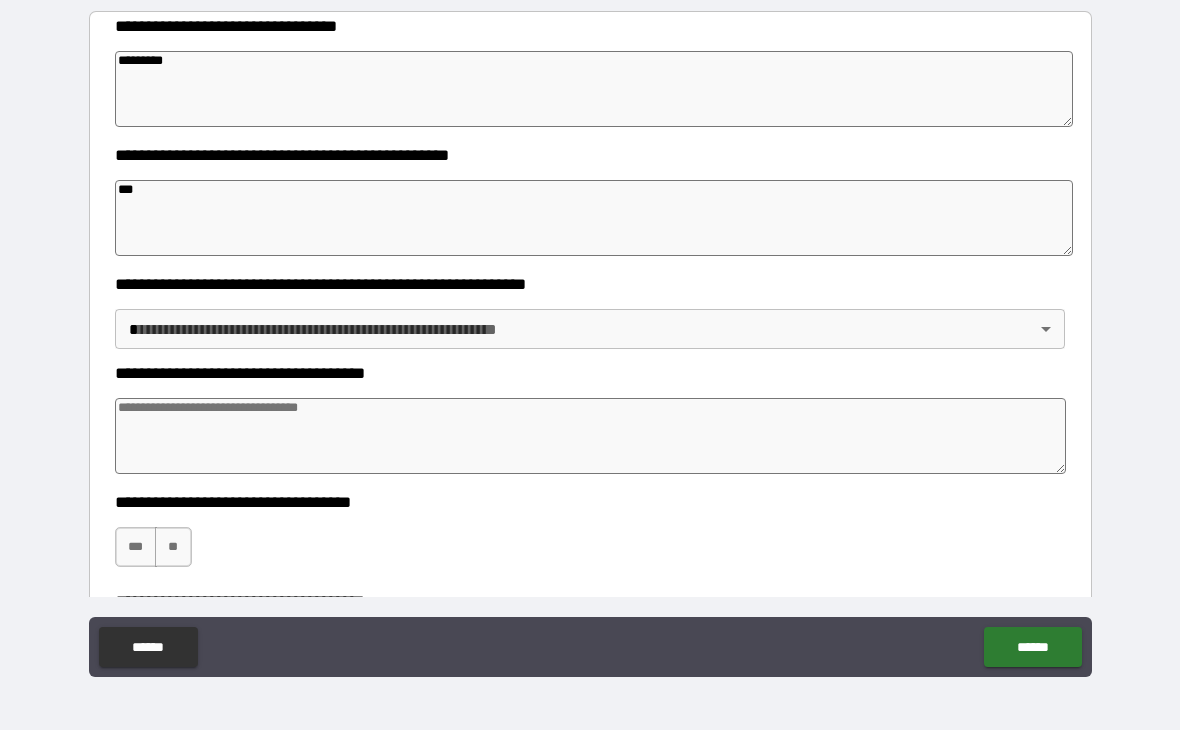 type on "*" 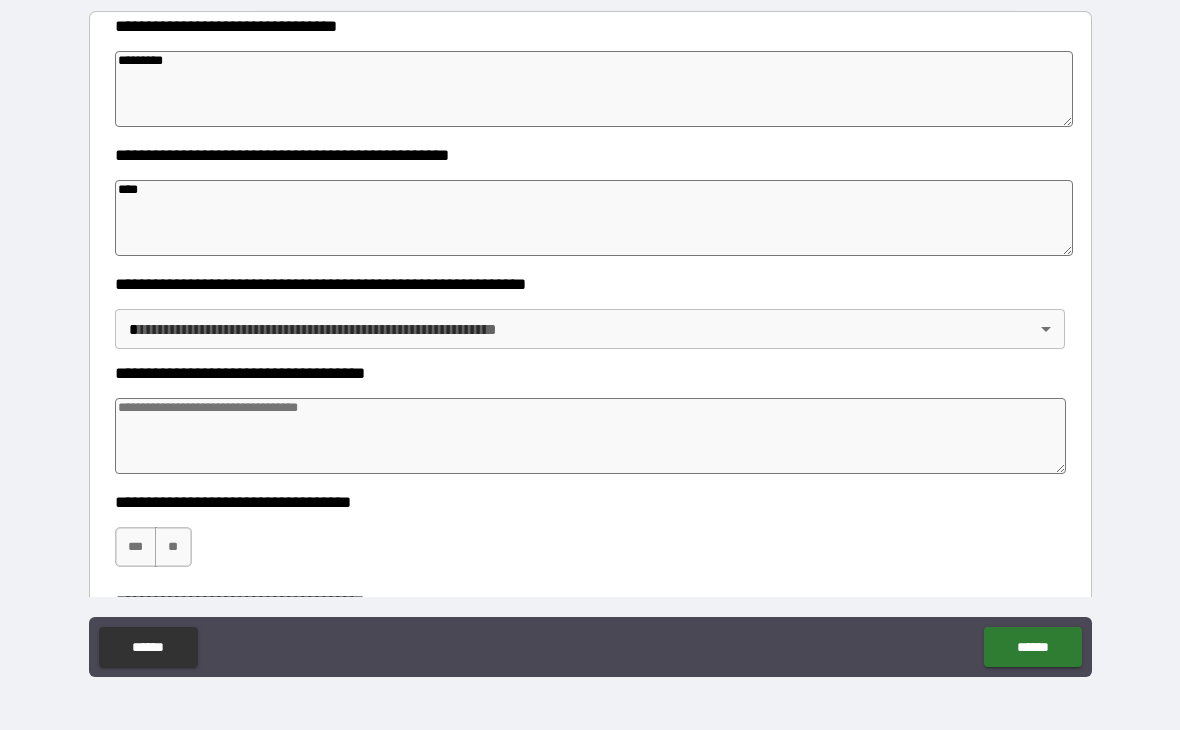 type on "*" 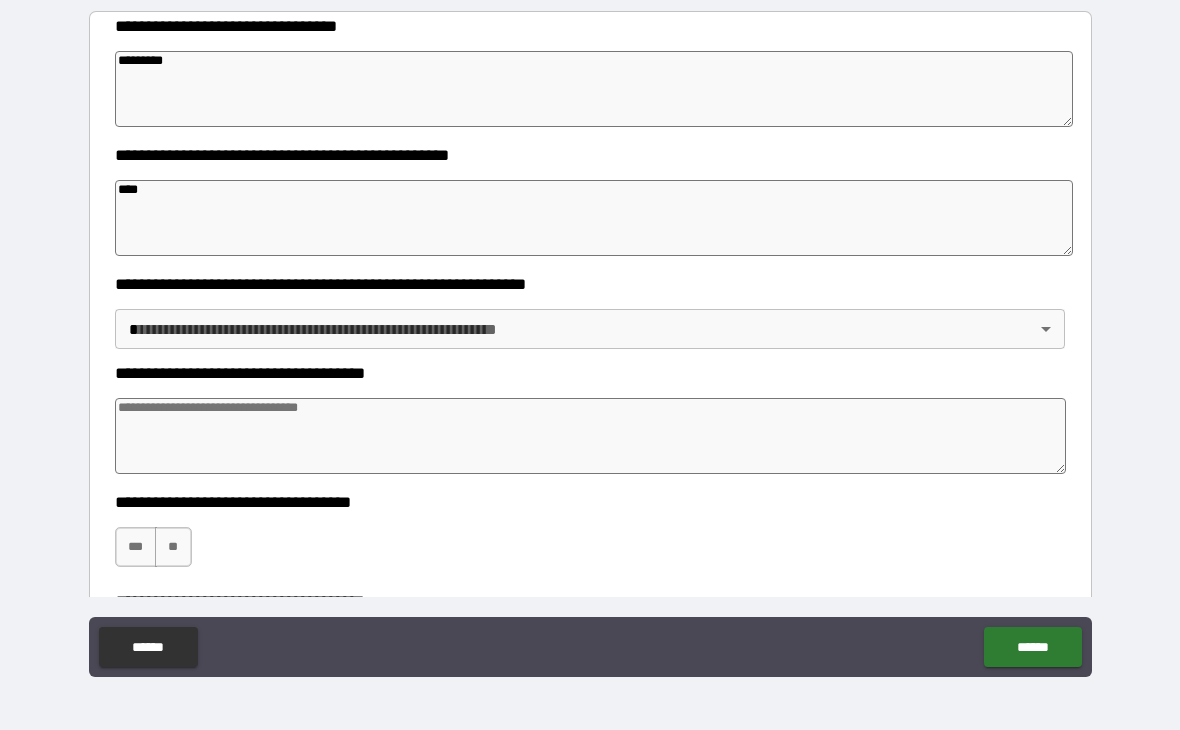 type on "*" 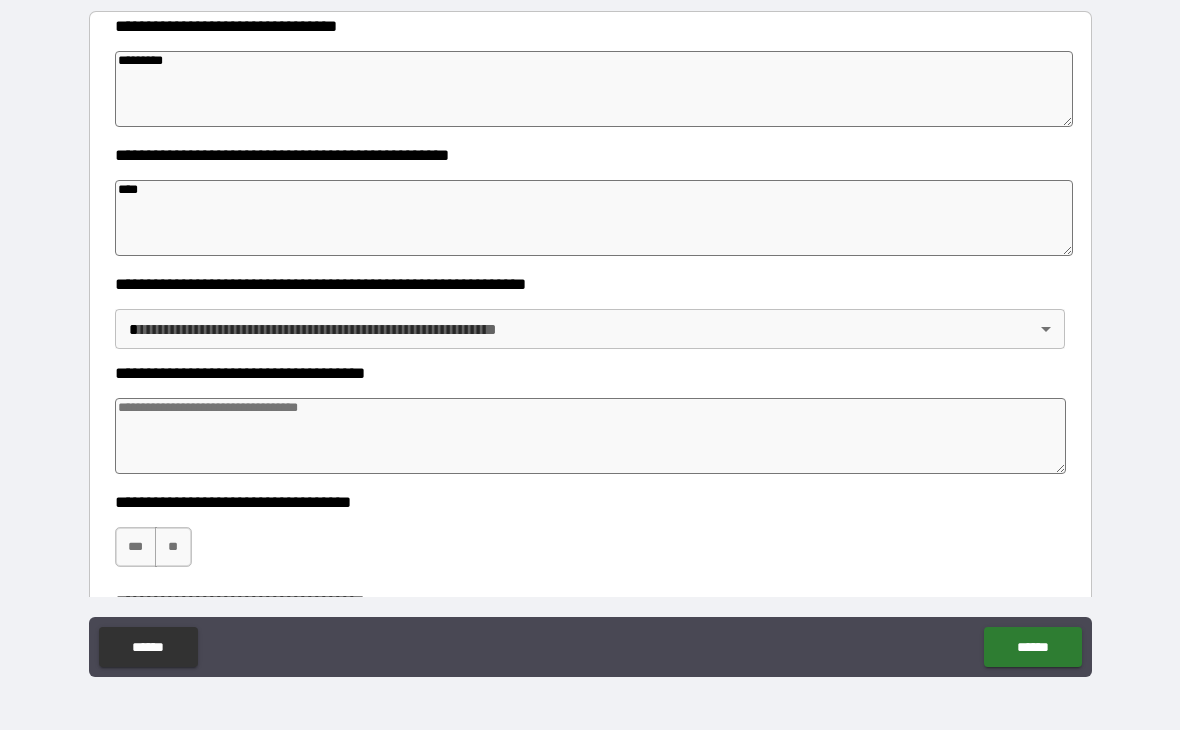 type on "*" 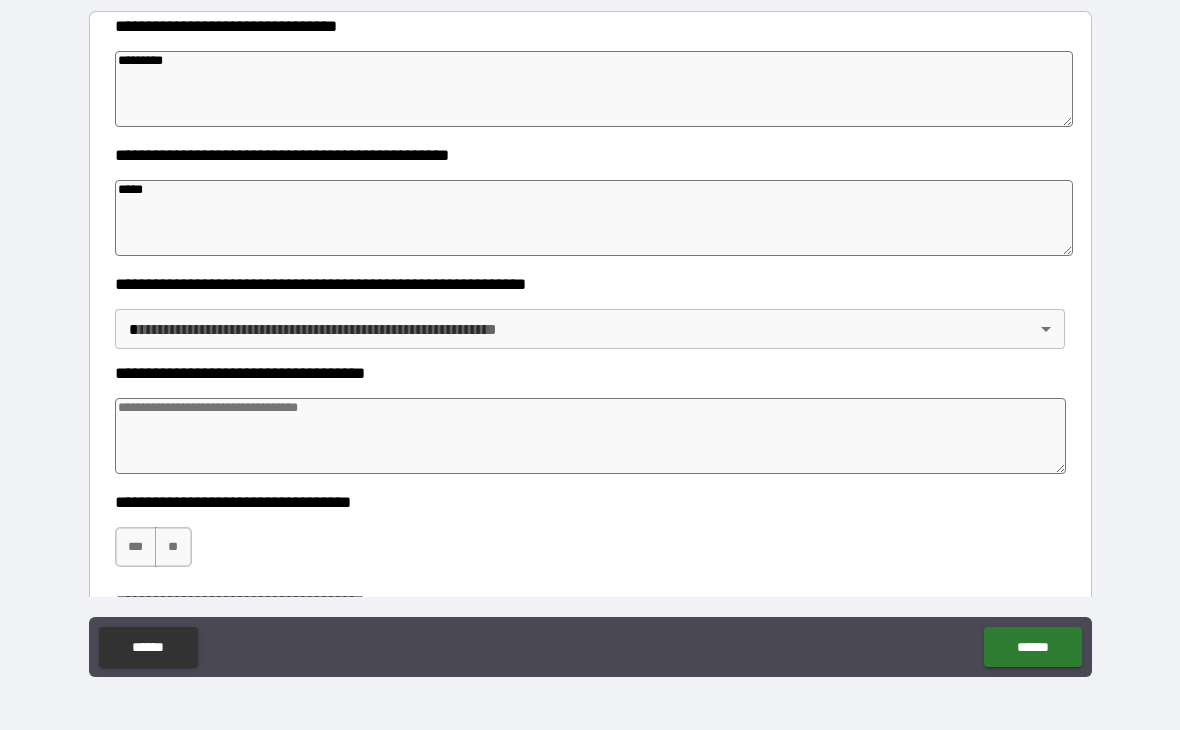 type on "*" 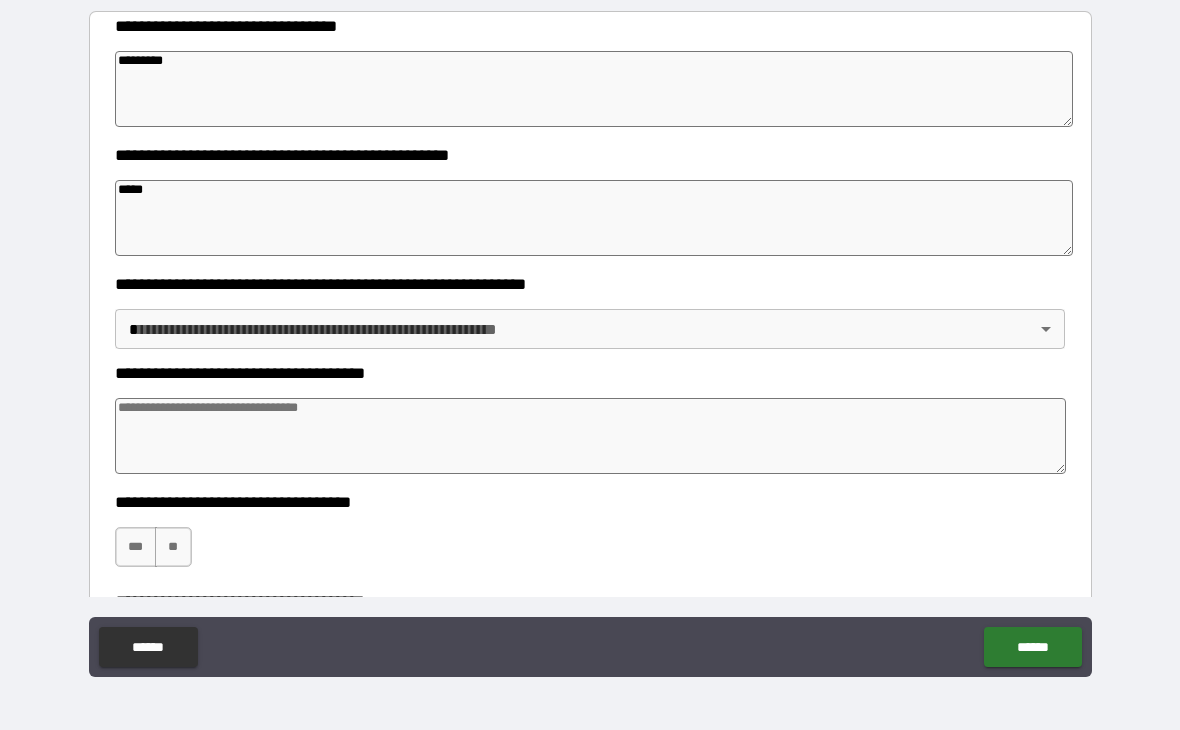 type on "*" 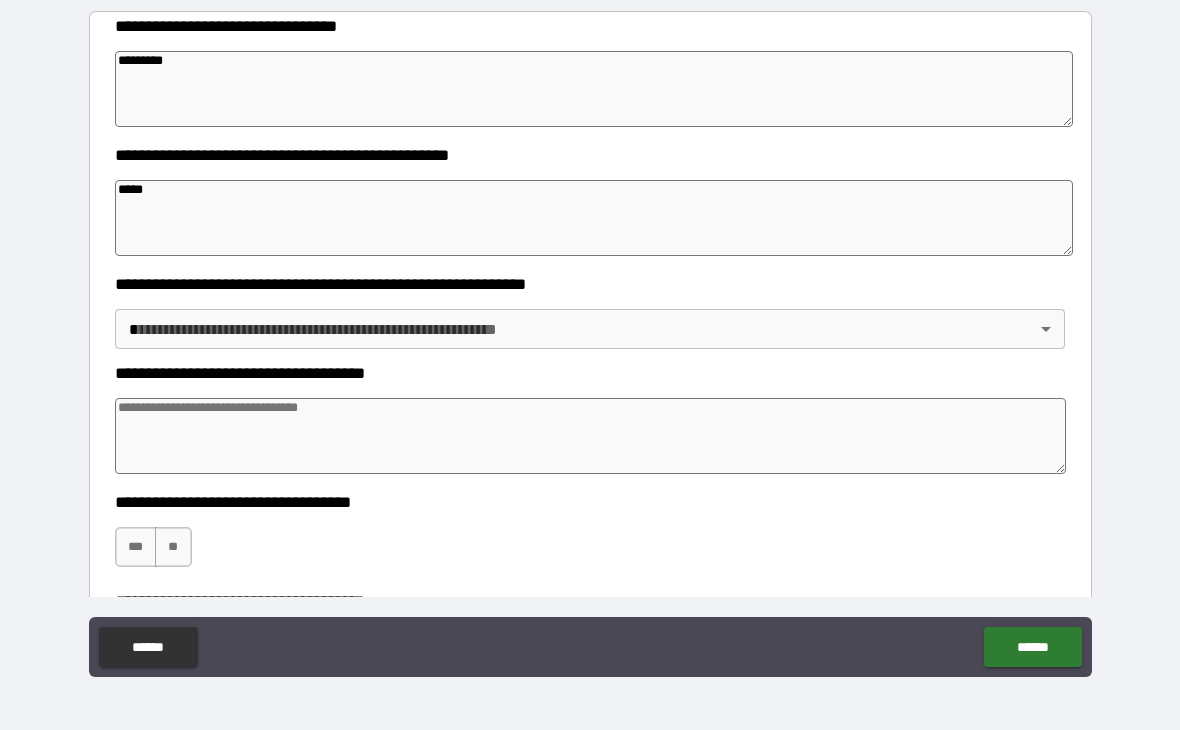 type on "*" 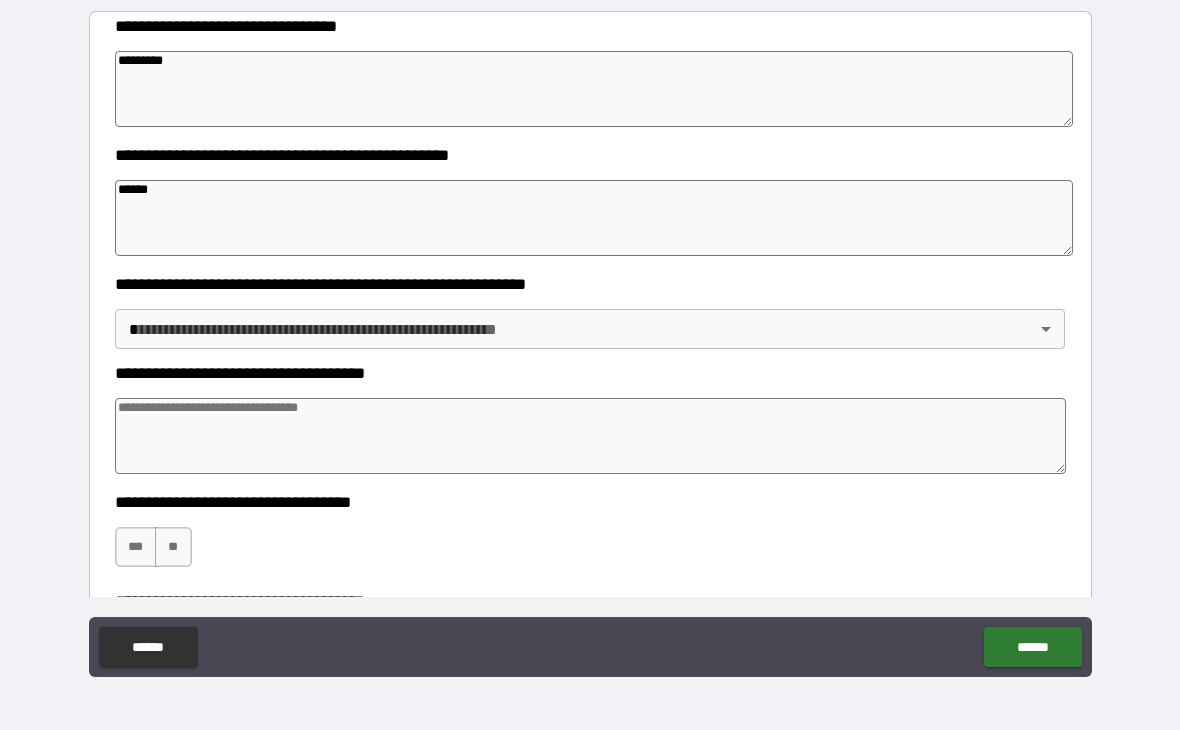 type on "*" 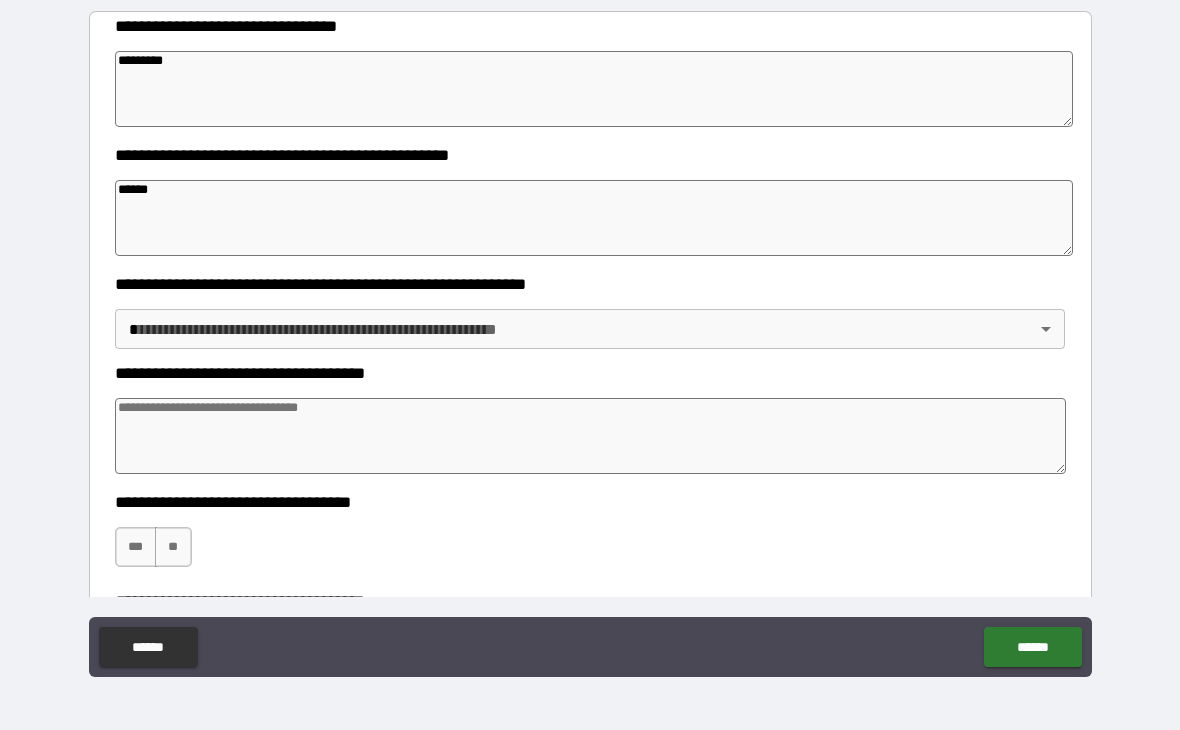 type on "*" 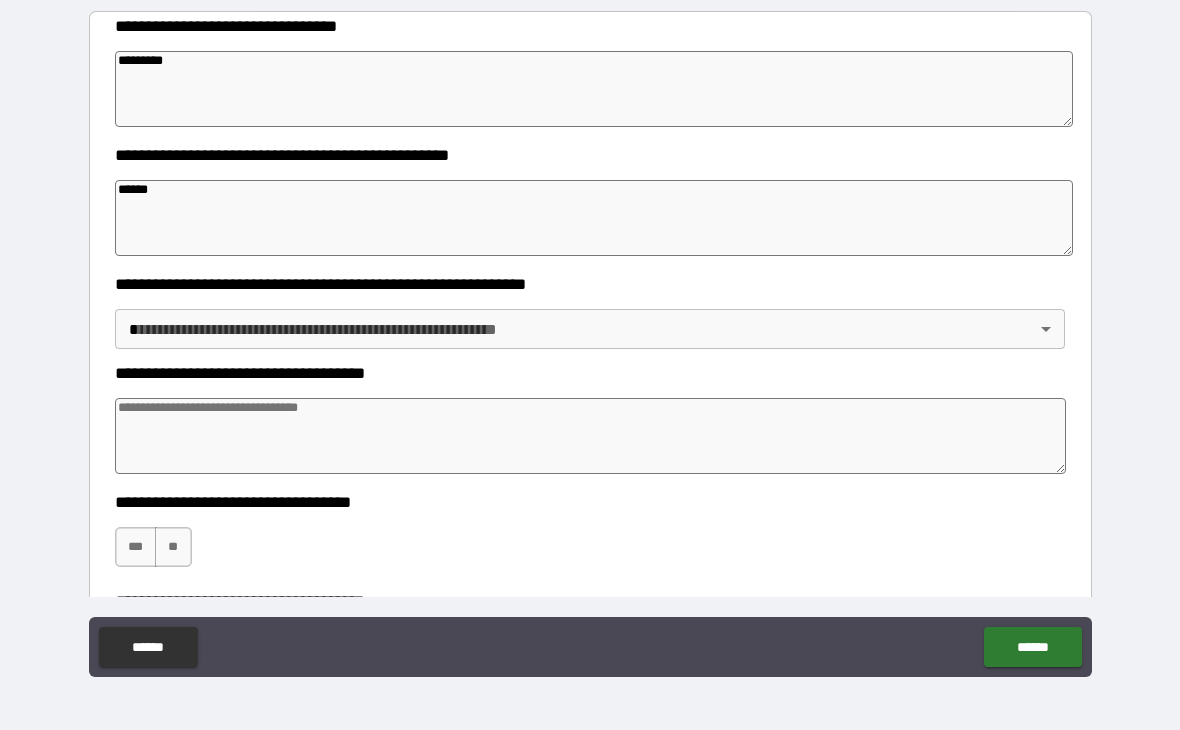 type on "*" 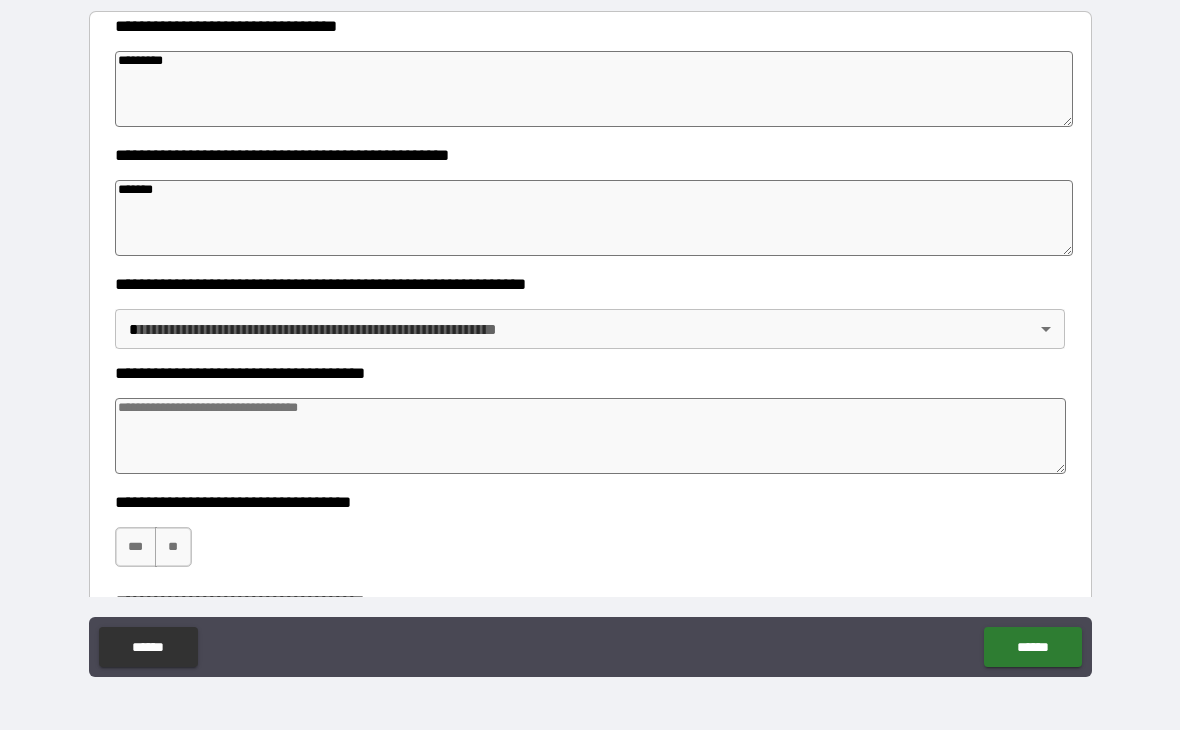 type on "*" 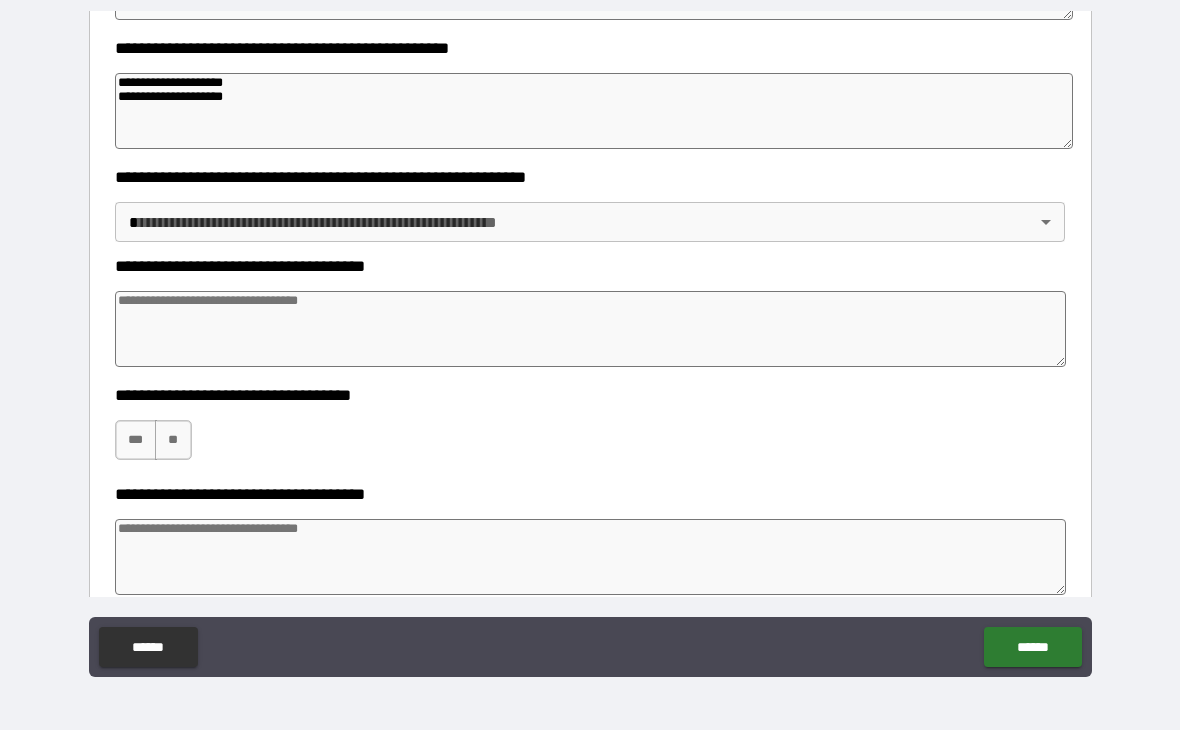 scroll, scrollTop: 108, scrollLeft: 0, axis: vertical 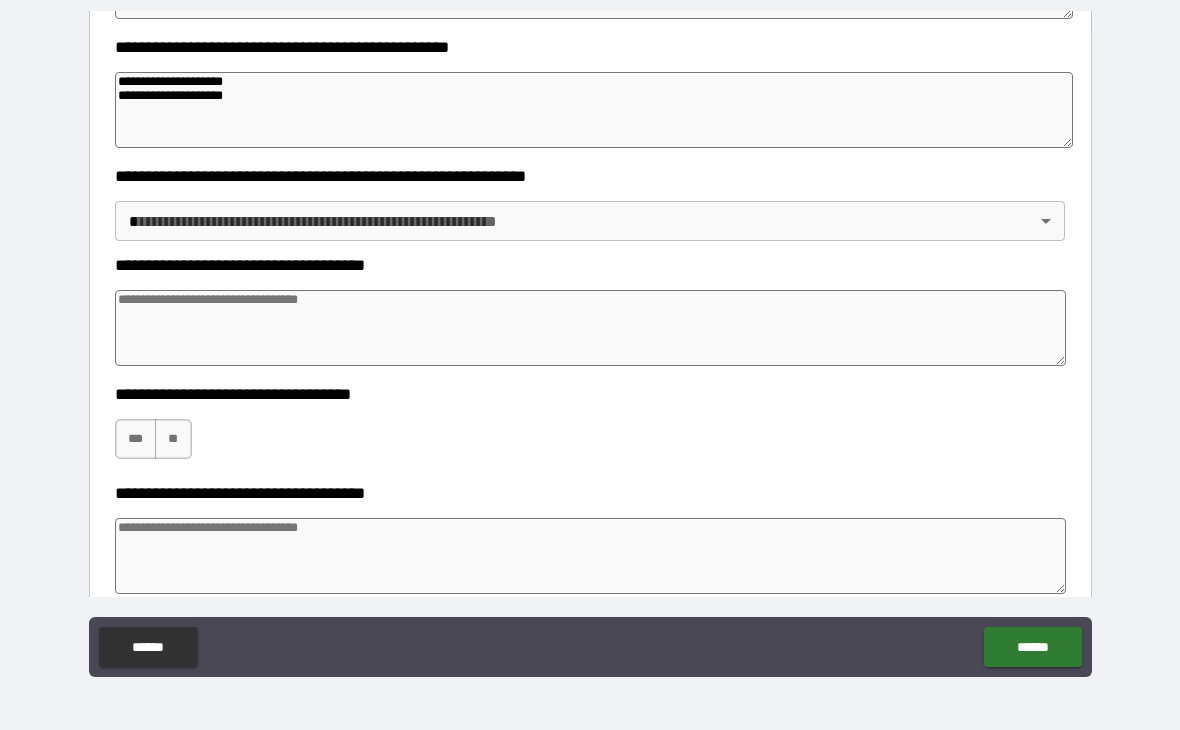click on "**********" at bounding box center (590, 176) 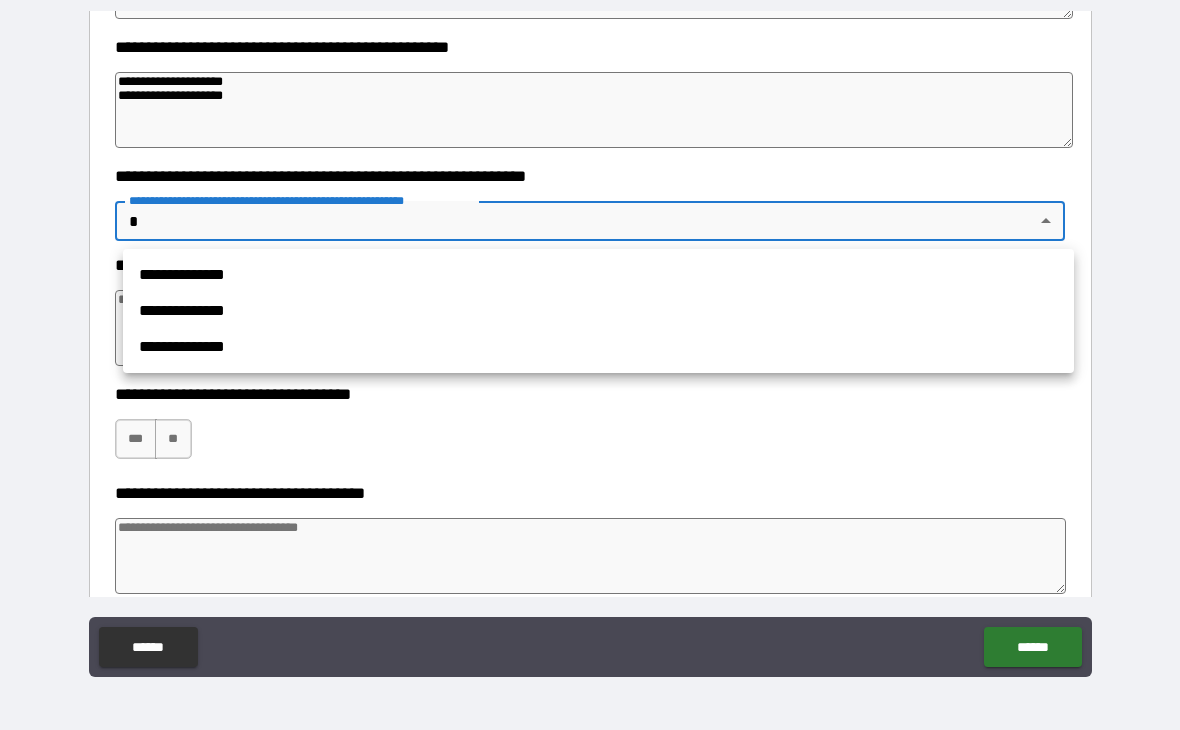 click on "**********" at bounding box center (598, 275) 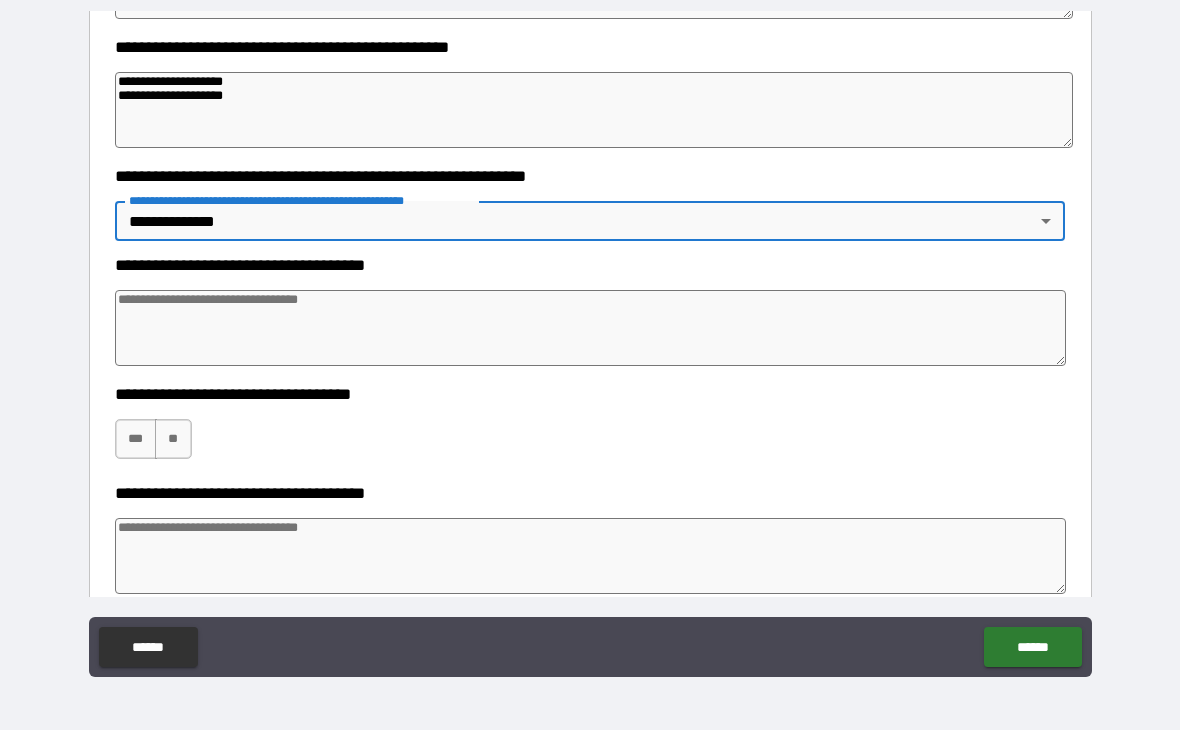 click at bounding box center (591, 328) 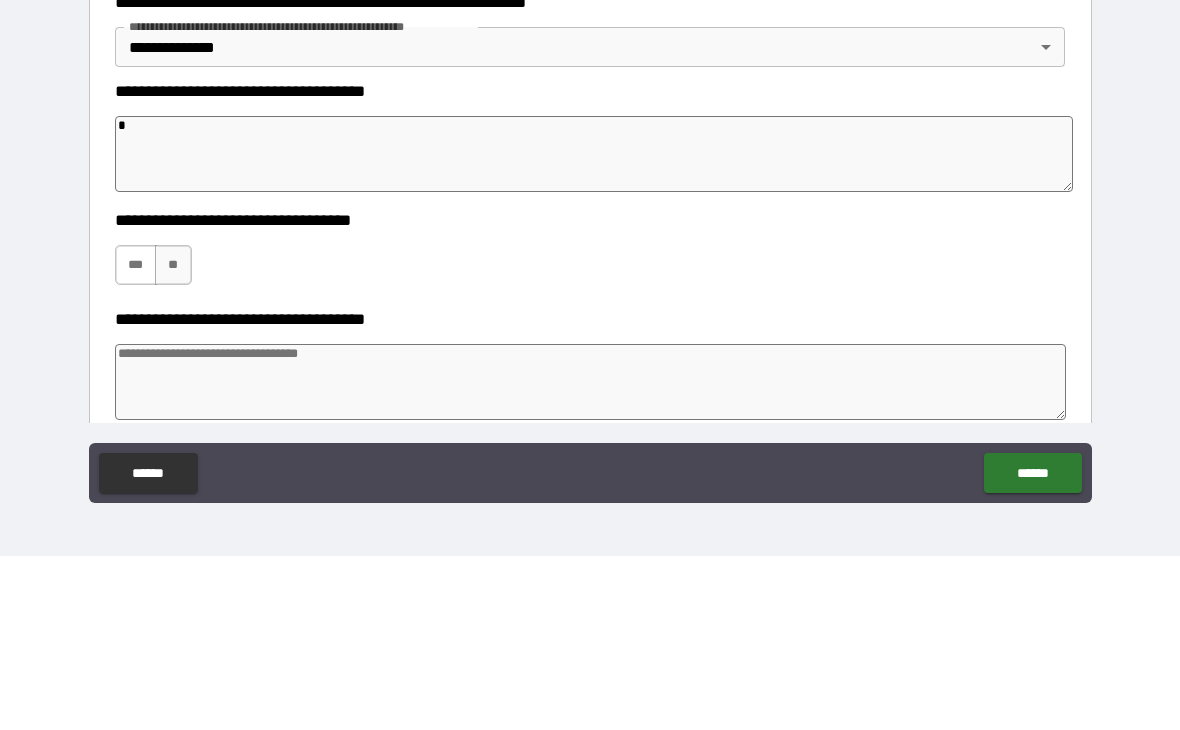click on "***" at bounding box center [136, 439] 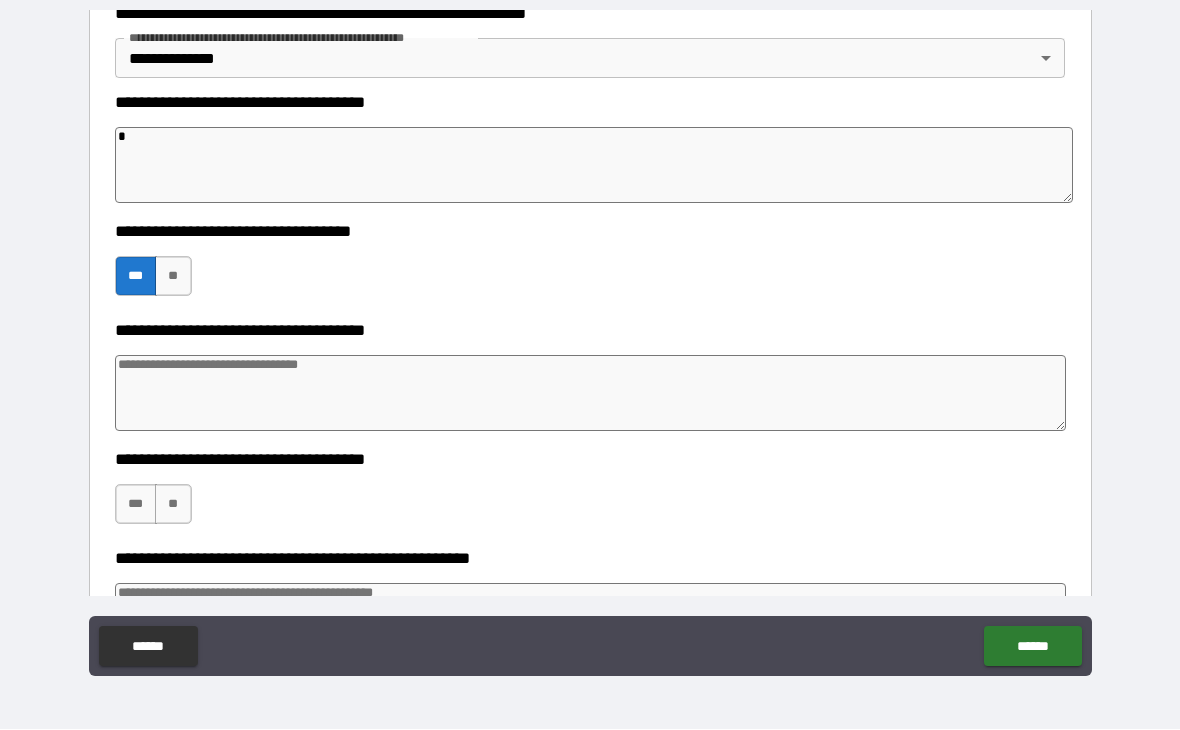 scroll, scrollTop: 271, scrollLeft: 0, axis: vertical 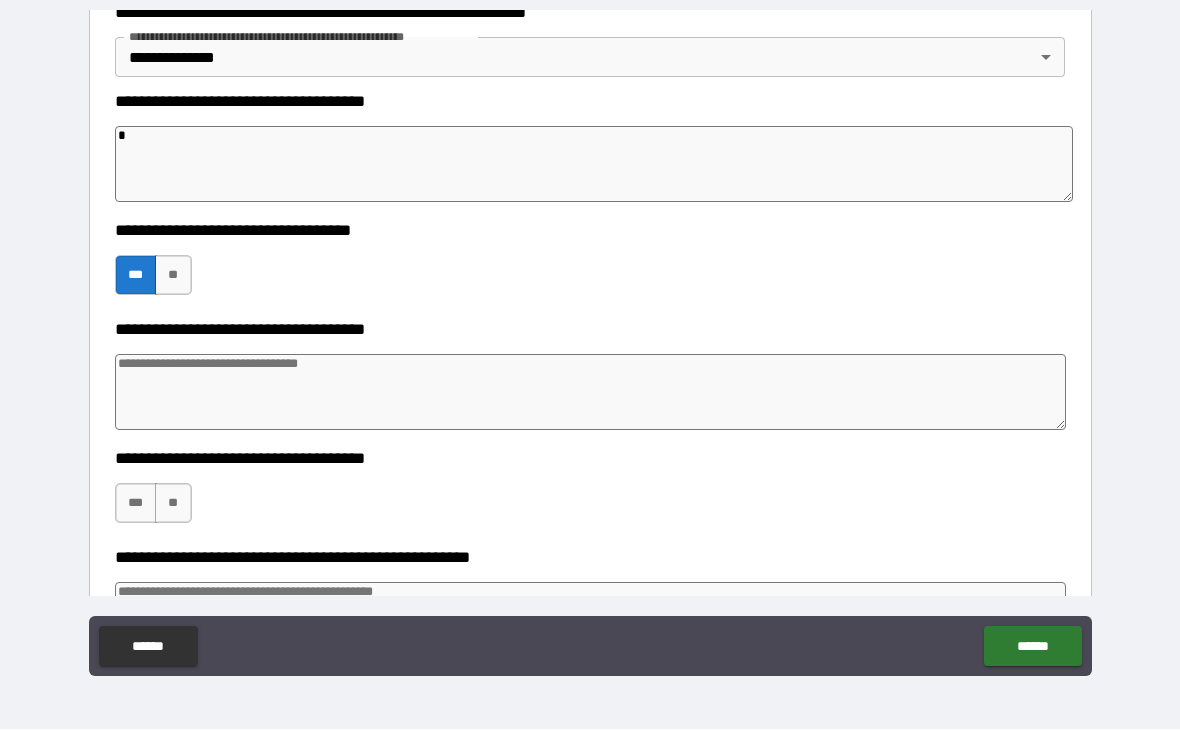 click on "**********" at bounding box center (590, 380) 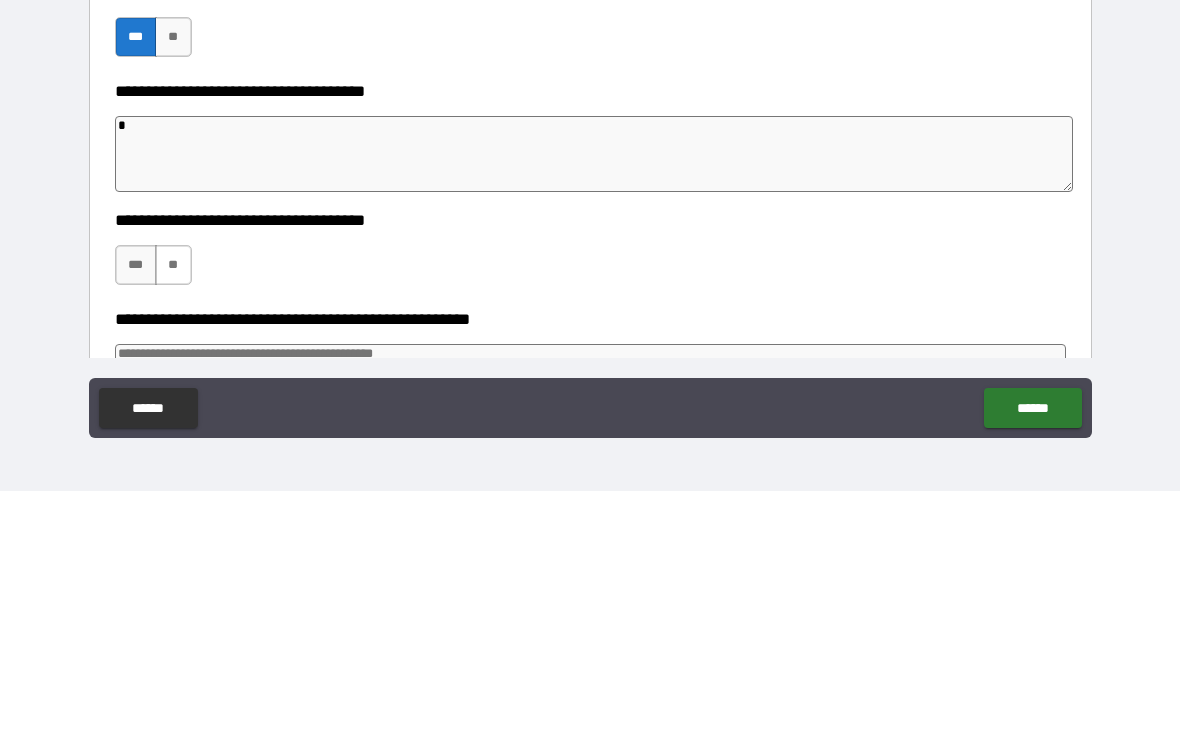 click on "**" at bounding box center [173, 504] 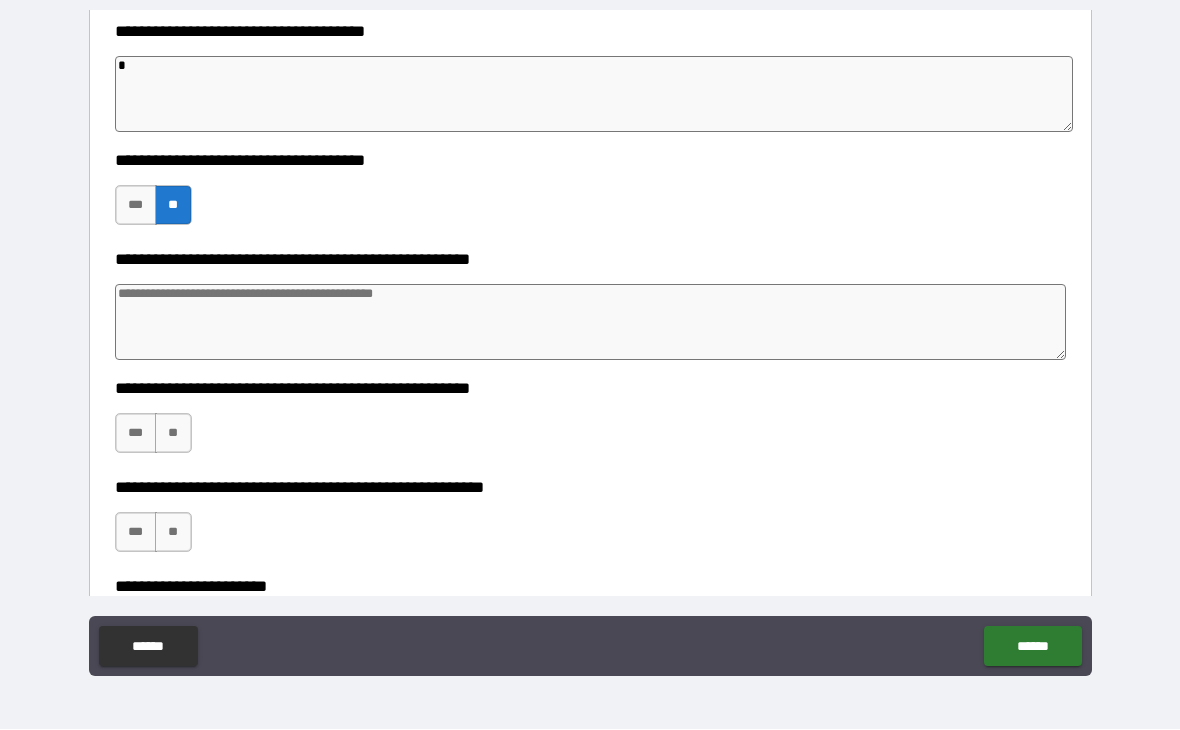 scroll, scrollTop: 569, scrollLeft: 0, axis: vertical 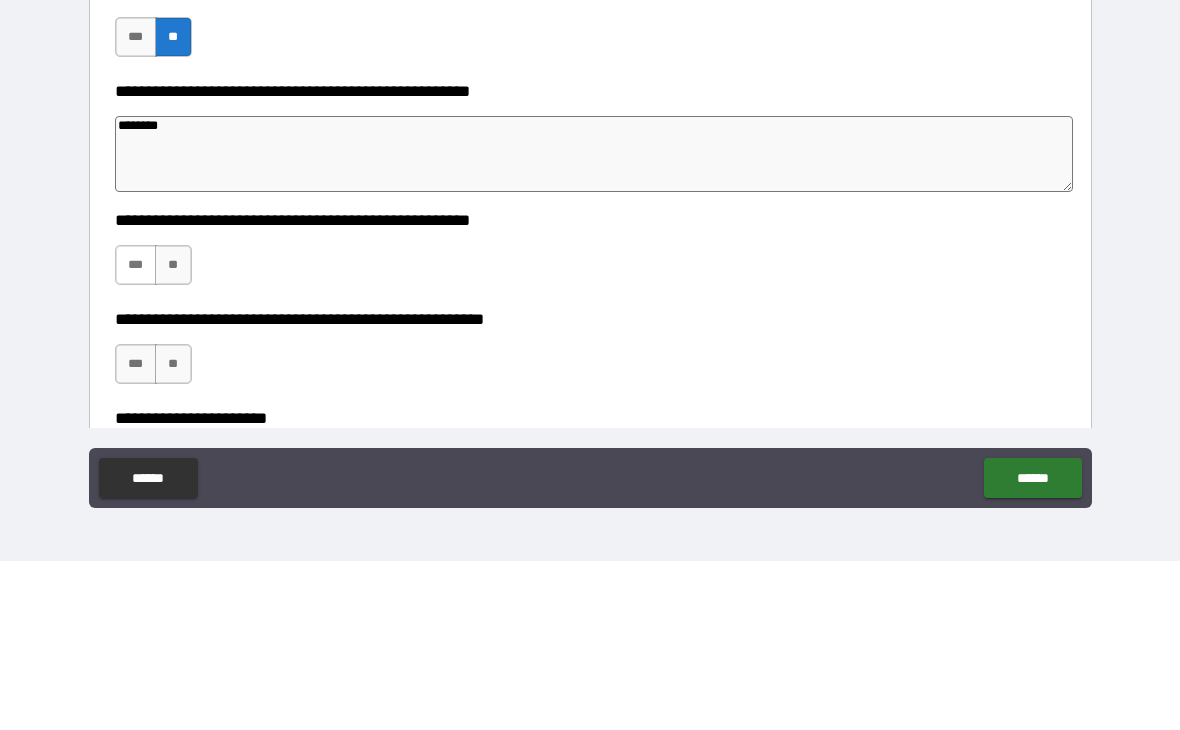 click on "***" at bounding box center [136, 434] 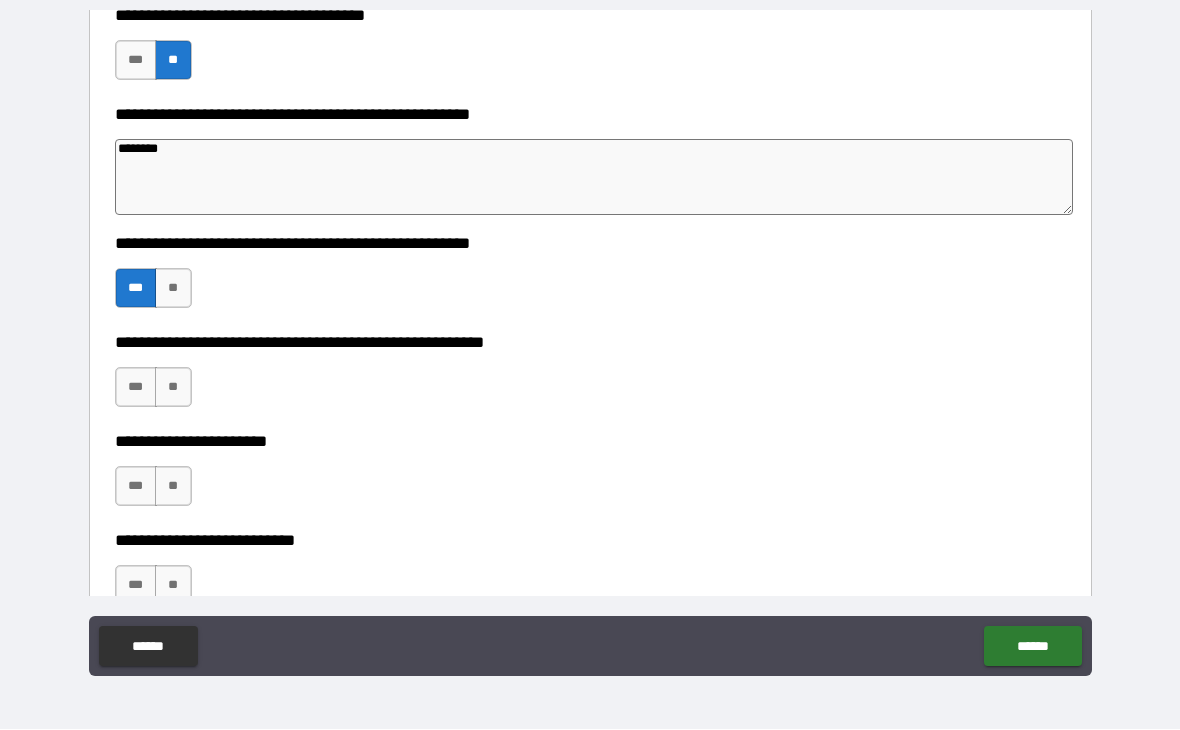 scroll, scrollTop: 722, scrollLeft: 0, axis: vertical 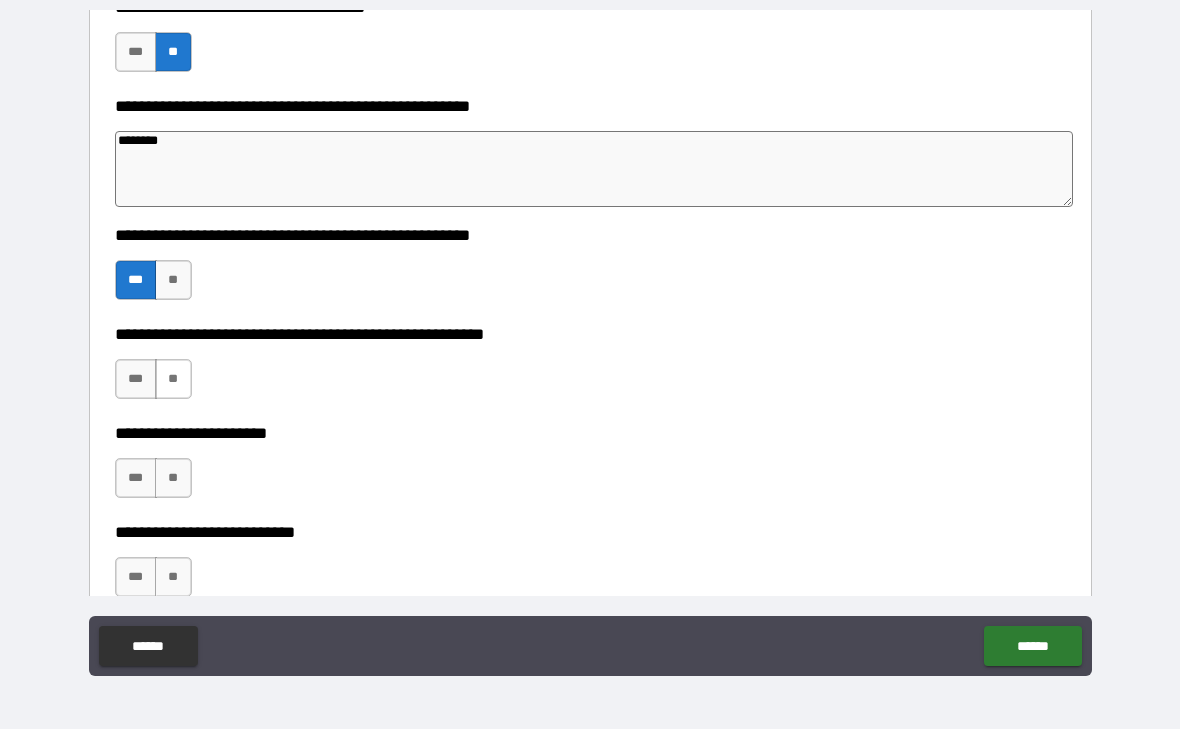 click on "**" at bounding box center (173, 380) 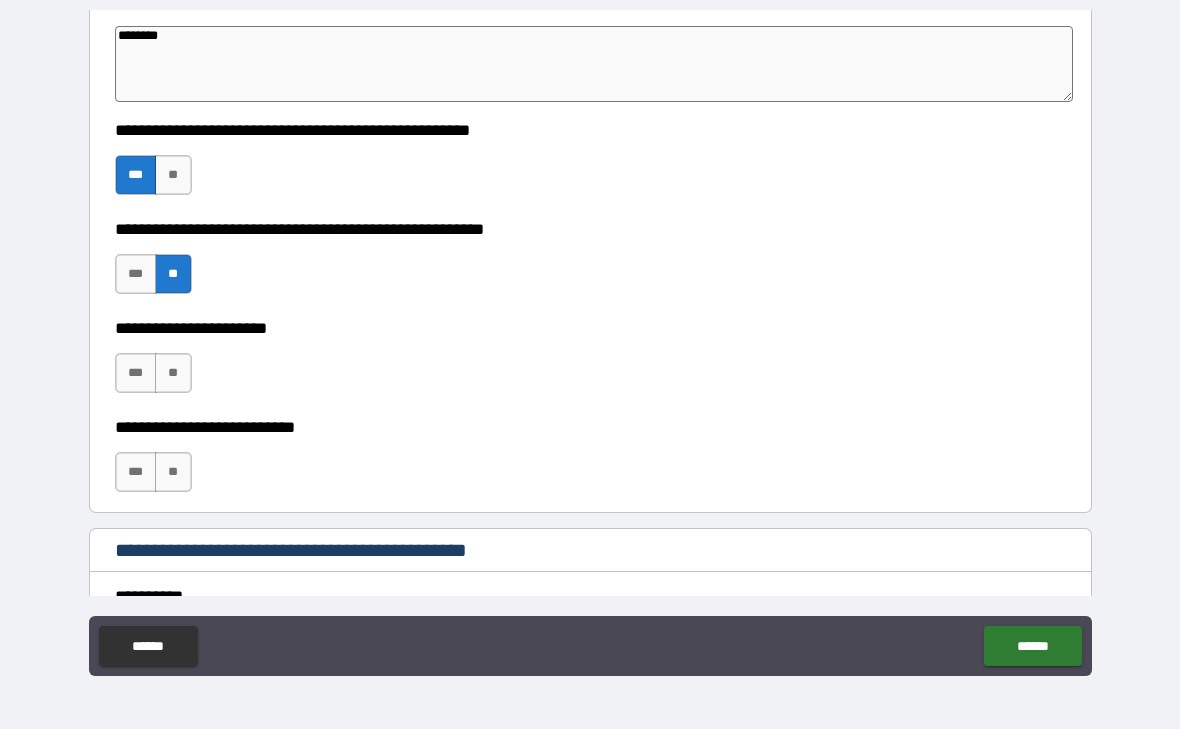 scroll, scrollTop: 834, scrollLeft: 0, axis: vertical 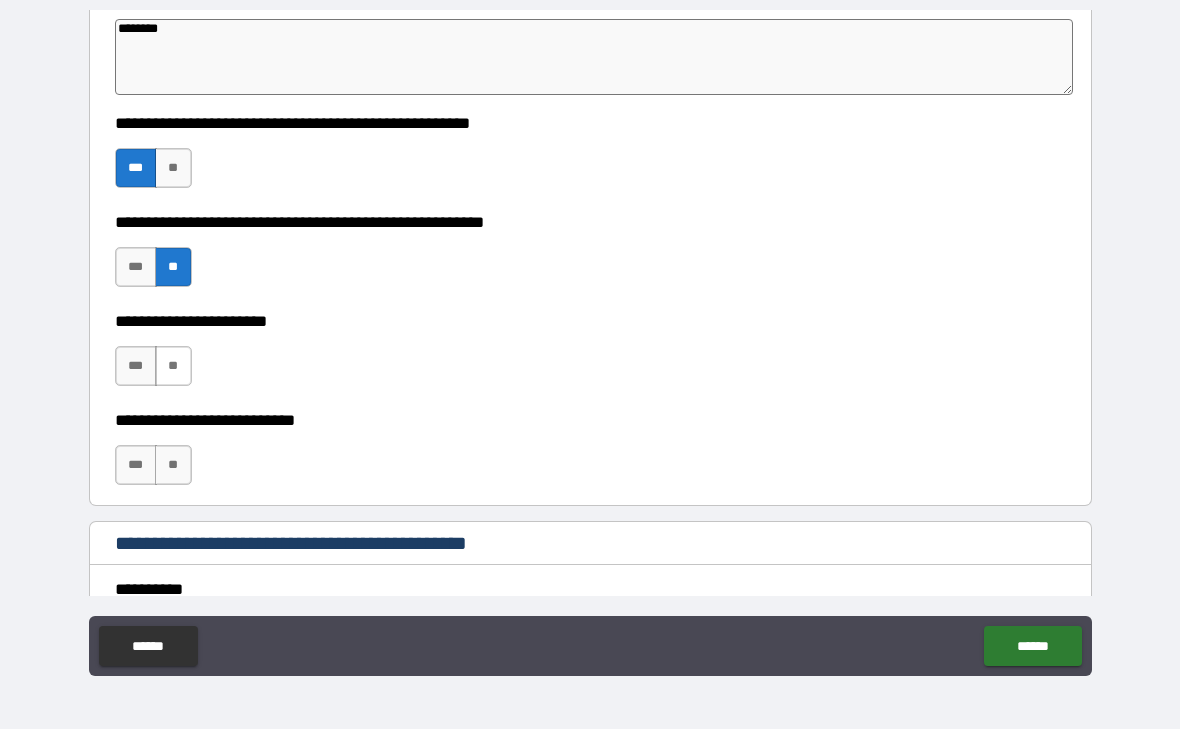 click on "**" at bounding box center [173, 367] 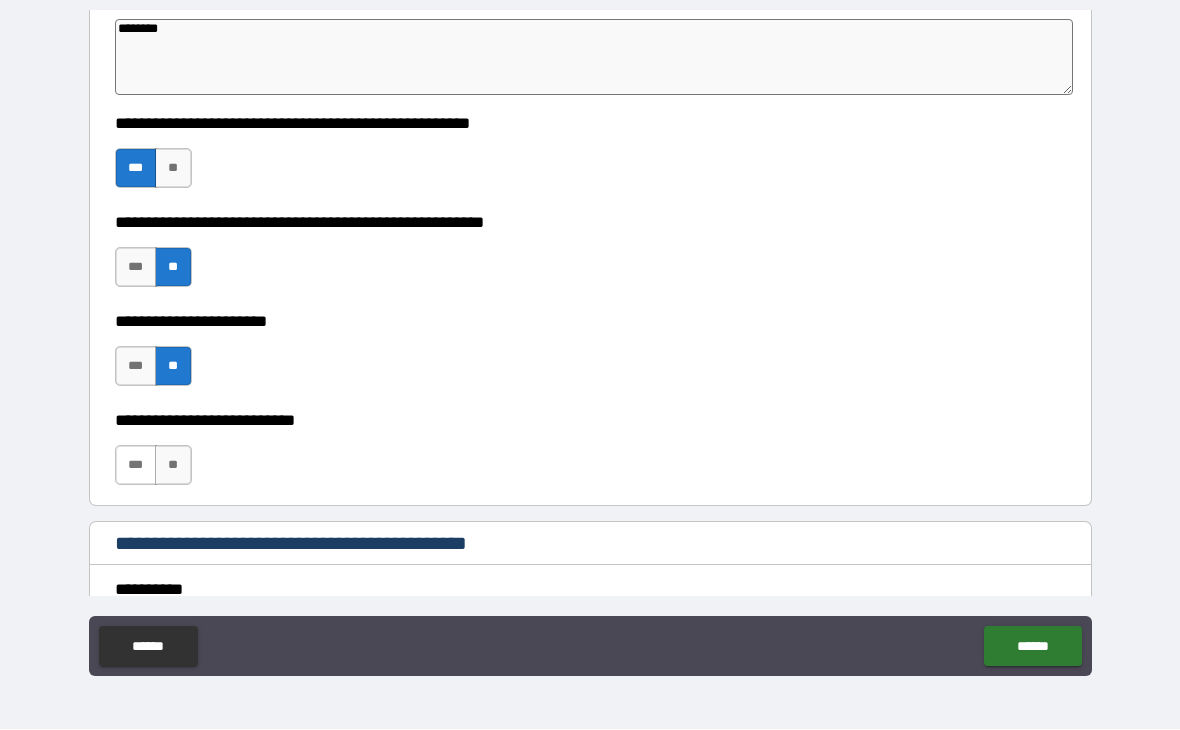 click on "***" at bounding box center [136, 466] 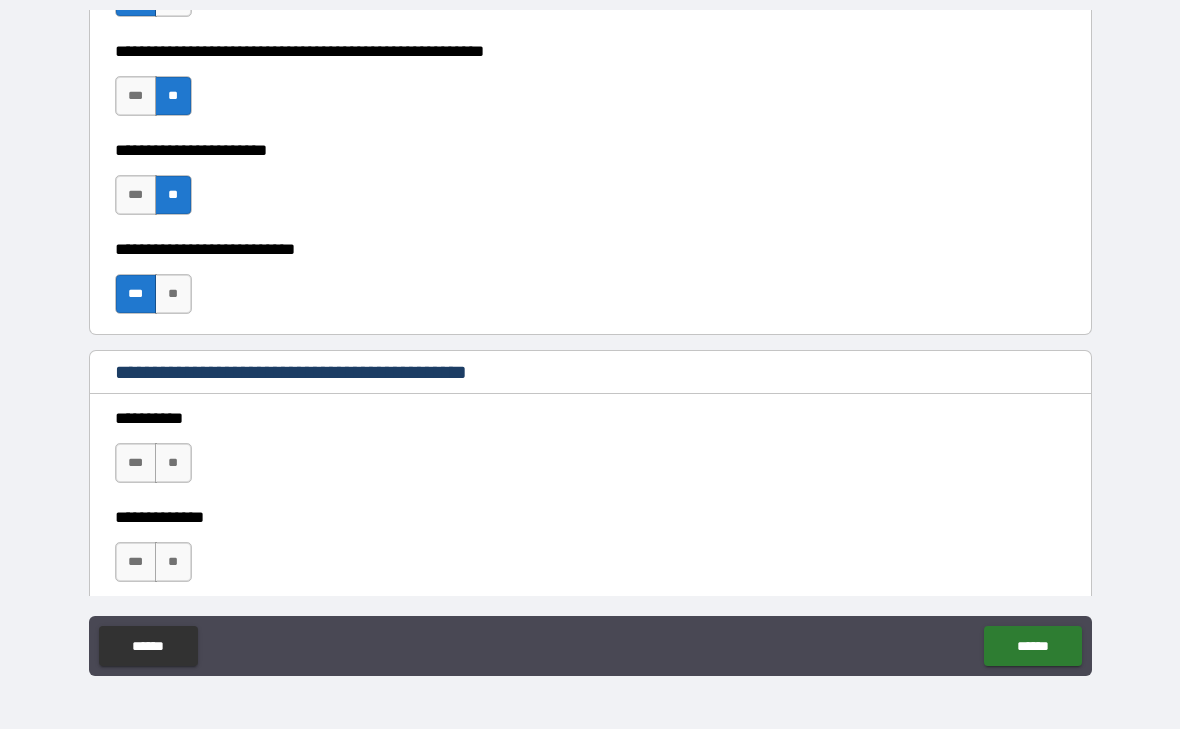 scroll, scrollTop: 1026, scrollLeft: 0, axis: vertical 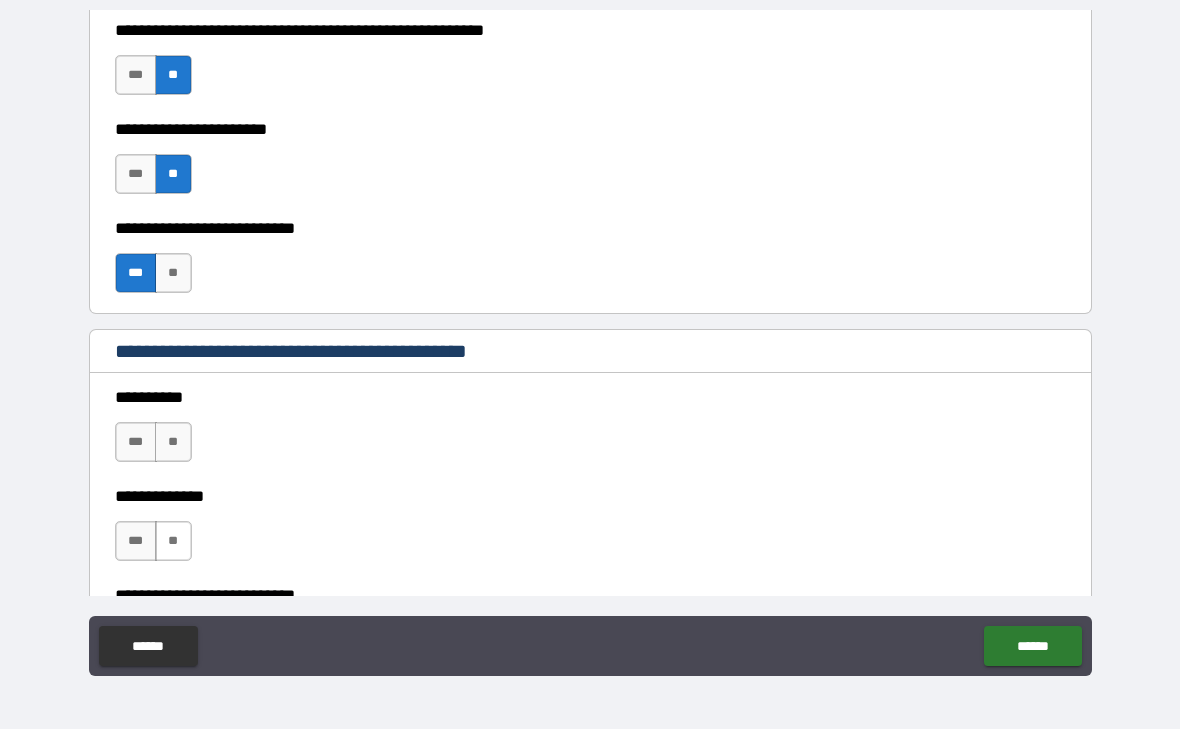 click on "**" at bounding box center [173, 542] 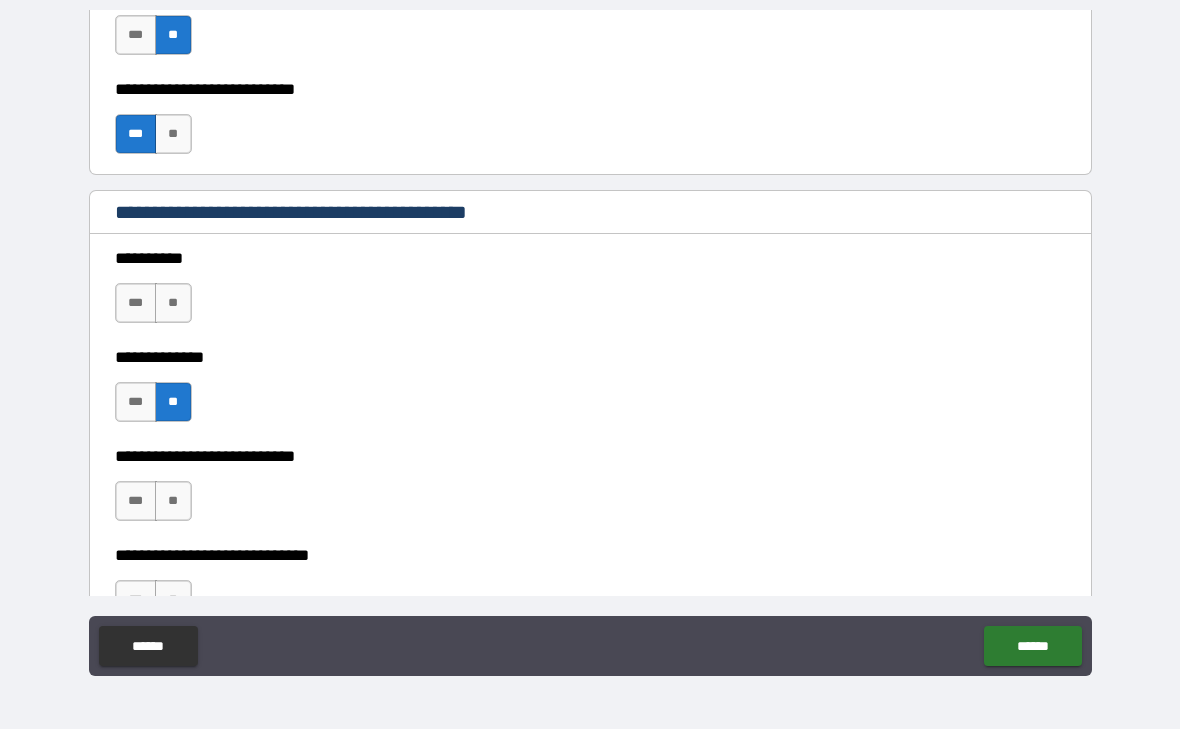 scroll, scrollTop: 1172, scrollLeft: 0, axis: vertical 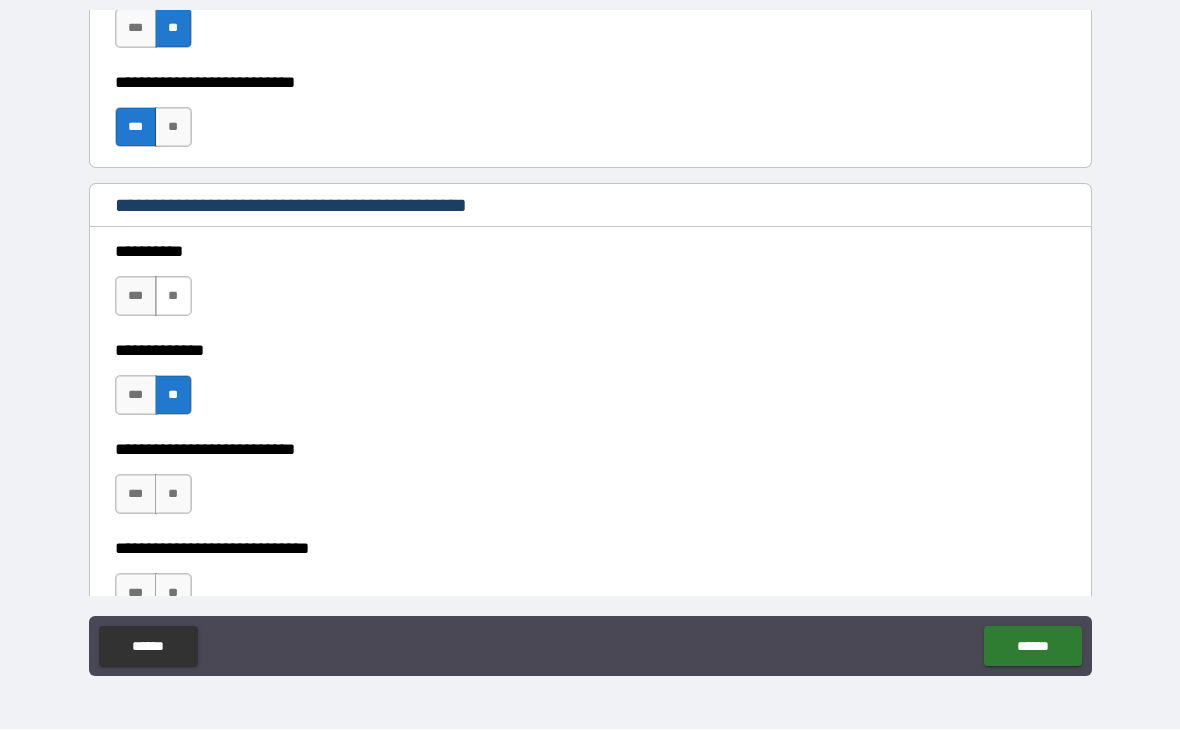 click on "**" at bounding box center [173, 297] 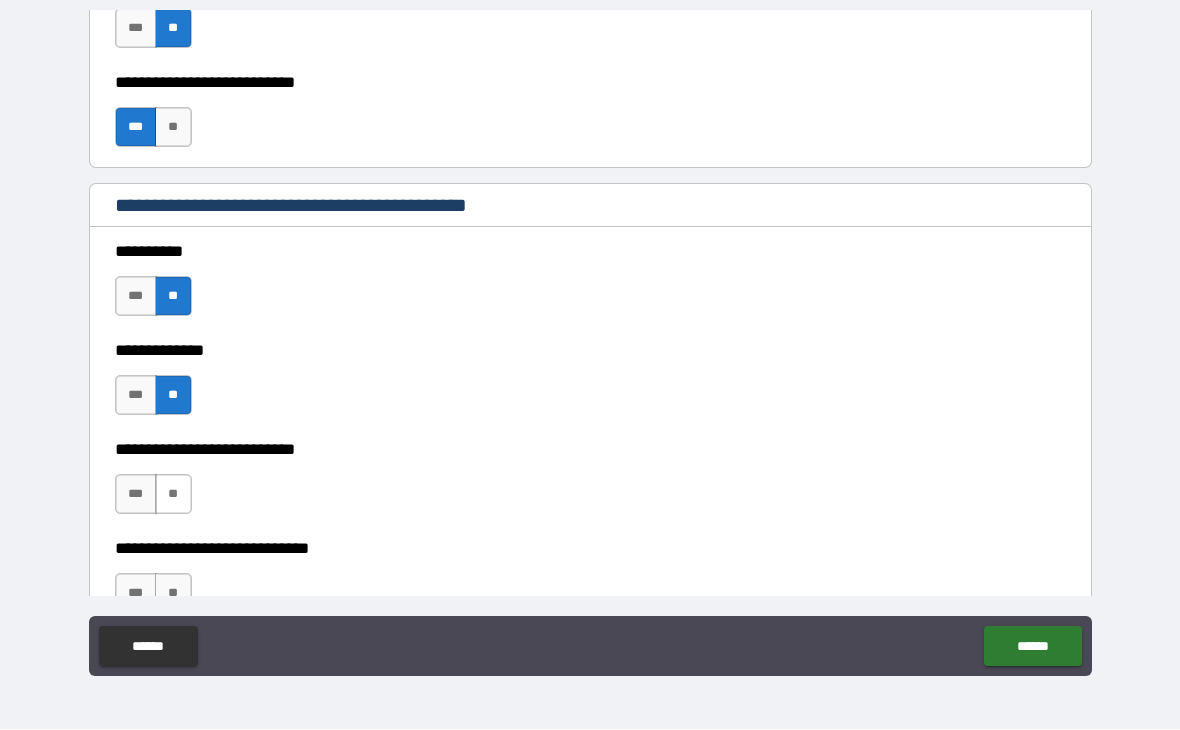 click on "**" at bounding box center (173, 495) 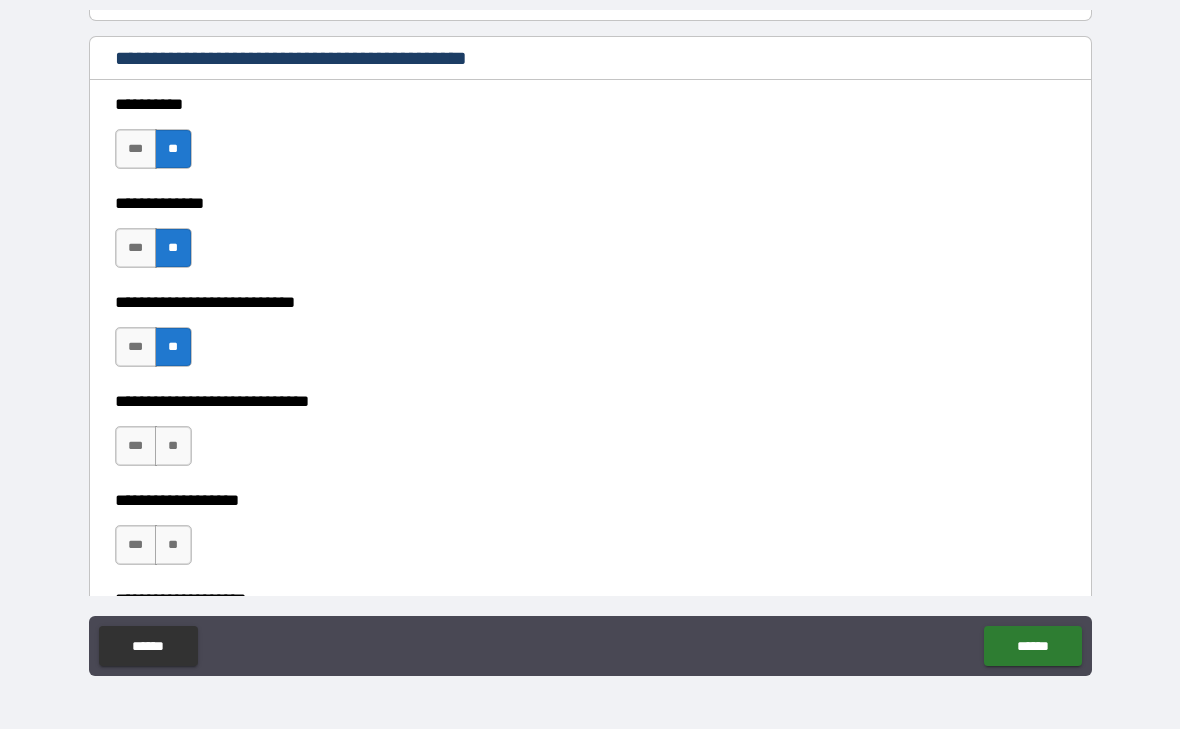 scroll, scrollTop: 1320, scrollLeft: 0, axis: vertical 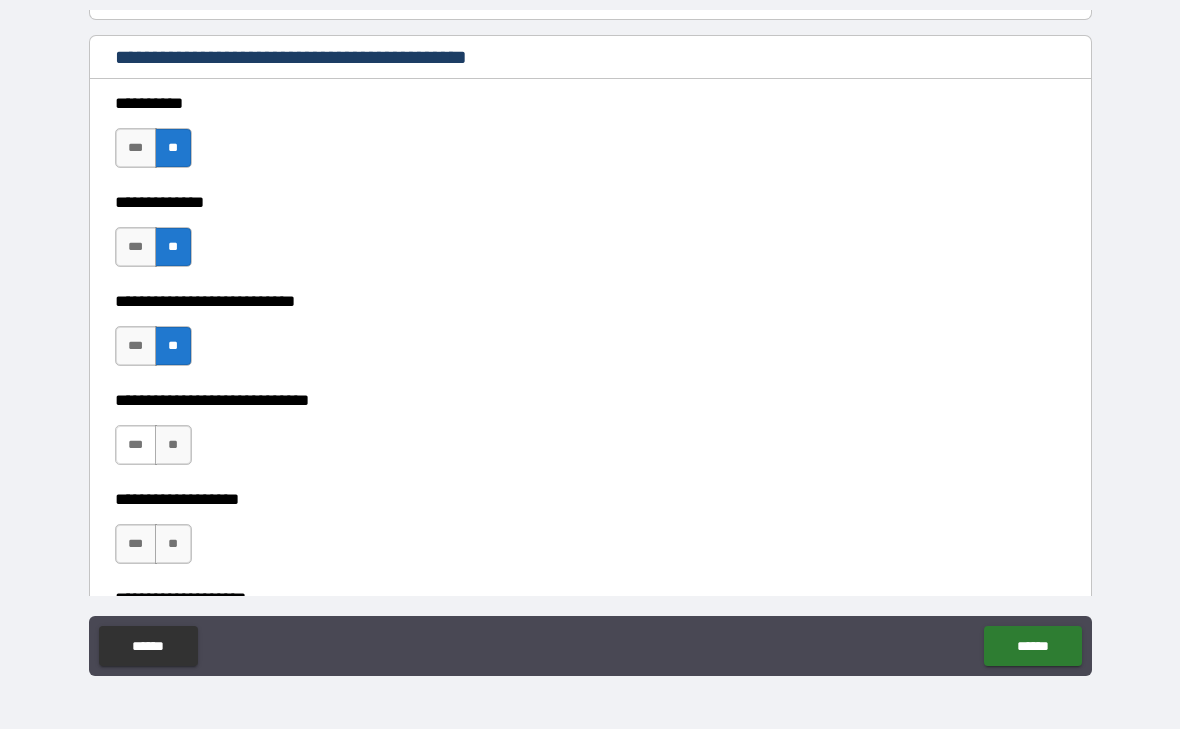 click on "***" at bounding box center [136, 446] 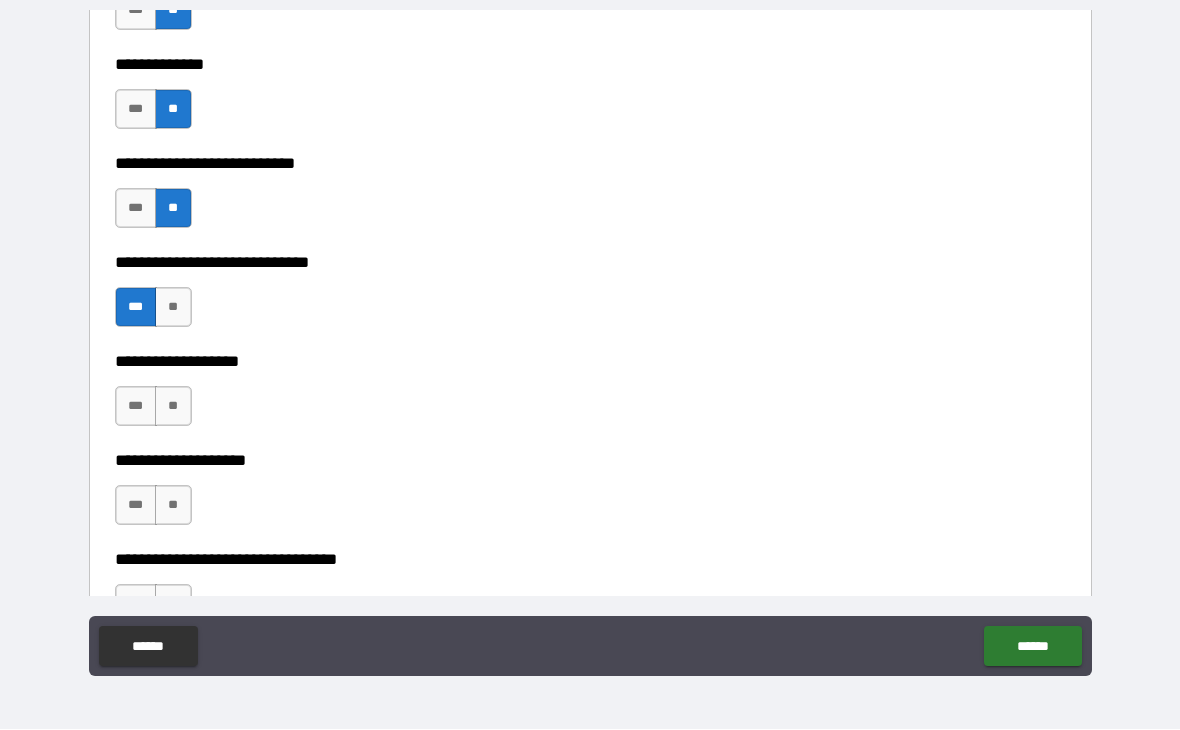 scroll, scrollTop: 1484, scrollLeft: 0, axis: vertical 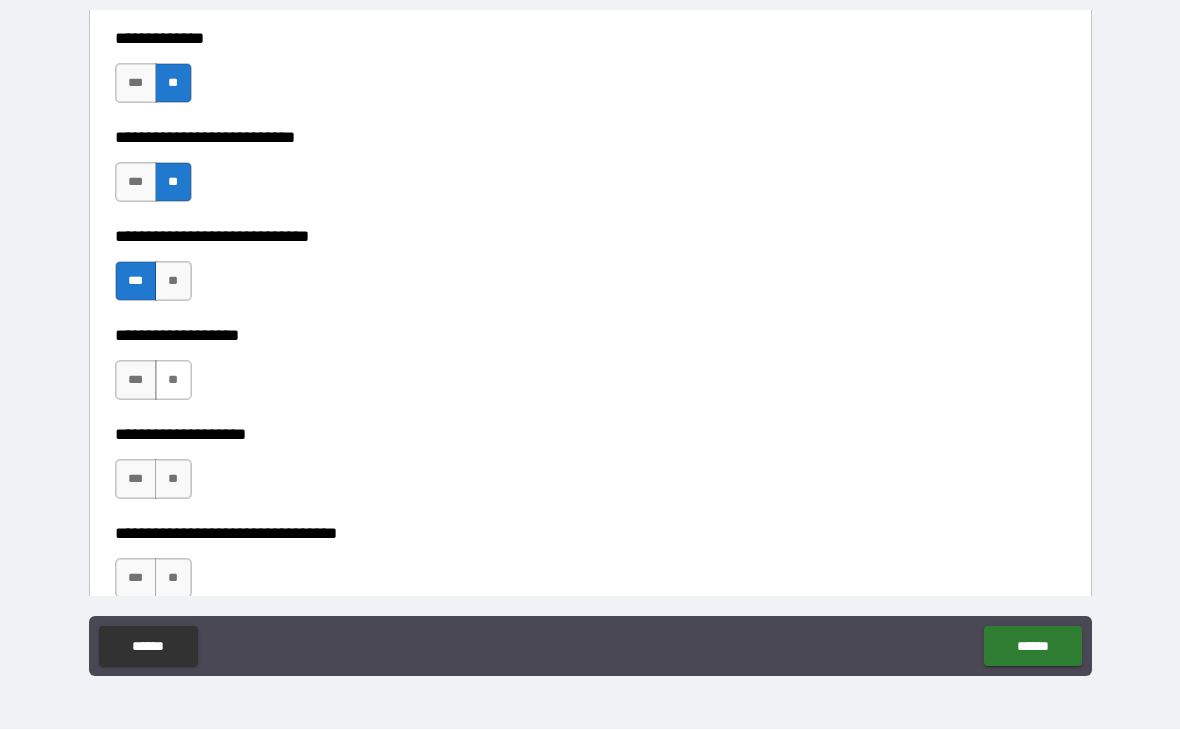 click on "**" at bounding box center (173, 381) 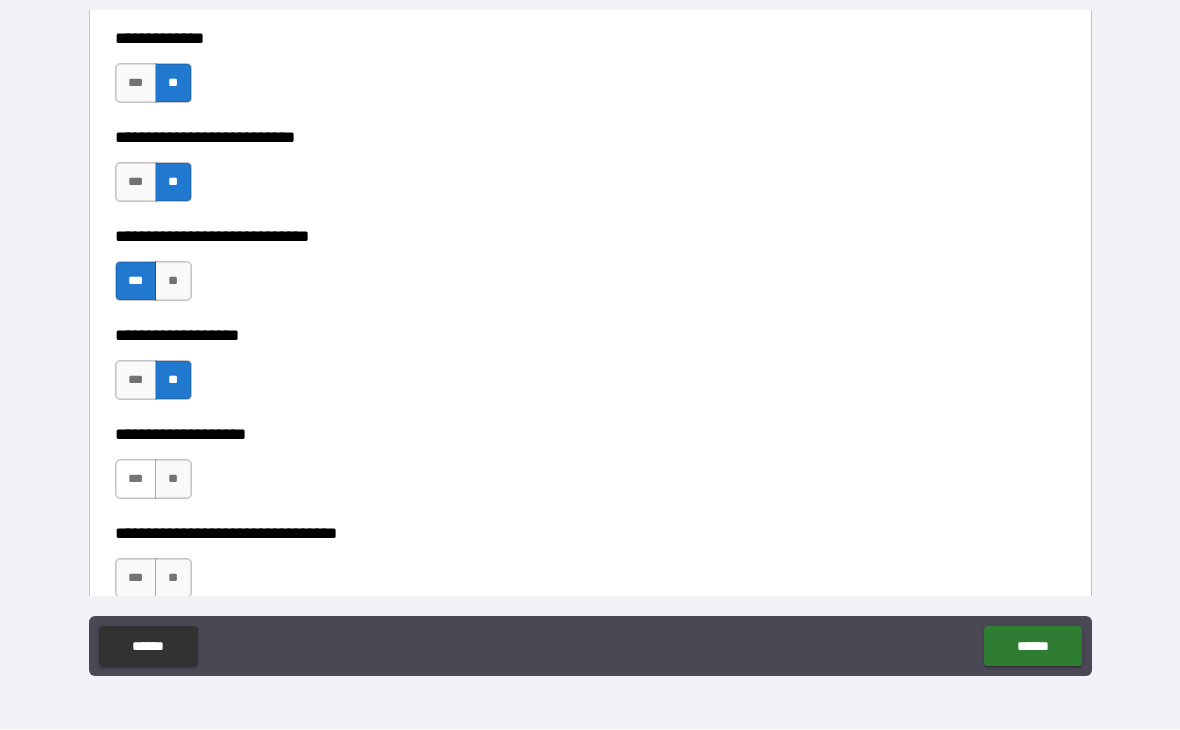 click on "***" at bounding box center [136, 480] 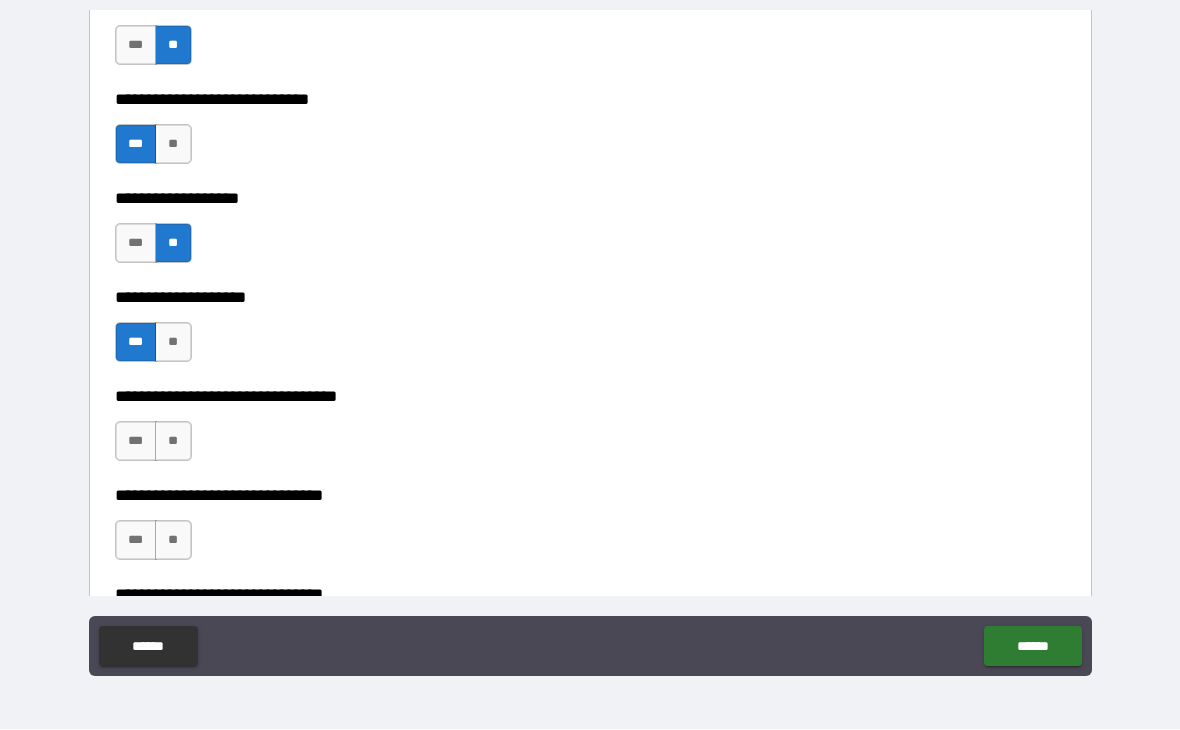 scroll, scrollTop: 1626, scrollLeft: 0, axis: vertical 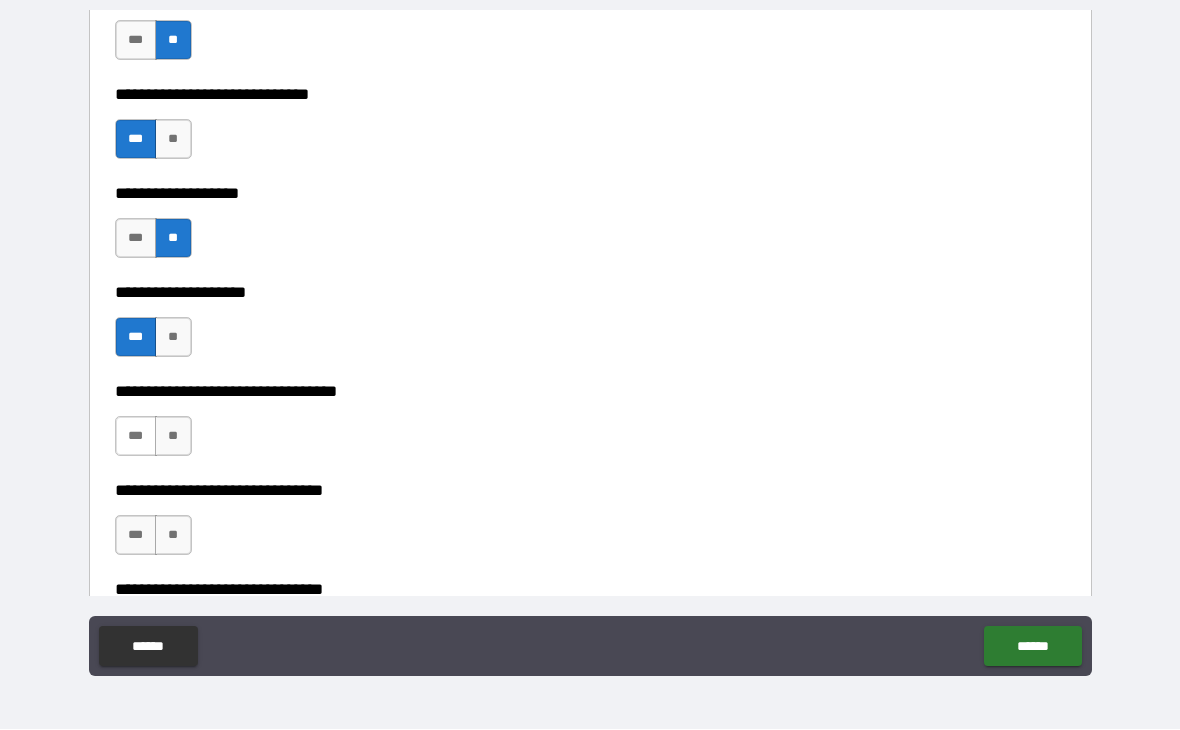 click on "***" at bounding box center (136, 437) 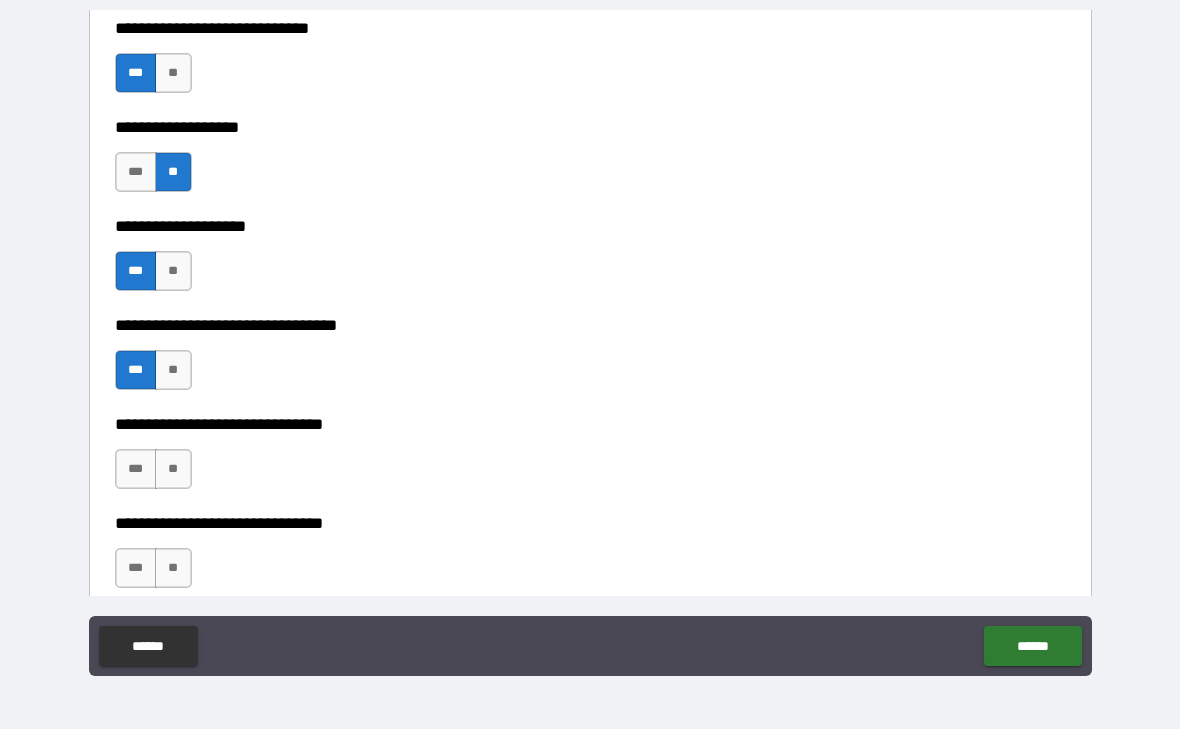 scroll, scrollTop: 1728, scrollLeft: 0, axis: vertical 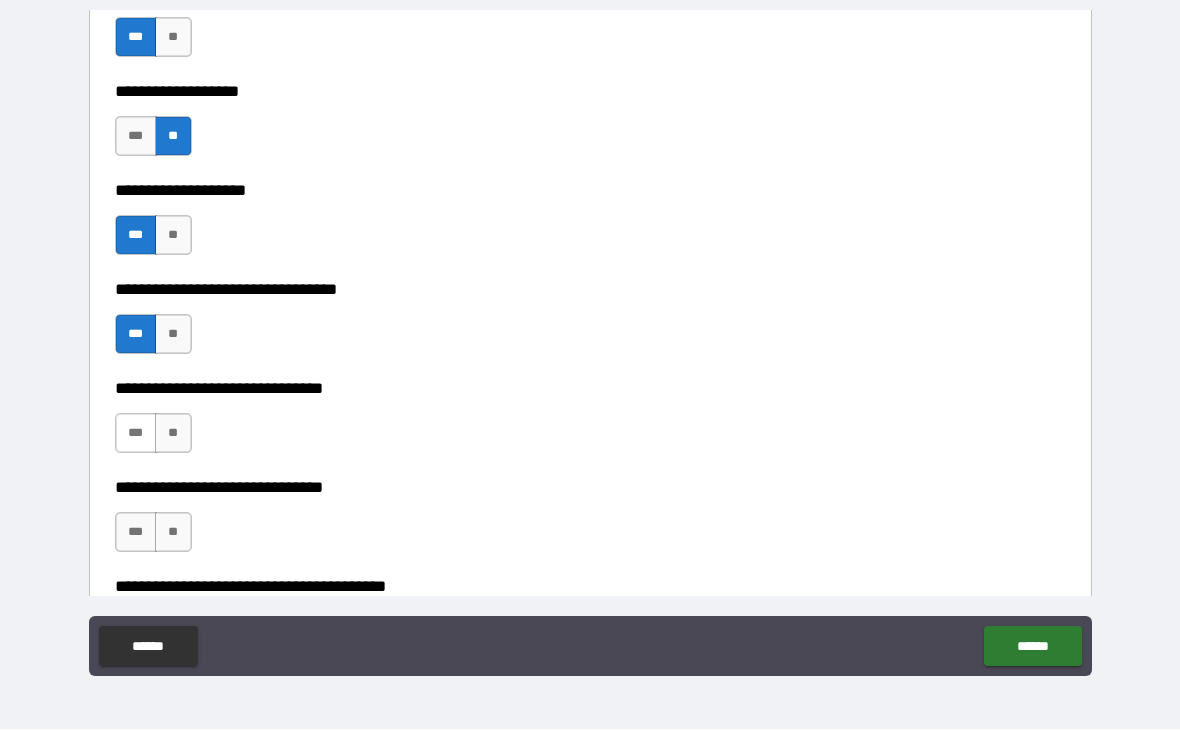 click on "***" at bounding box center [136, 434] 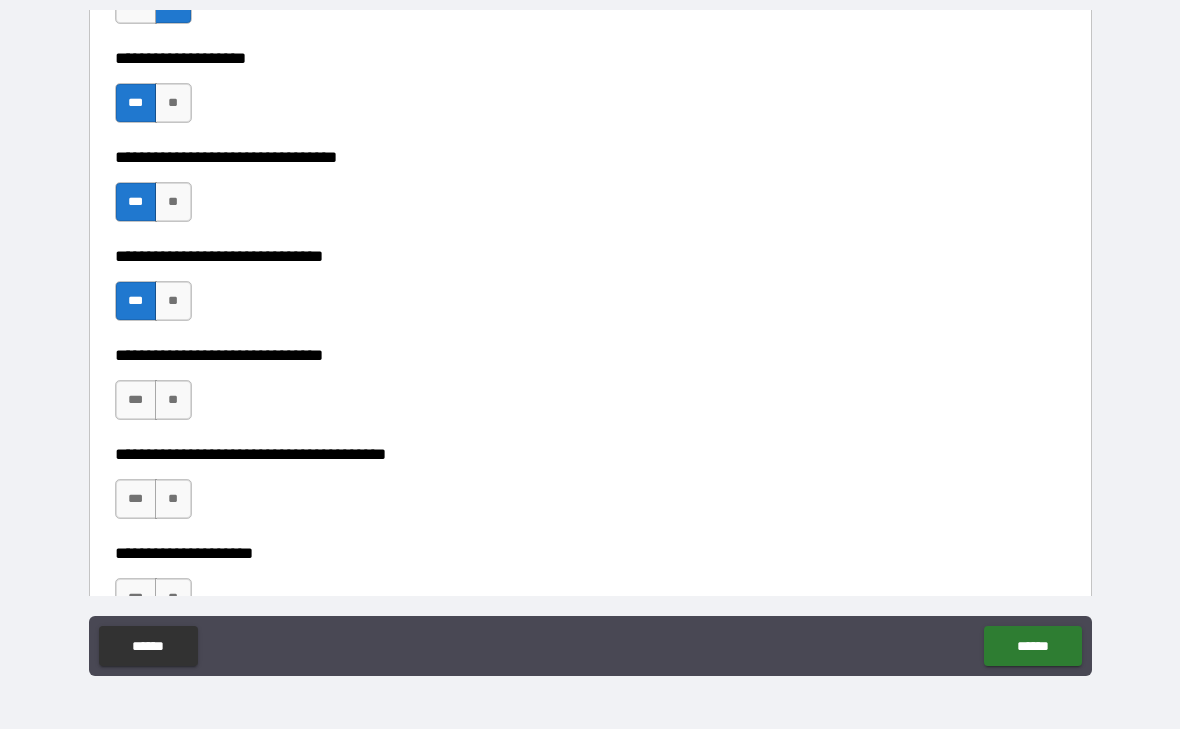scroll, scrollTop: 1875, scrollLeft: 0, axis: vertical 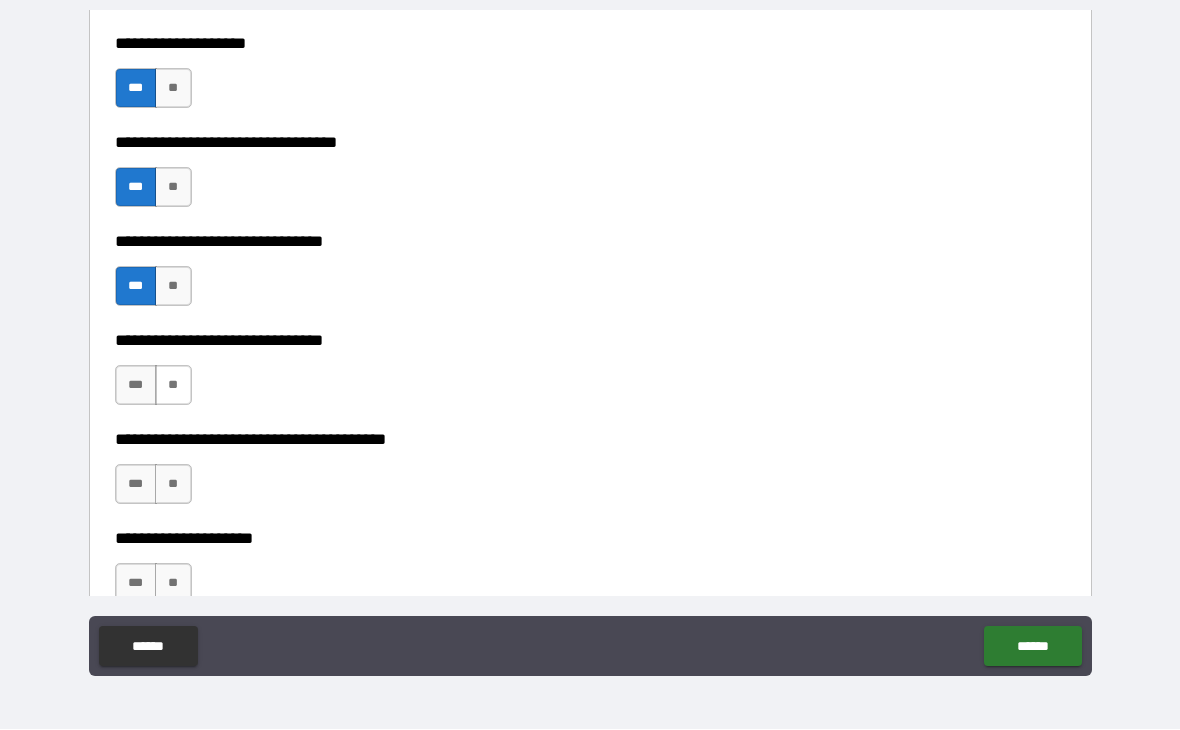 click on "**" at bounding box center (173, 386) 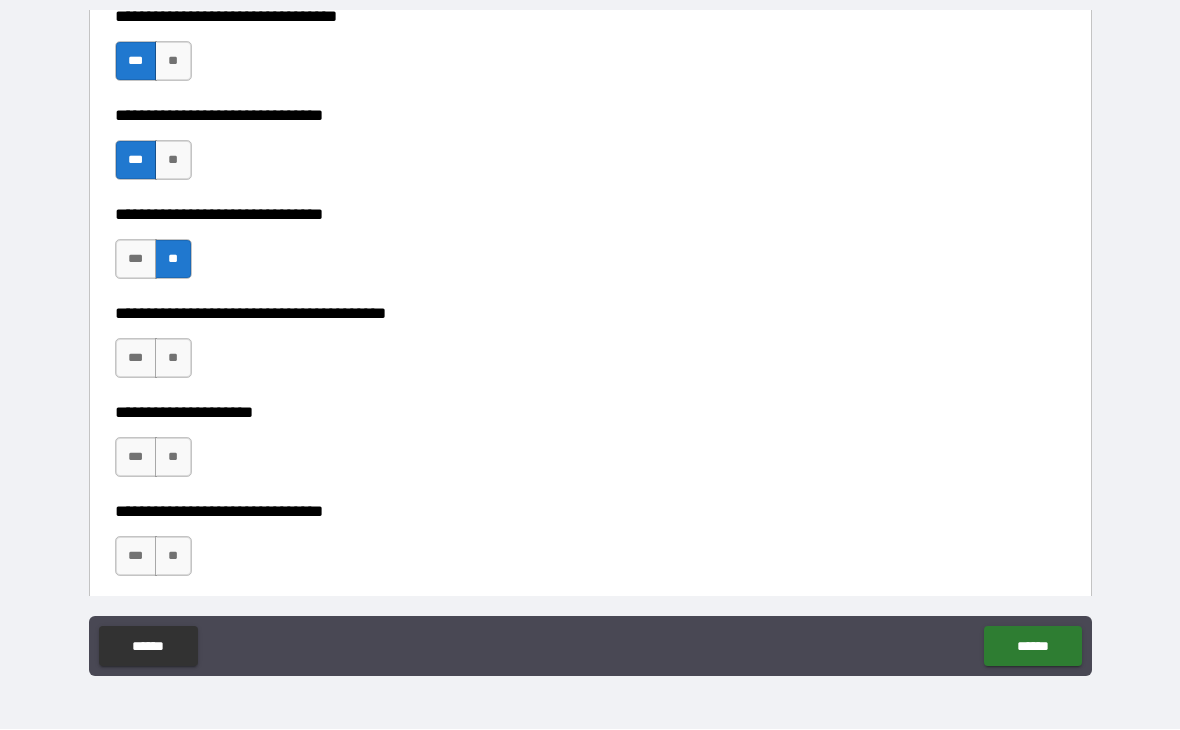 scroll, scrollTop: 2003, scrollLeft: 0, axis: vertical 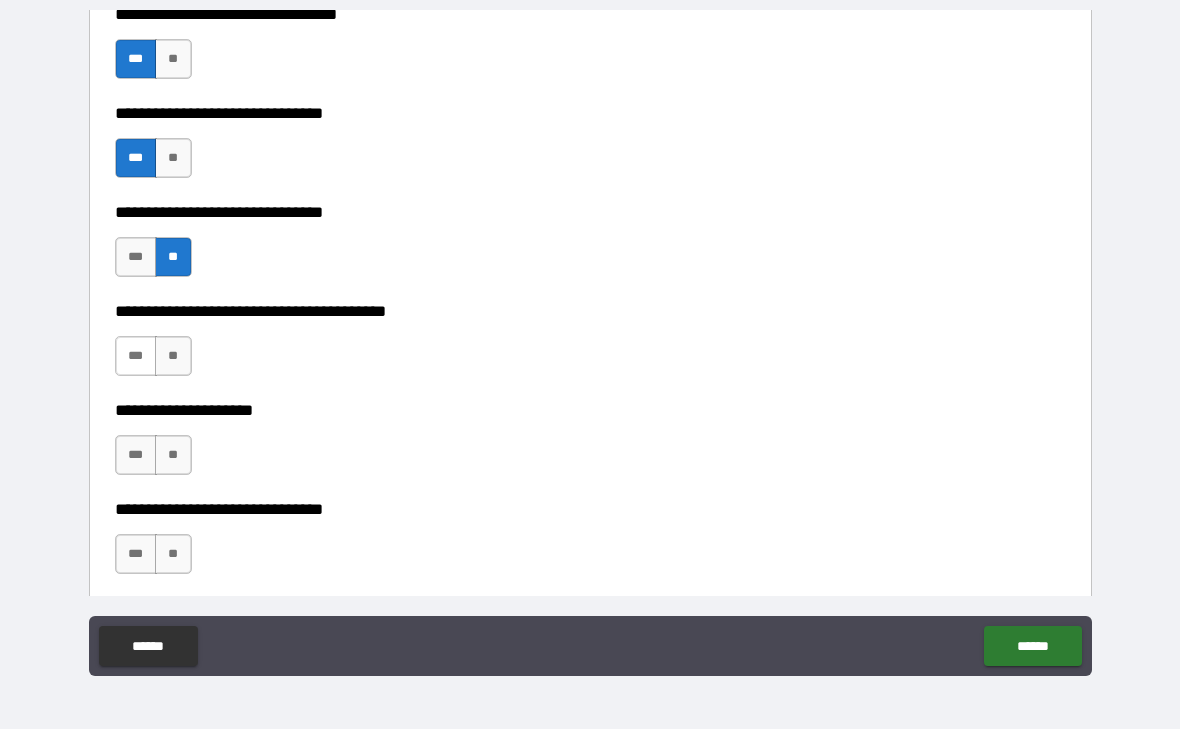 click on "***" at bounding box center [136, 357] 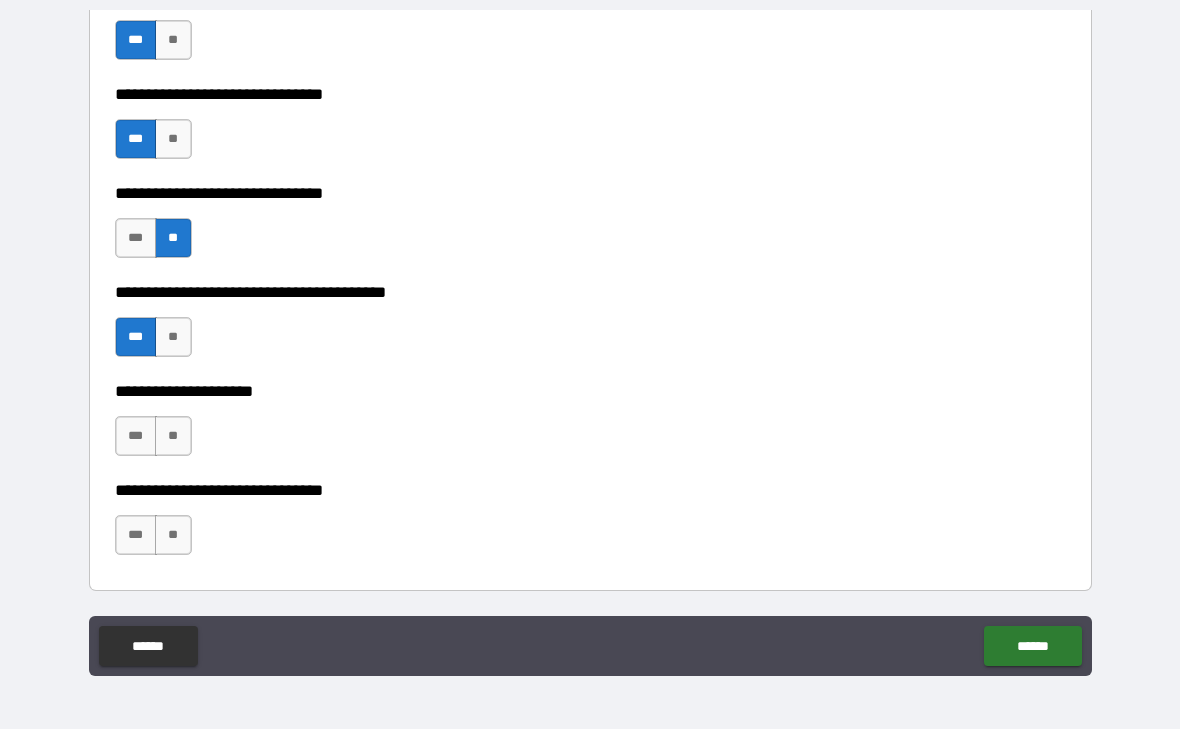 scroll, scrollTop: 2022, scrollLeft: 0, axis: vertical 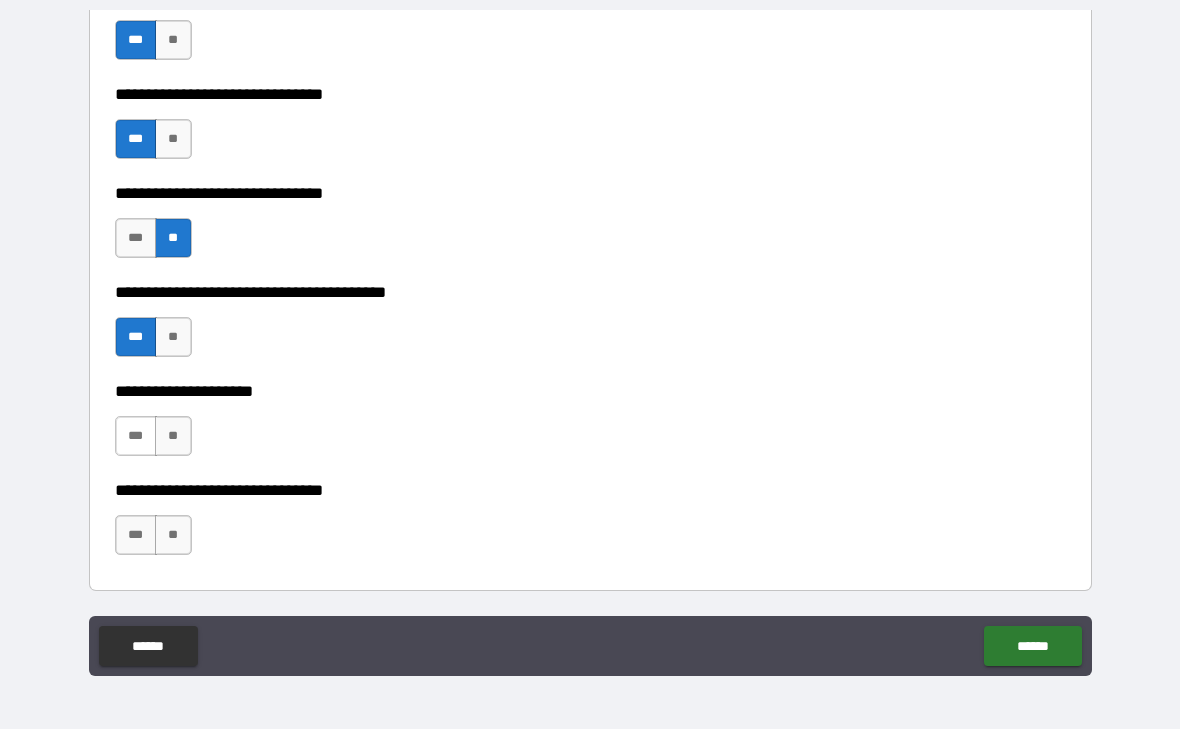 click on "***" at bounding box center [136, 437] 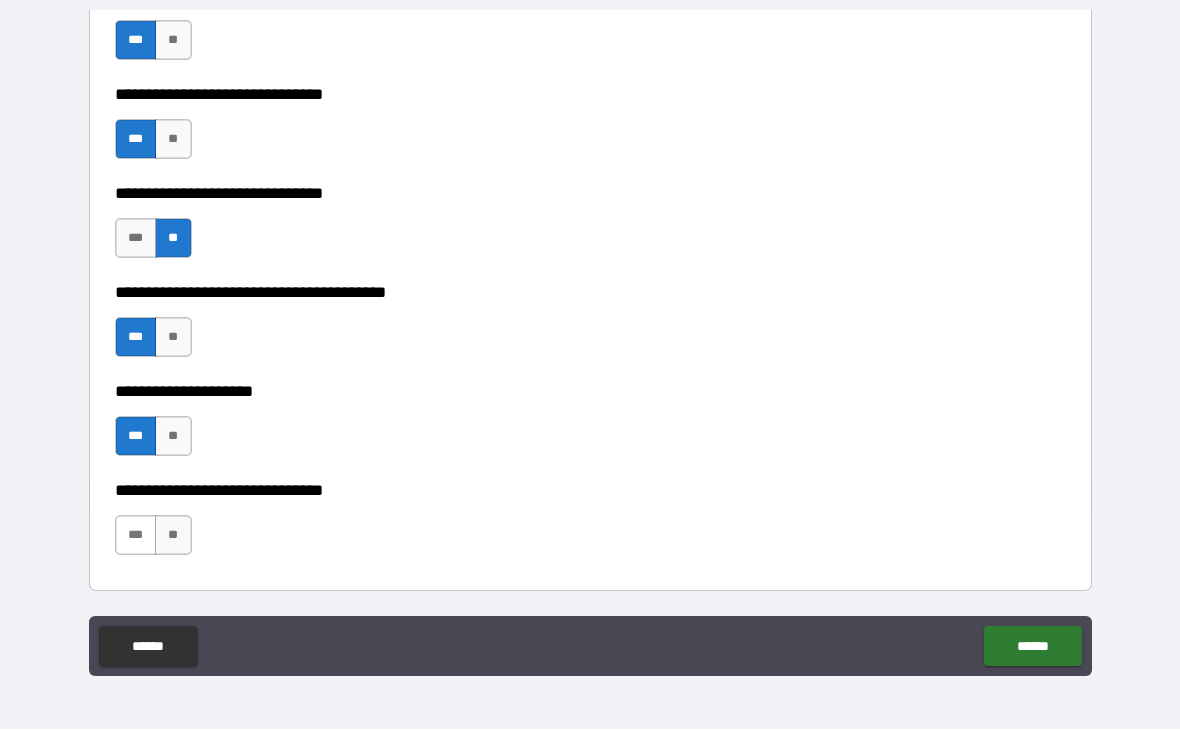 click on "***" at bounding box center [136, 536] 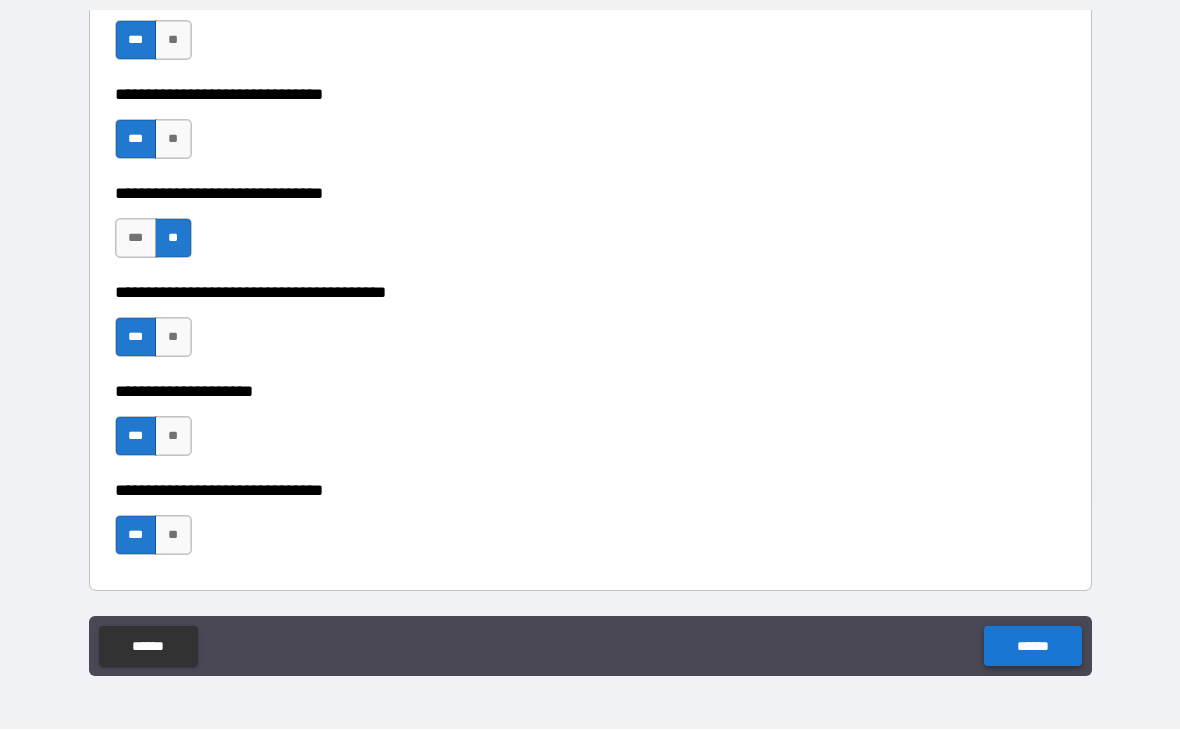 click on "******" at bounding box center [1032, 647] 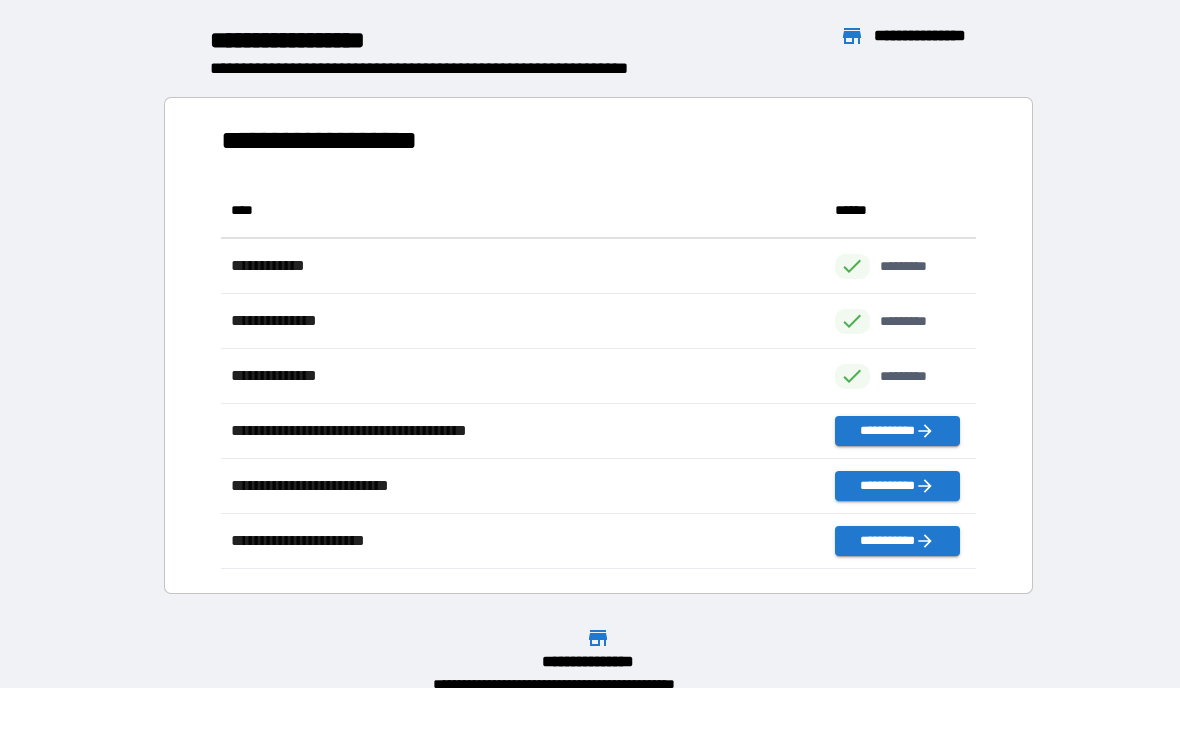 scroll, scrollTop: 386, scrollLeft: 755, axis: both 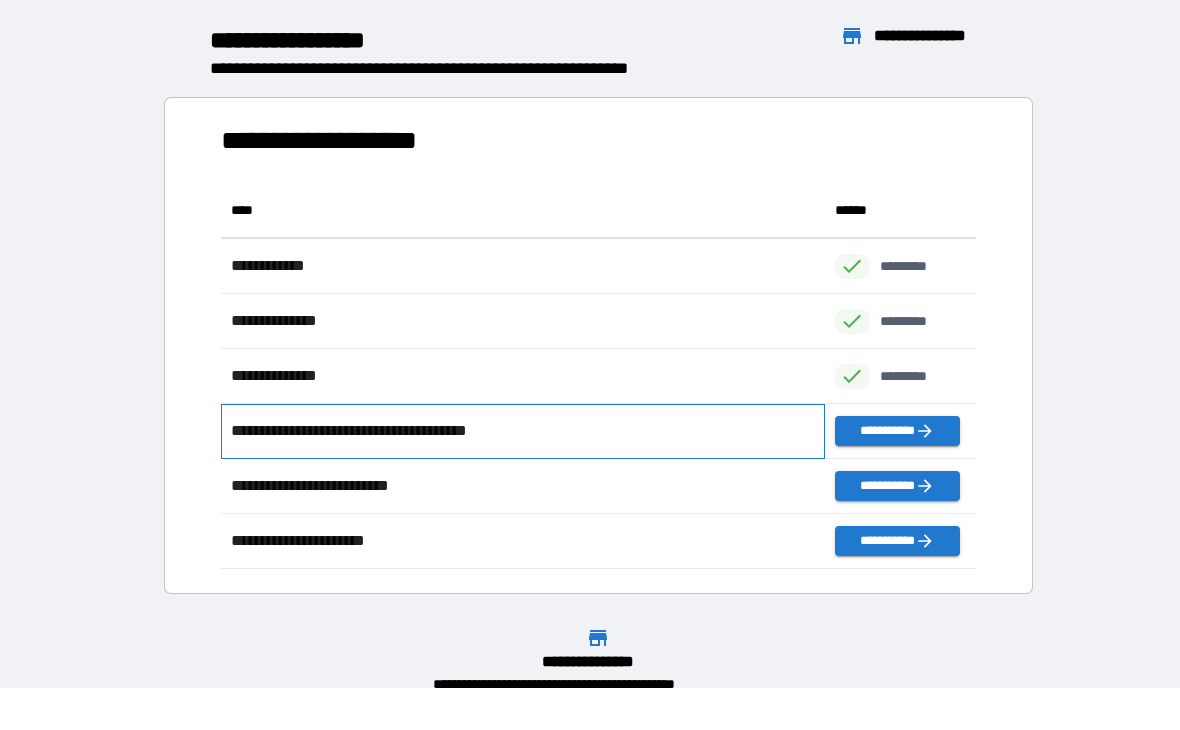 click on "**********" at bounding box center [523, 432] 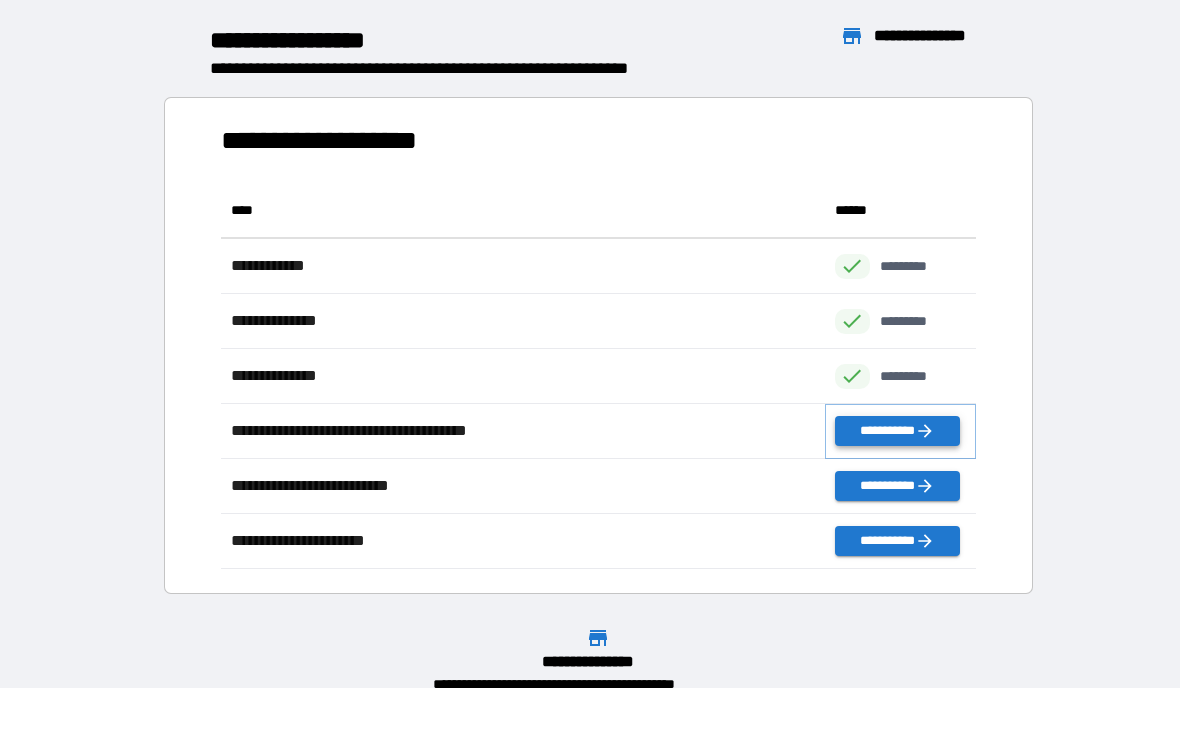 click on "**********" at bounding box center [897, 432] 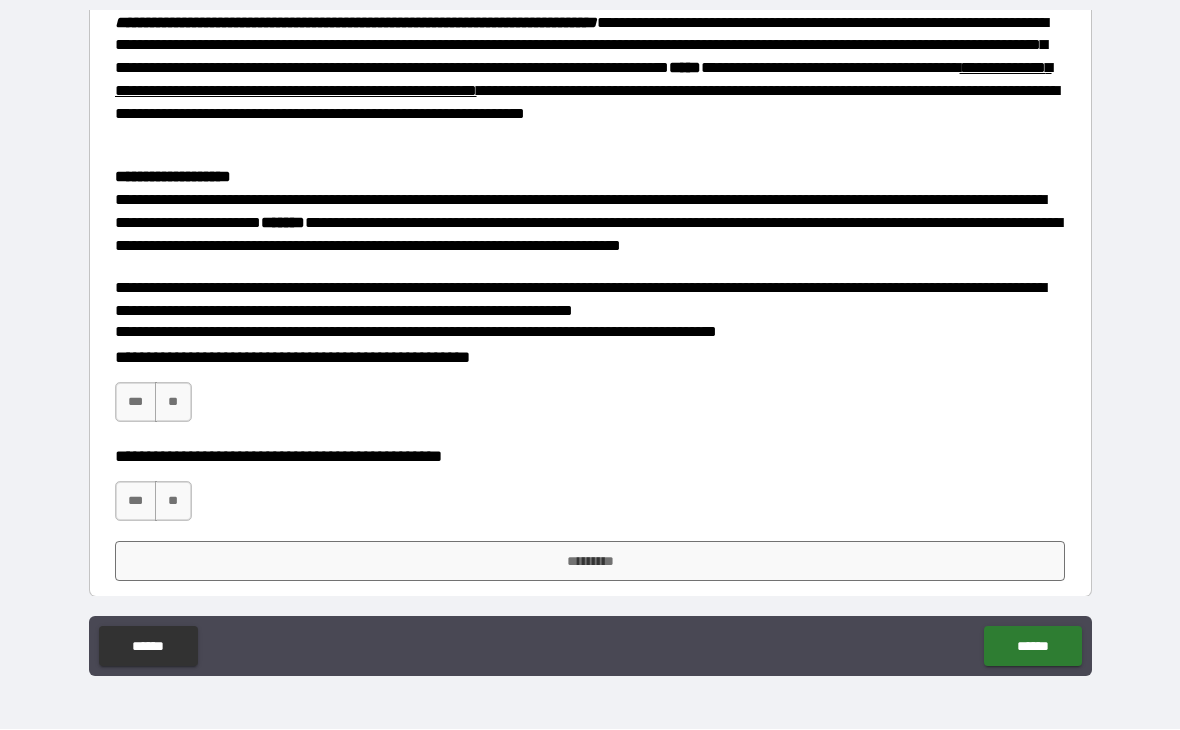 scroll, scrollTop: 473, scrollLeft: 0, axis: vertical 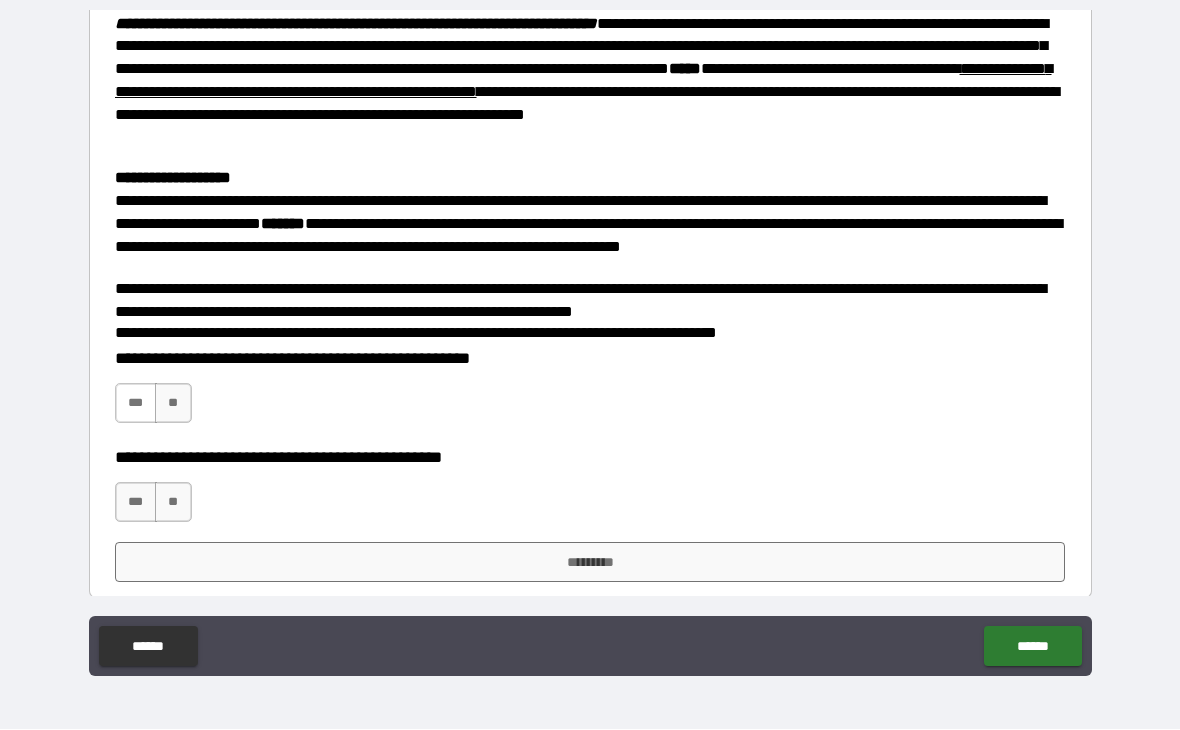 click on "***" at bounding box center [136, 404] 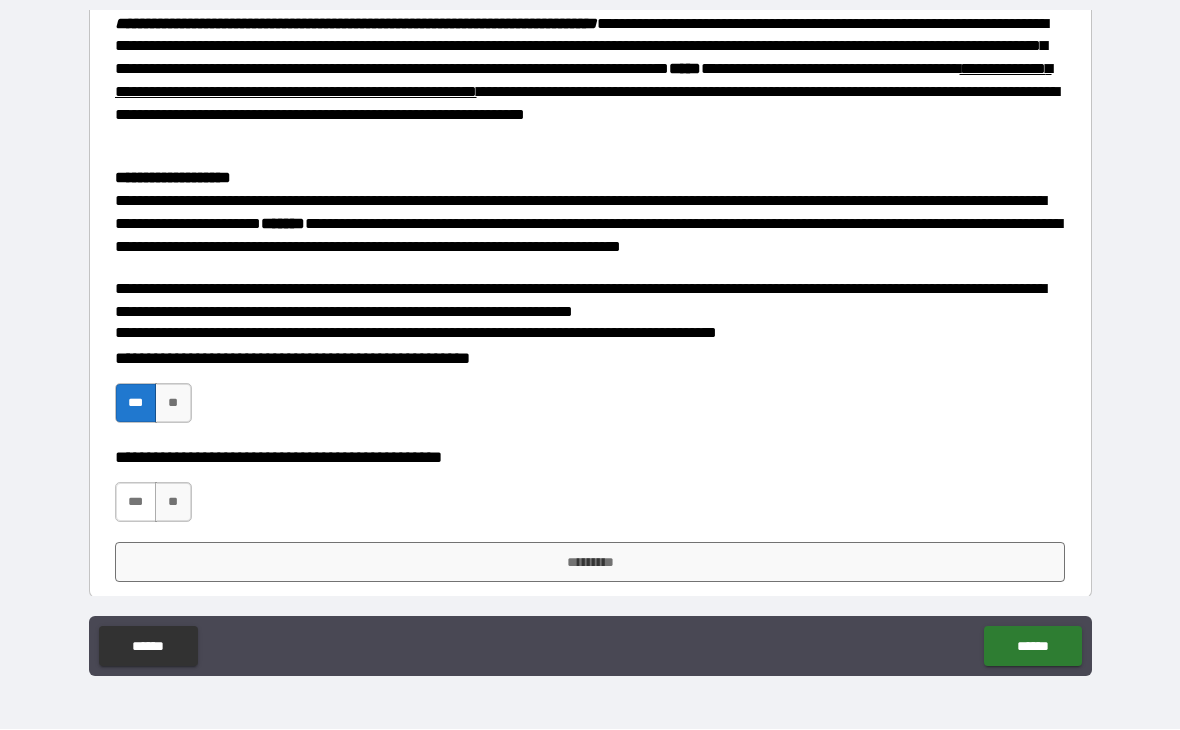 click on "***" at bounding box center [136, 503] 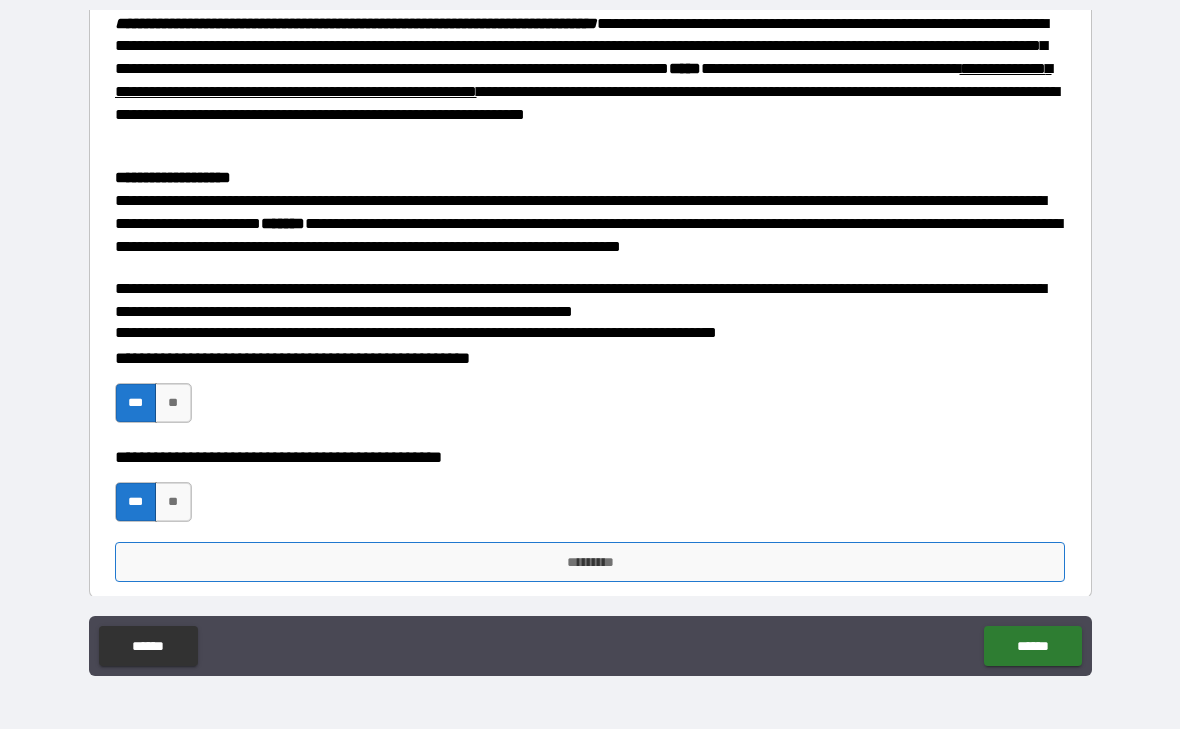 click on "*********" at bounding box center [590, 563] 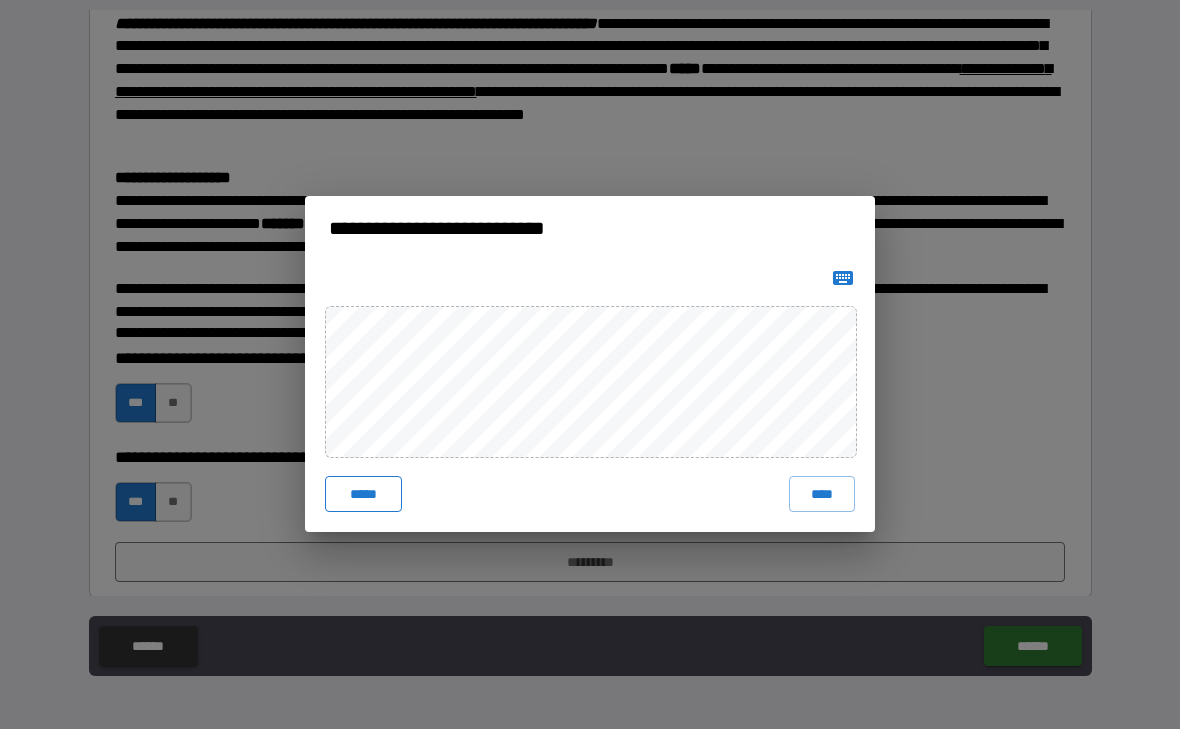 click on "*****" at bounding box center [363, 495] 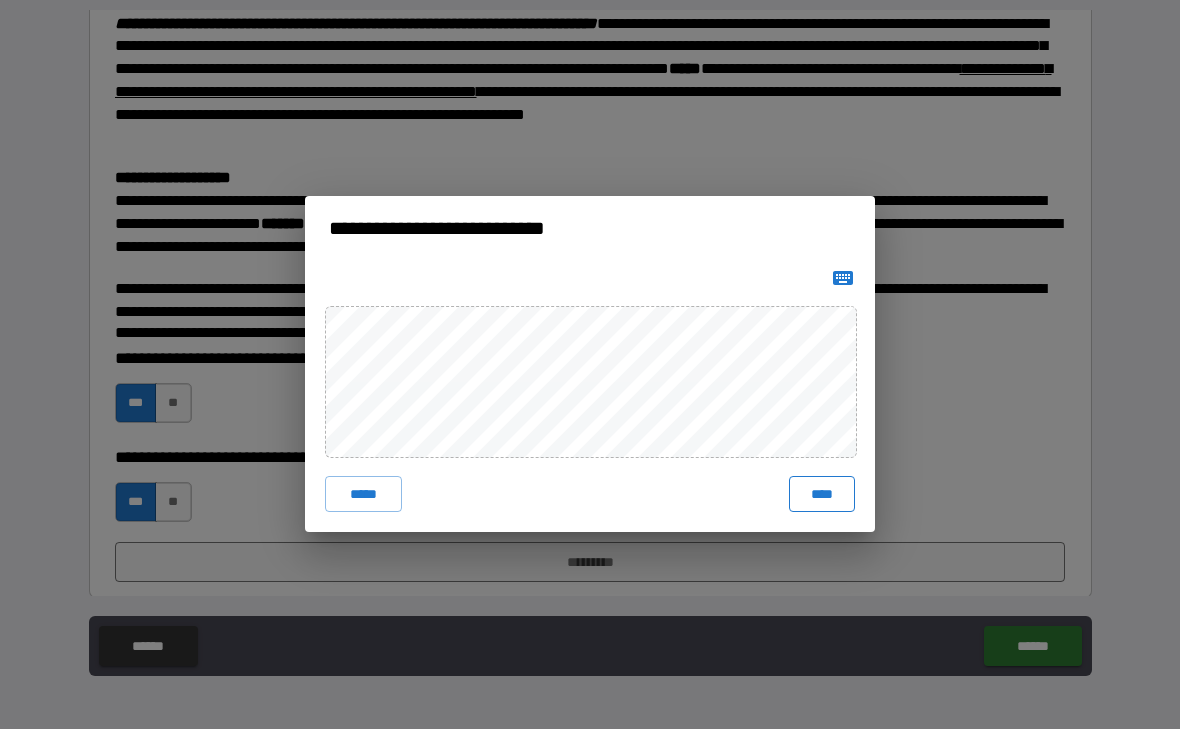 click on "****" at bounding box center (822, 495) 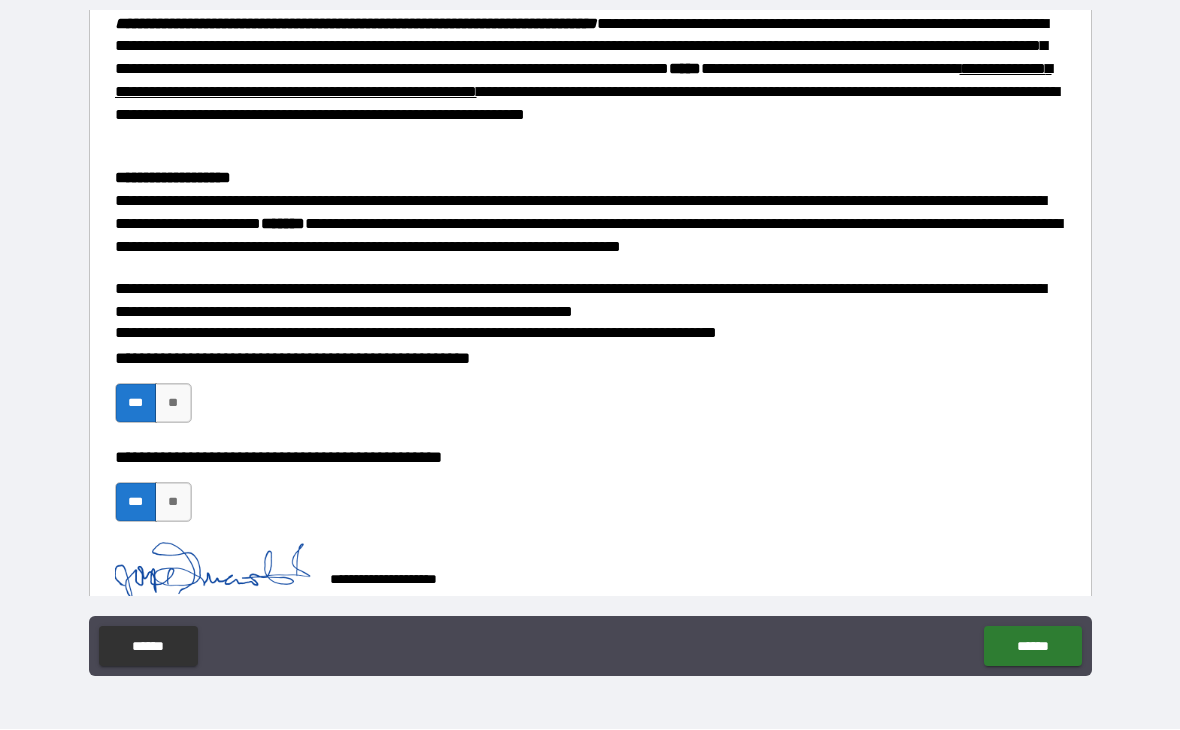 scroll, scrollTop: 463, scrollLeft: 0, axis: vertical 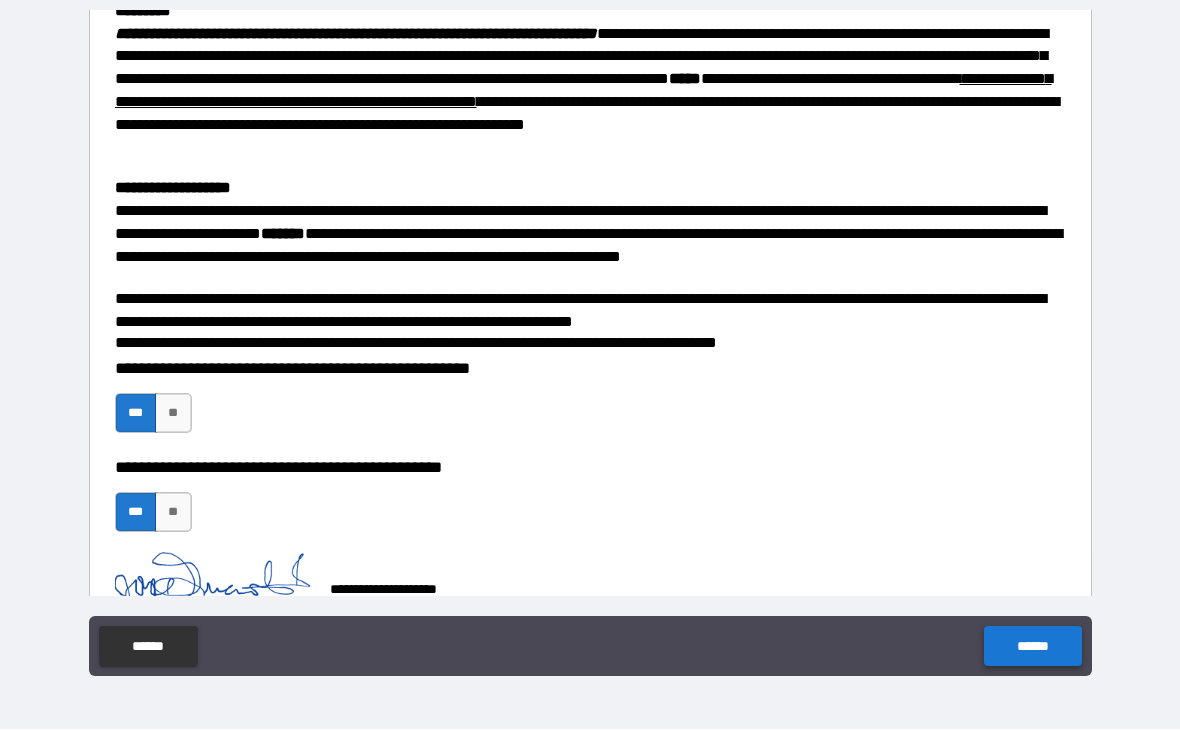 click on "******" at bounding box center [1032, 647] 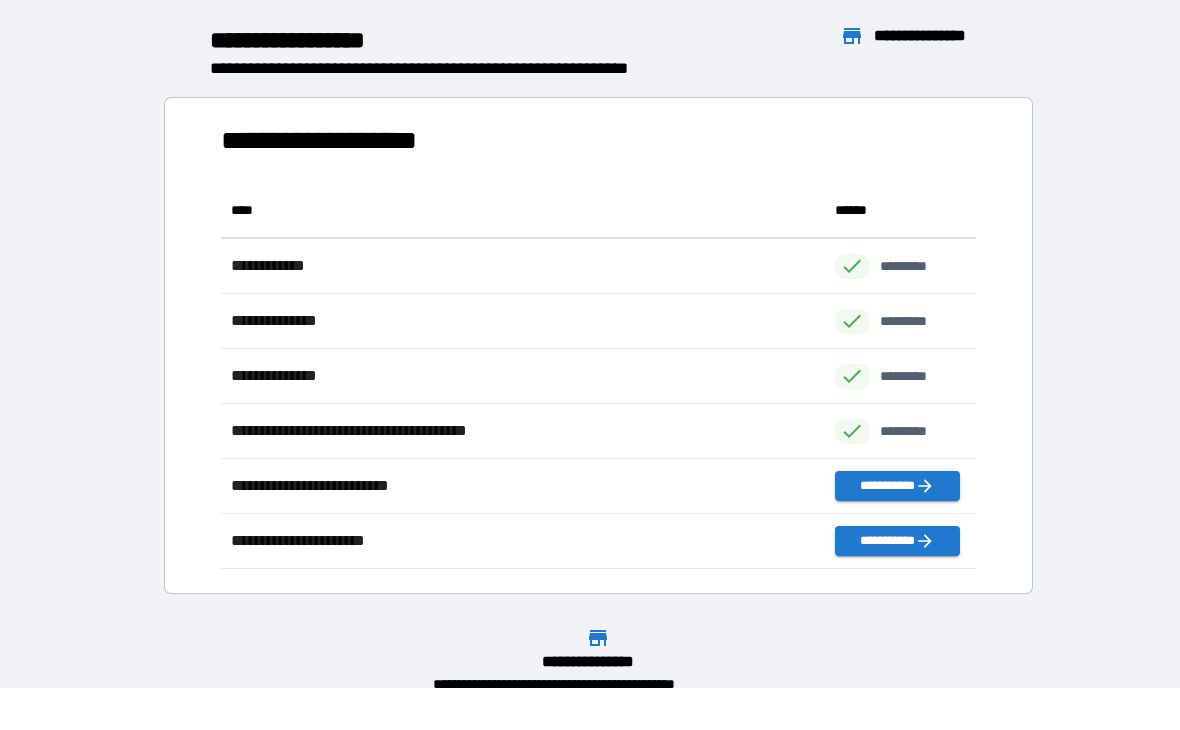 scroll, scrollTop: 386, scrollLeft: 755, axis: both 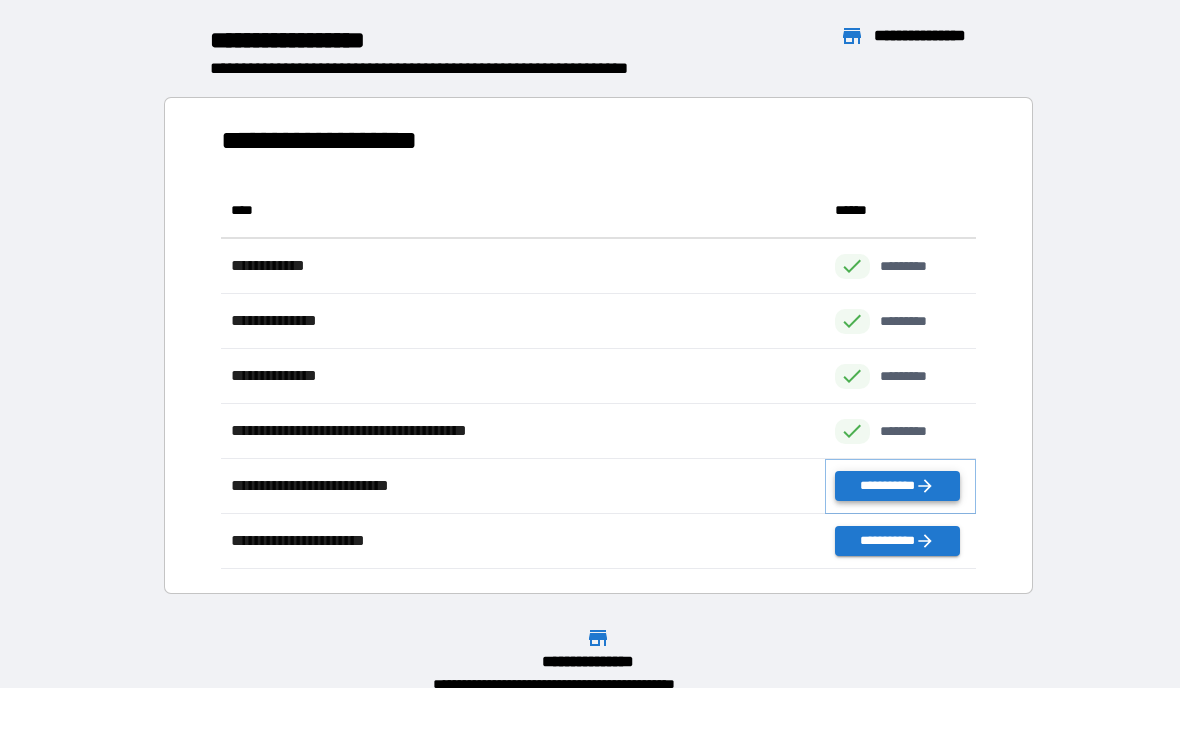 click on "**********" at bounding box center (897, 487) 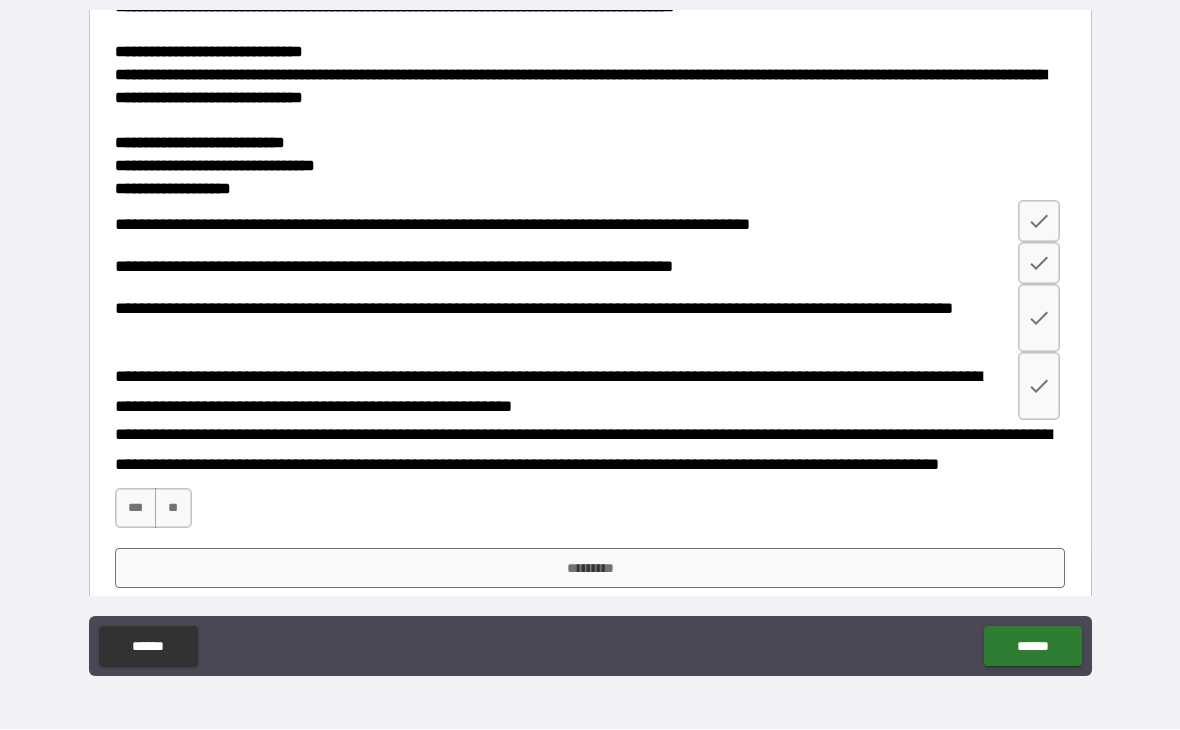 scroll, scrollTop: 3008, scrollLeft: 0, axis: vertical 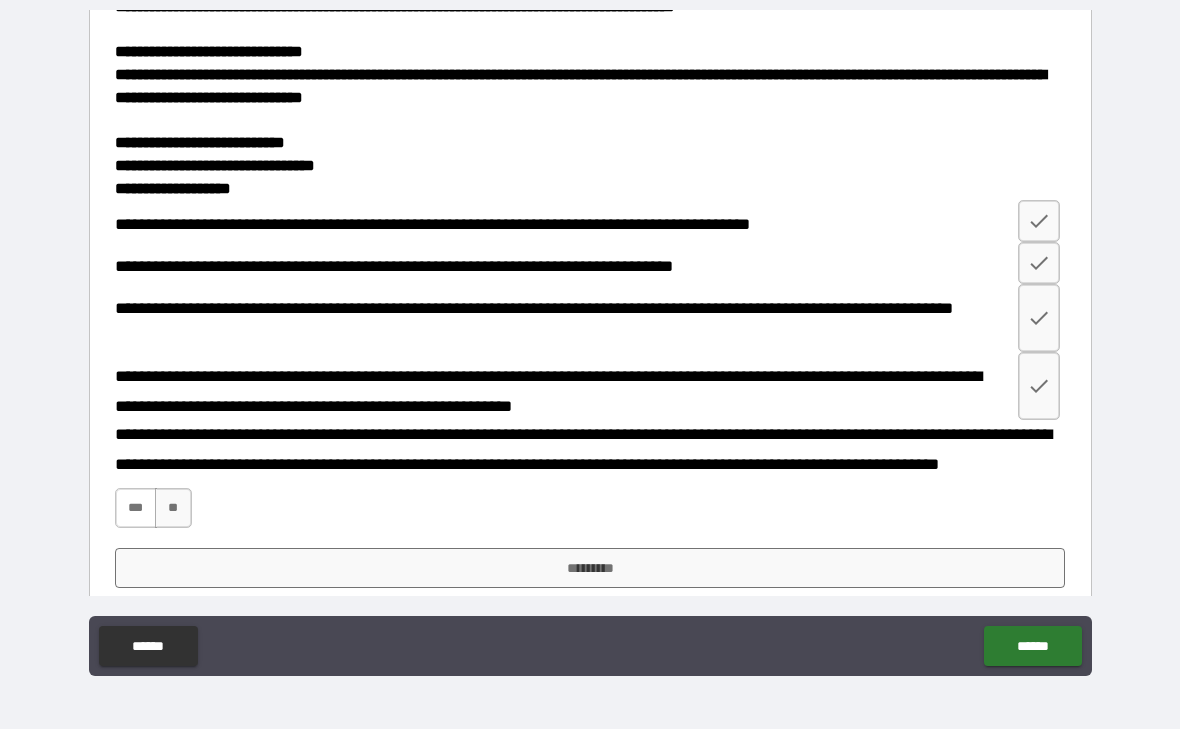 click on "***" at bounding box center (136, 509) 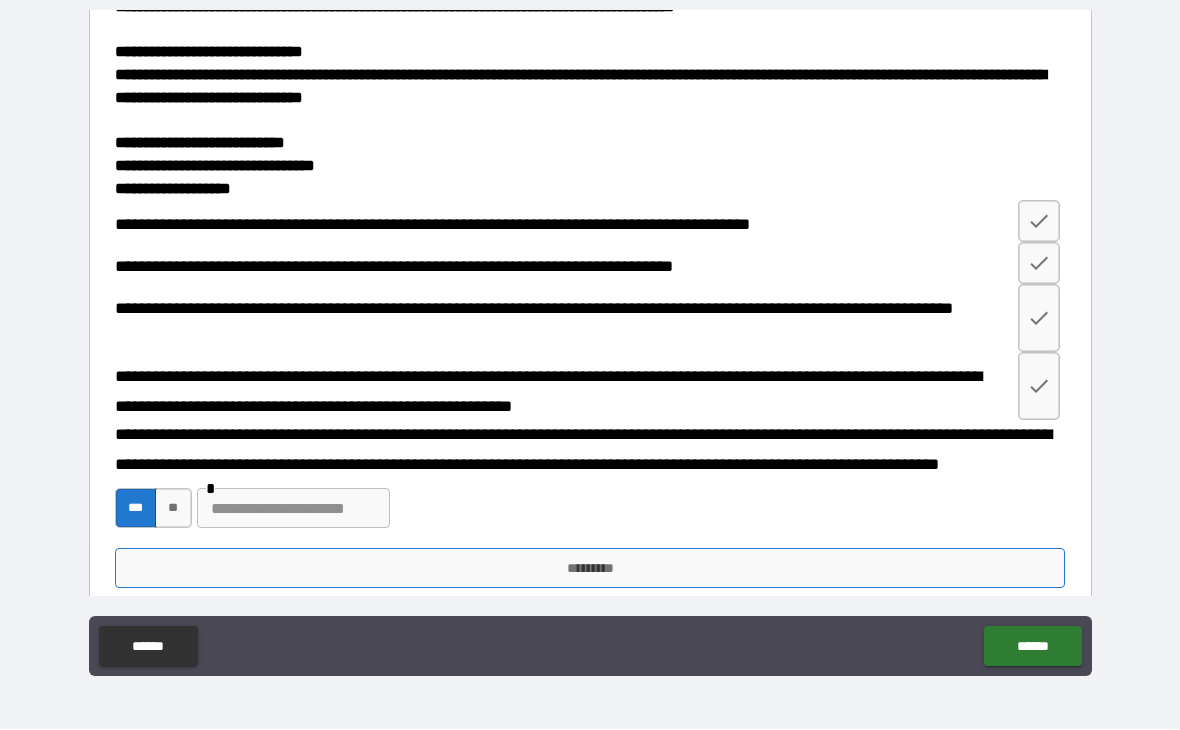 click on "*********" at bounding box center (590, 569) 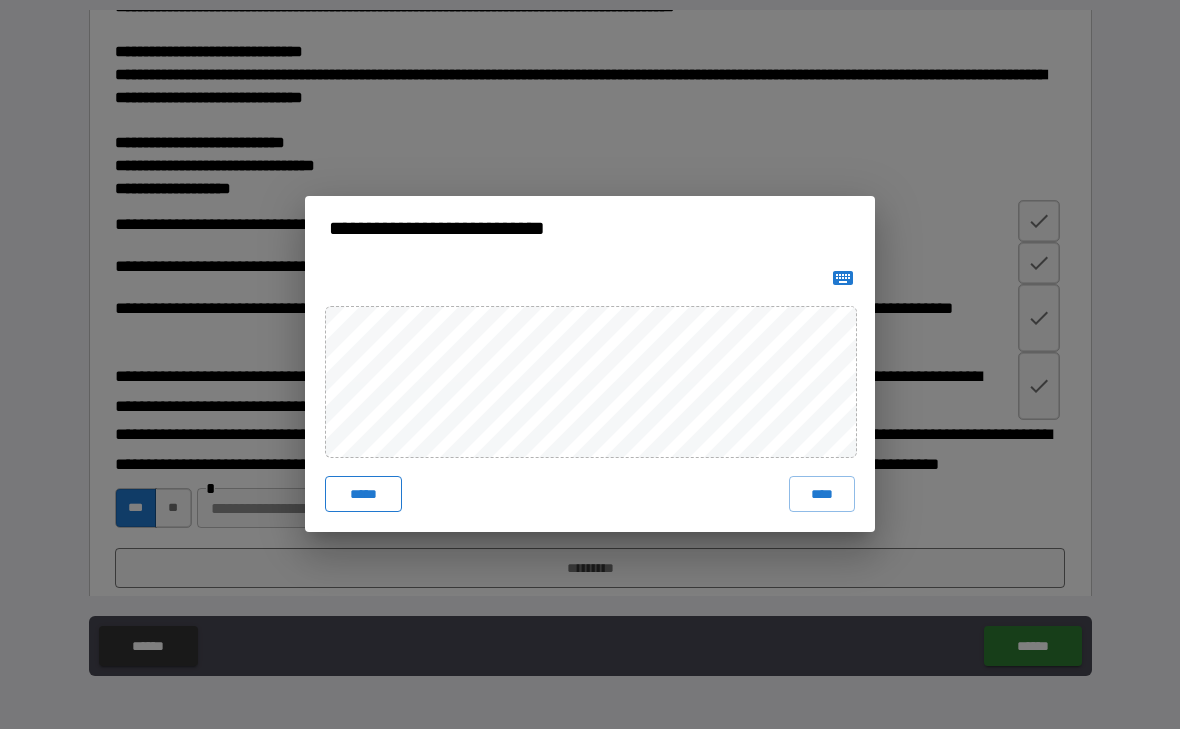 click on "*****" at bounding box center (363, 495) 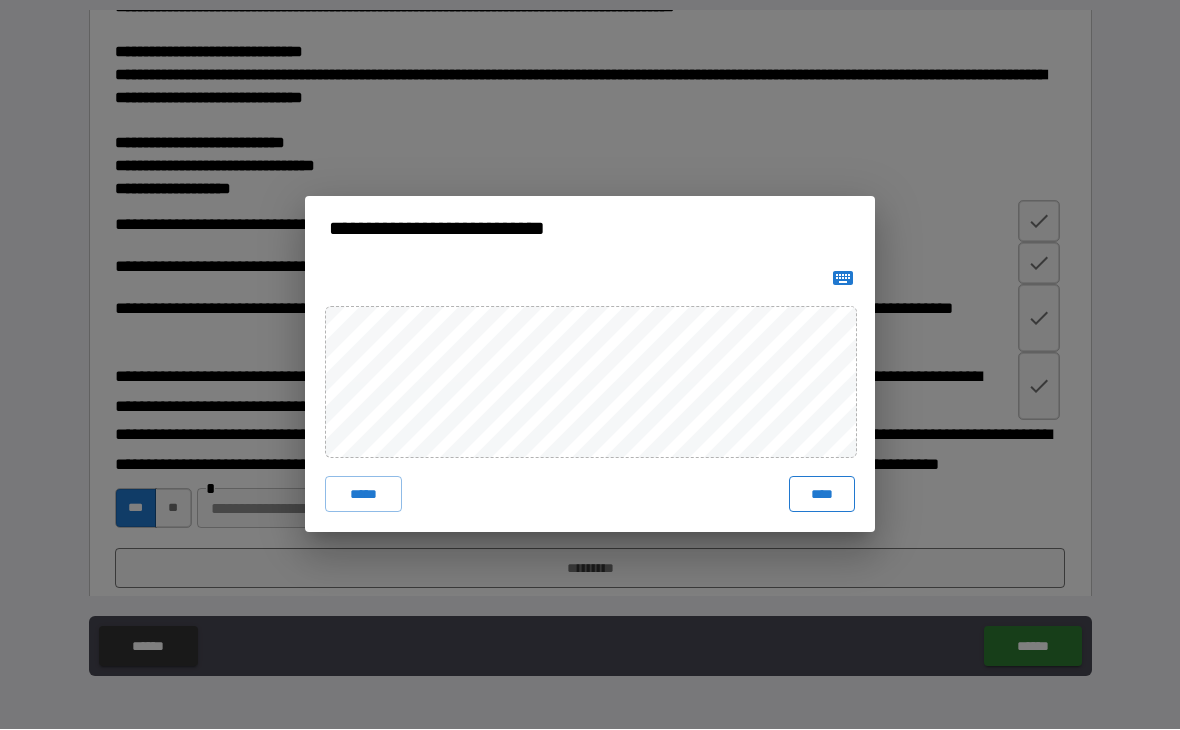 click on "****" at bounding box center (822, 495) 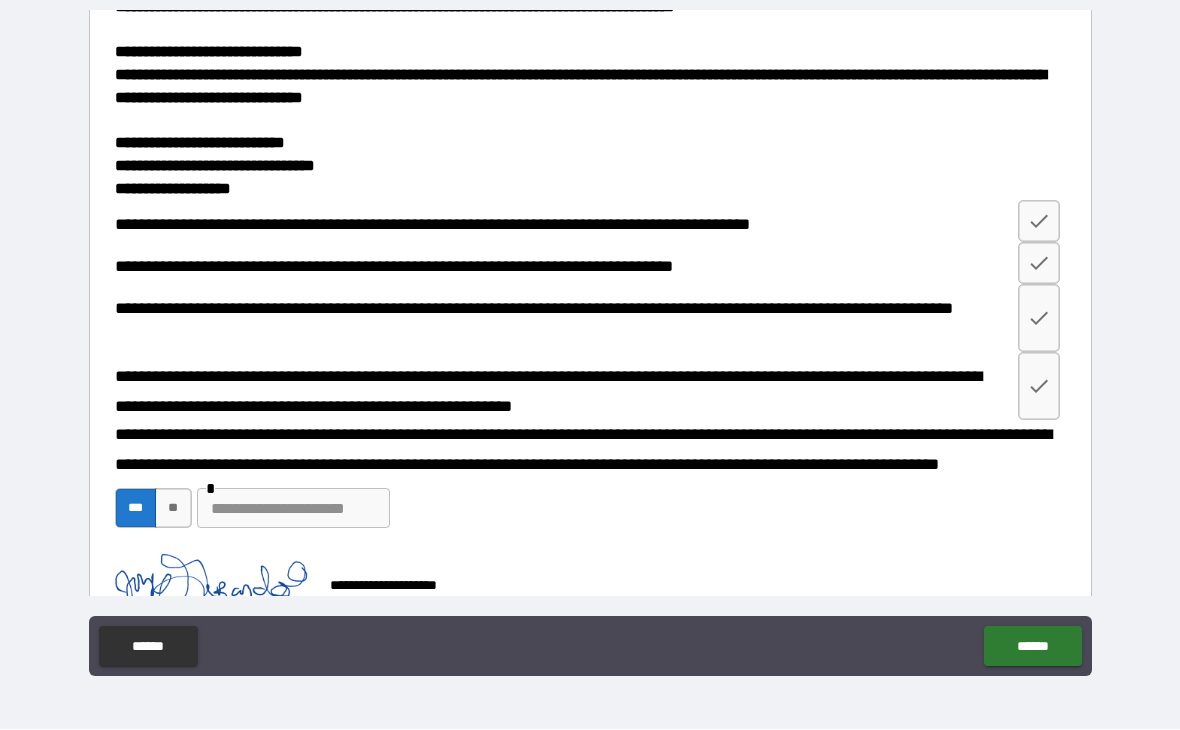 scroll, scrollTop: 2998, scrollLeft: 0, axis: vertical 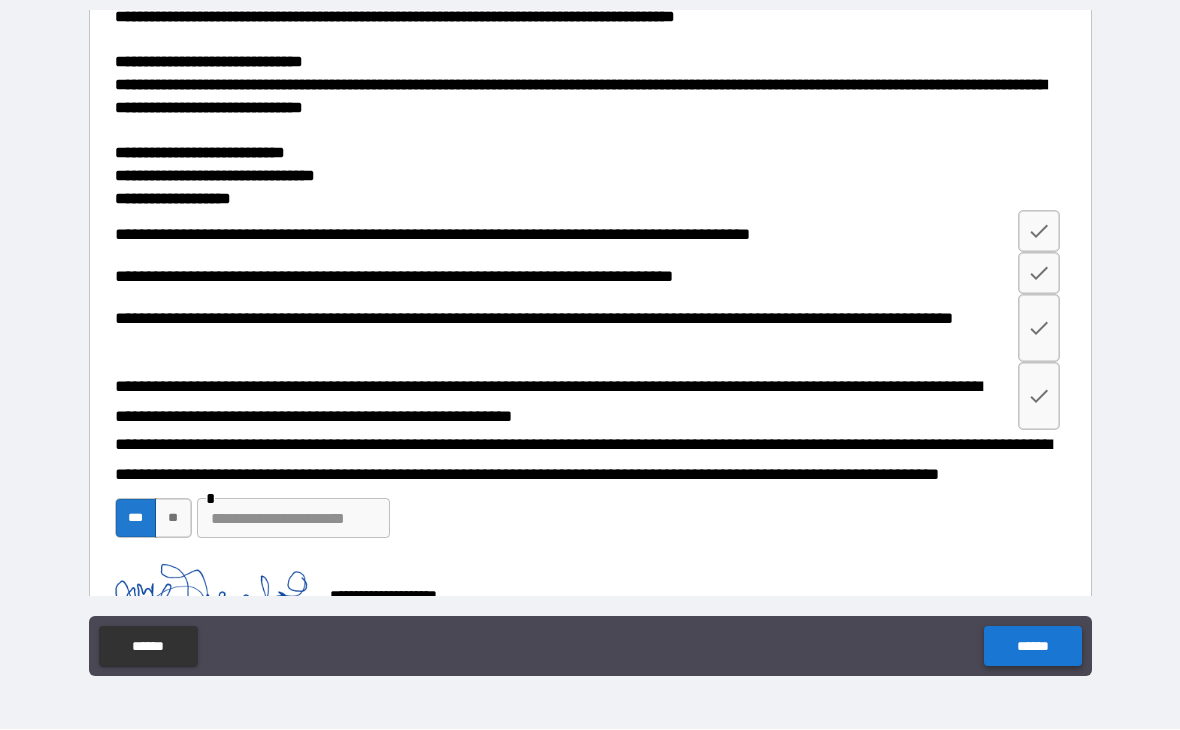click on "******" at bounding box center [1032, 647] 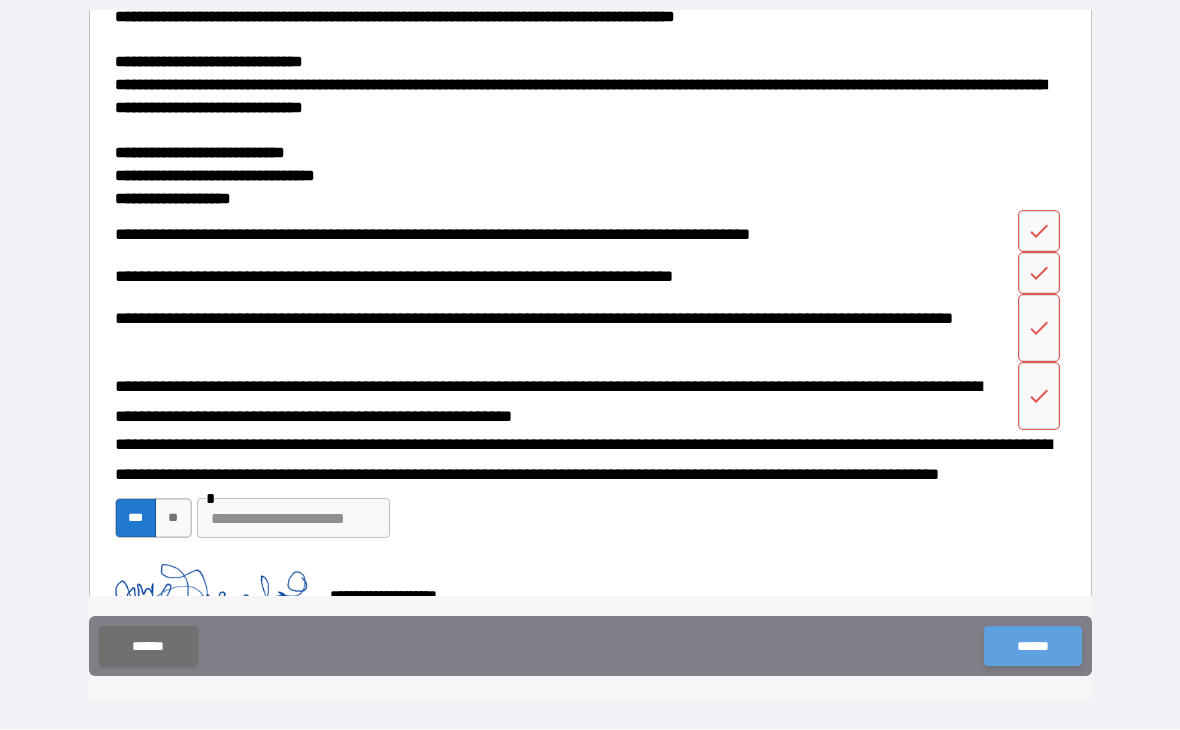 click on "******" at bounding box center (1032, 647) 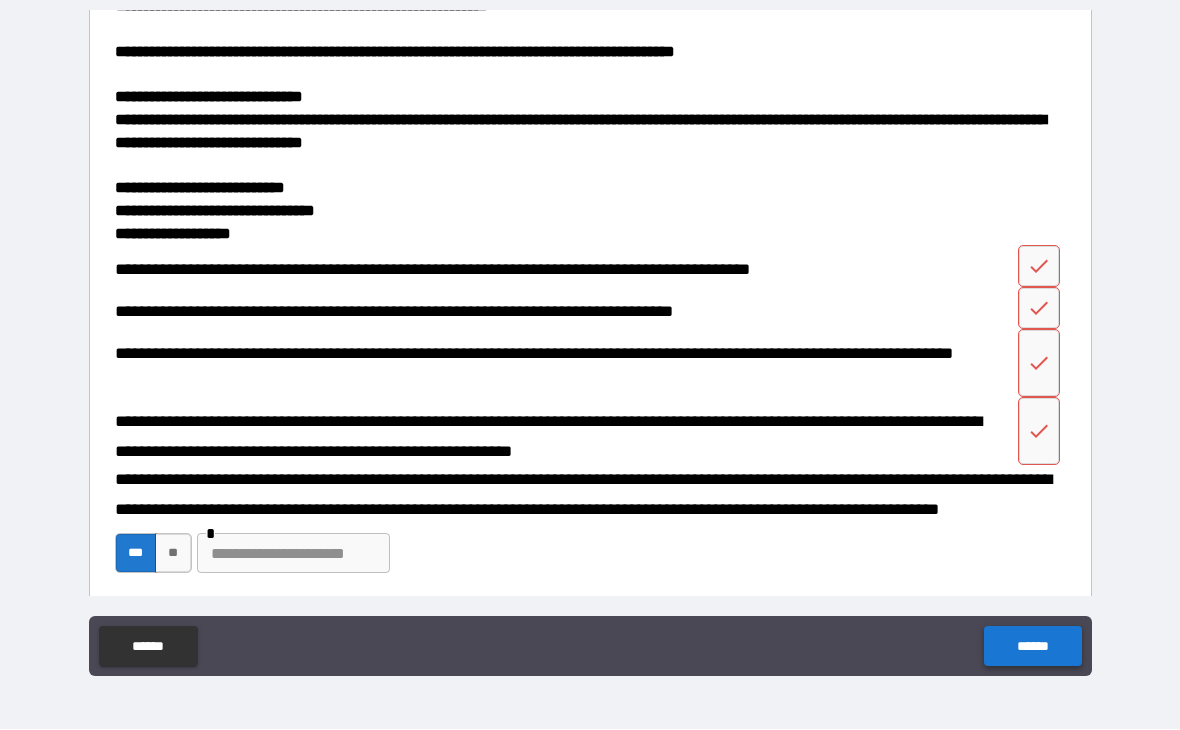 scroll, scrollTop: 2964, scrollLeft: 0, axis: vertical 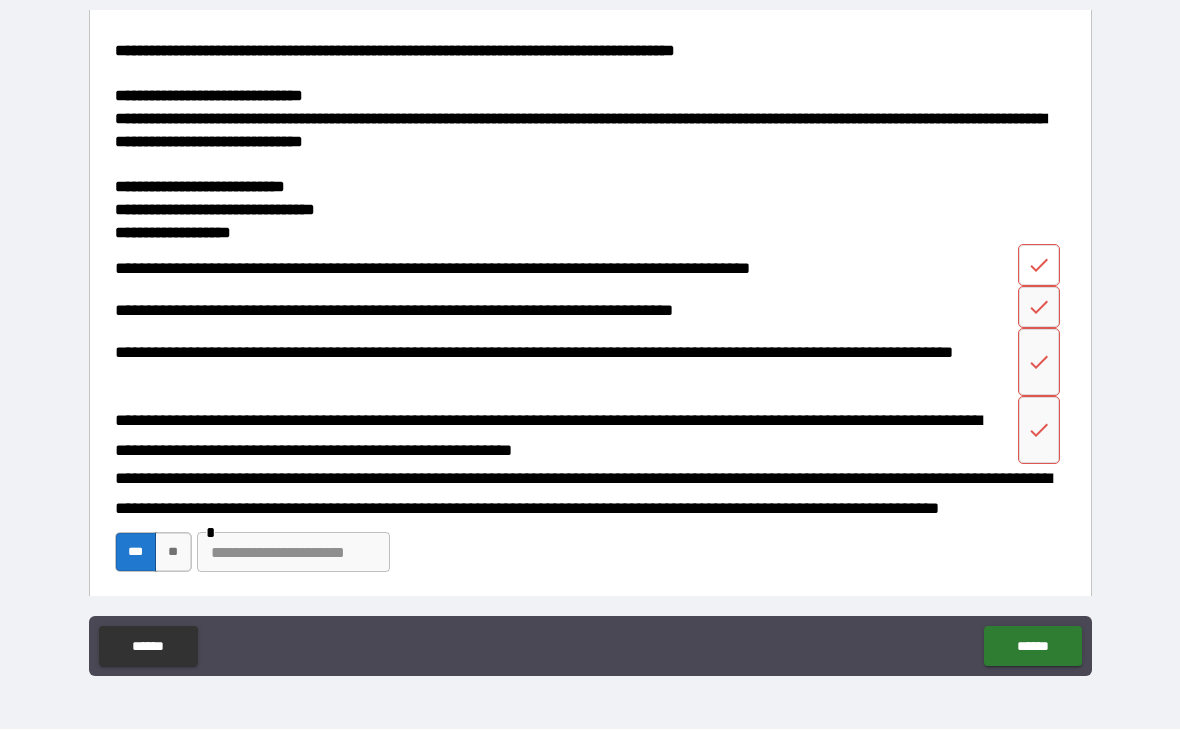 click at bounding box center (1039, 266) 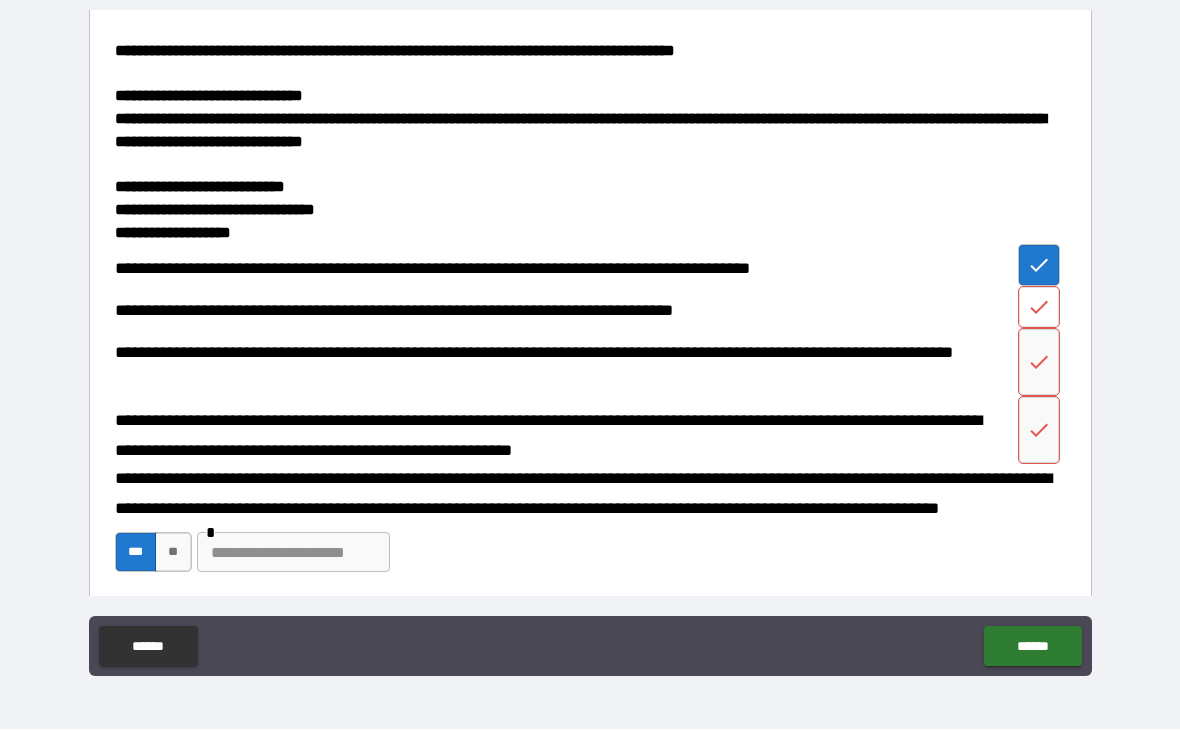 click 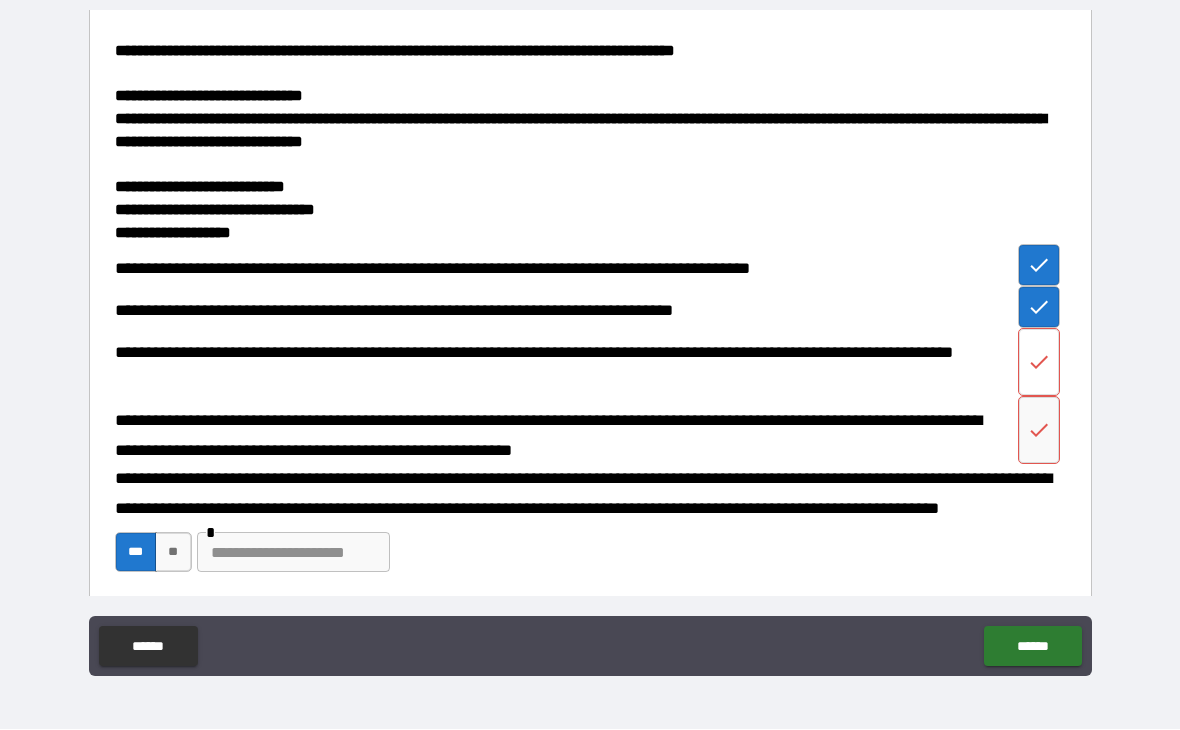 click 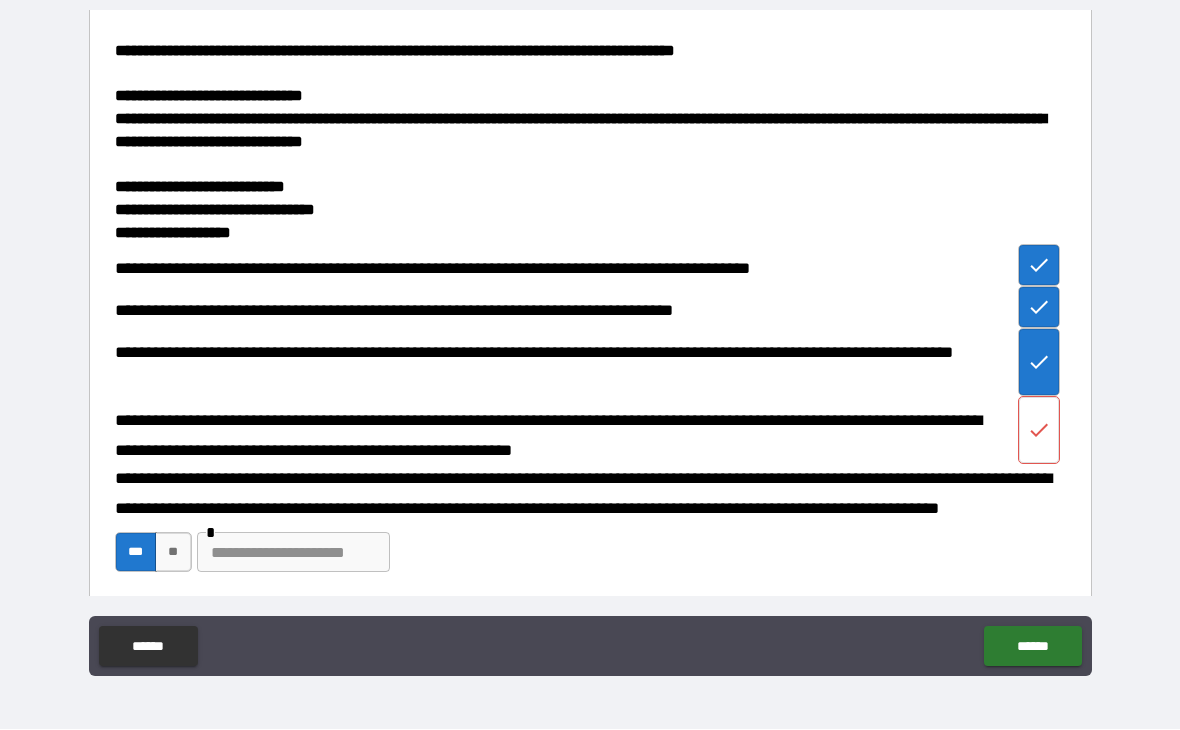 click 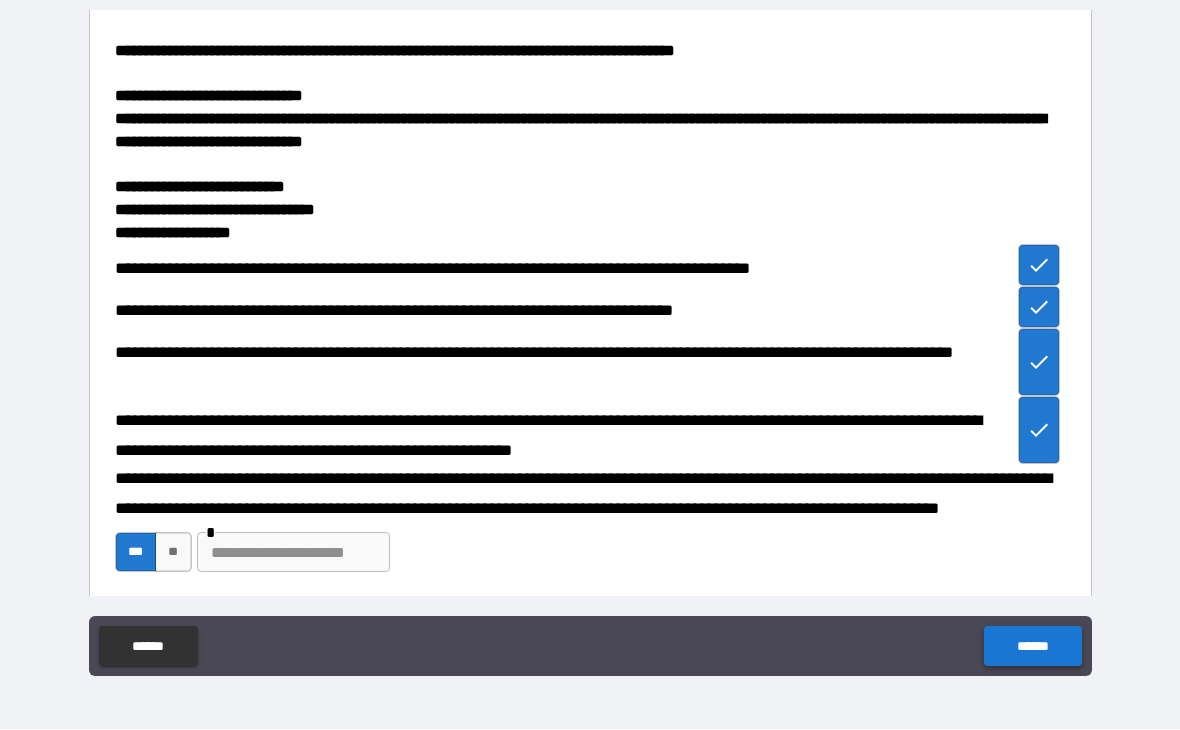 click on "******" at bounding box center (1032, 647) 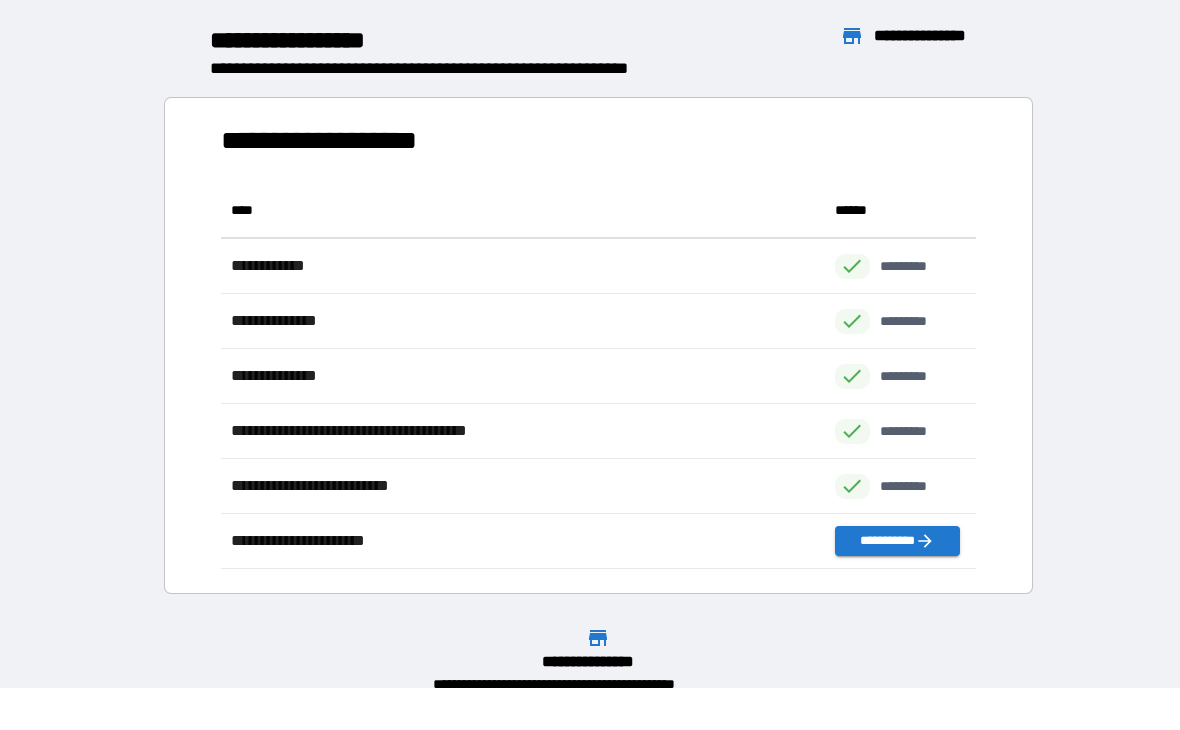 scroll, scrollTop: 386, scrollLeft: 755, axis: both 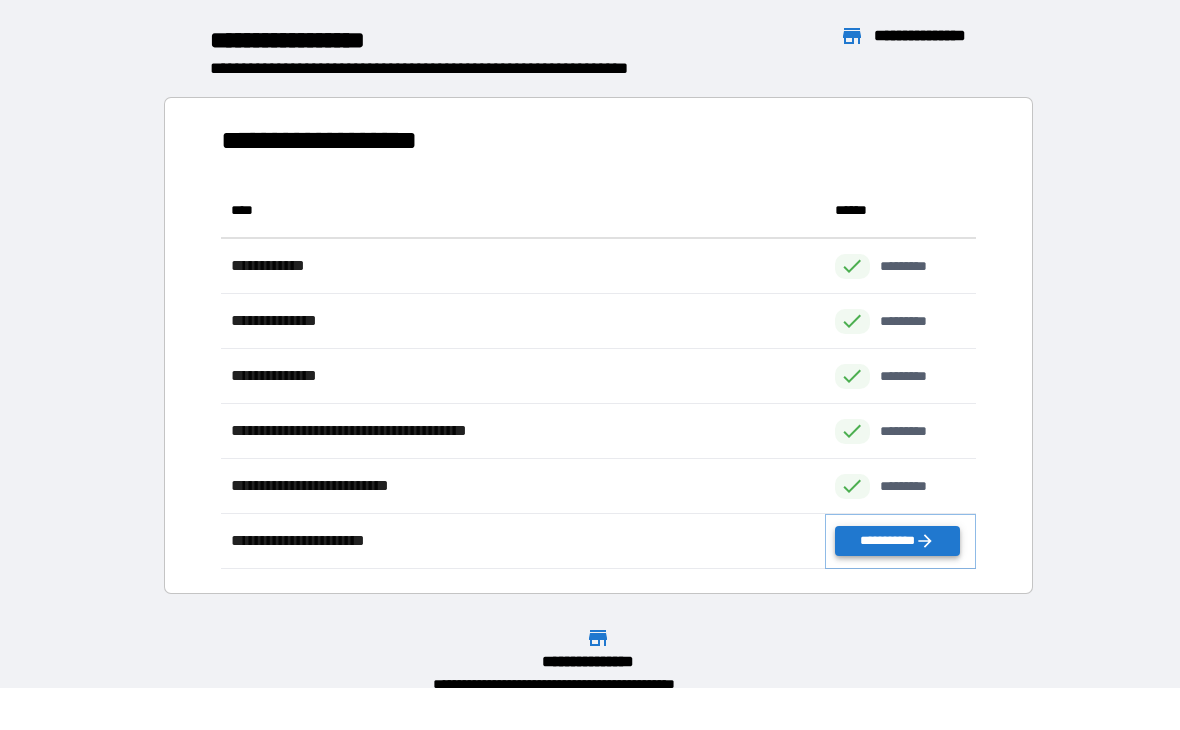 click on "**********" at bounding box center [897, 542] 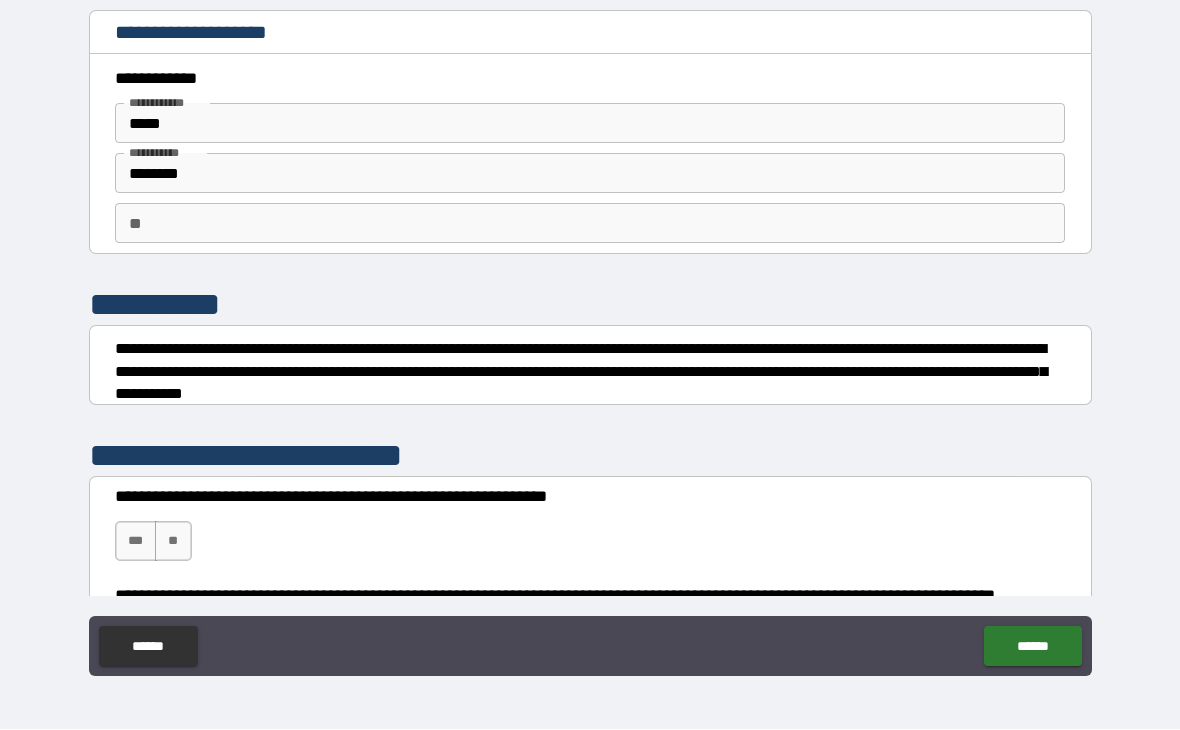 click on "**" at bounding box center [590, 224] 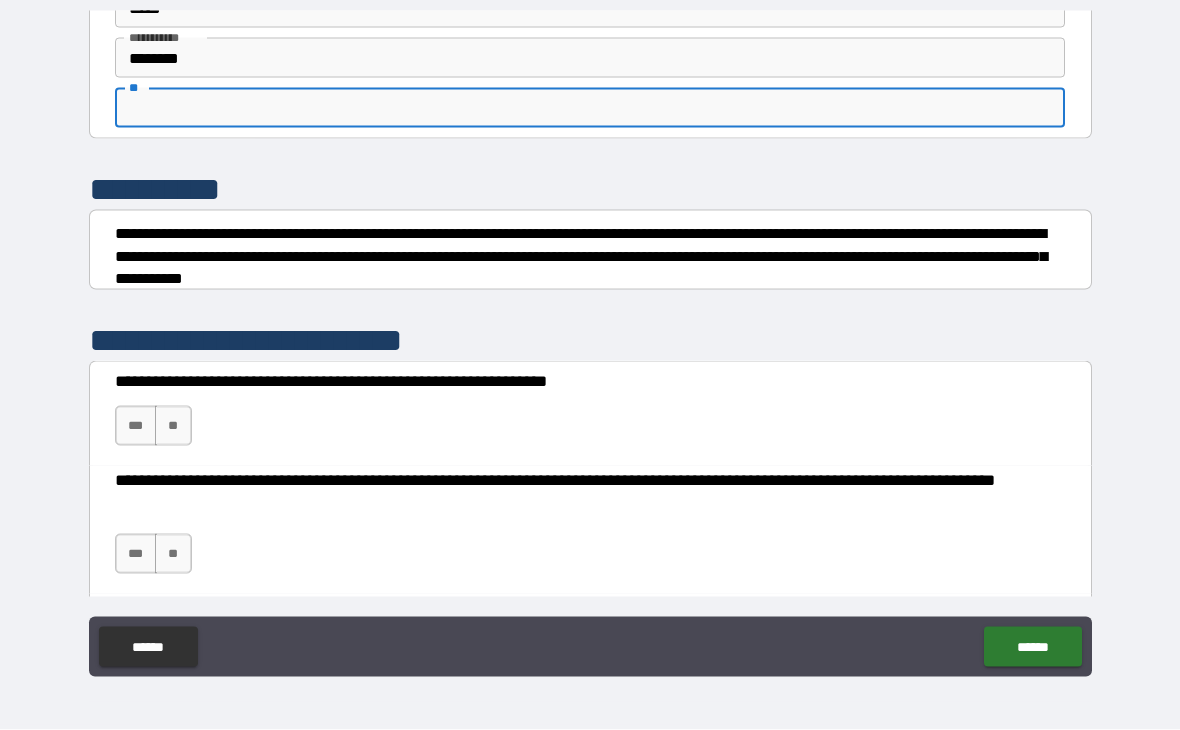 scroll, scrollTop: 118, scrollLeft: 0, axis: vertical 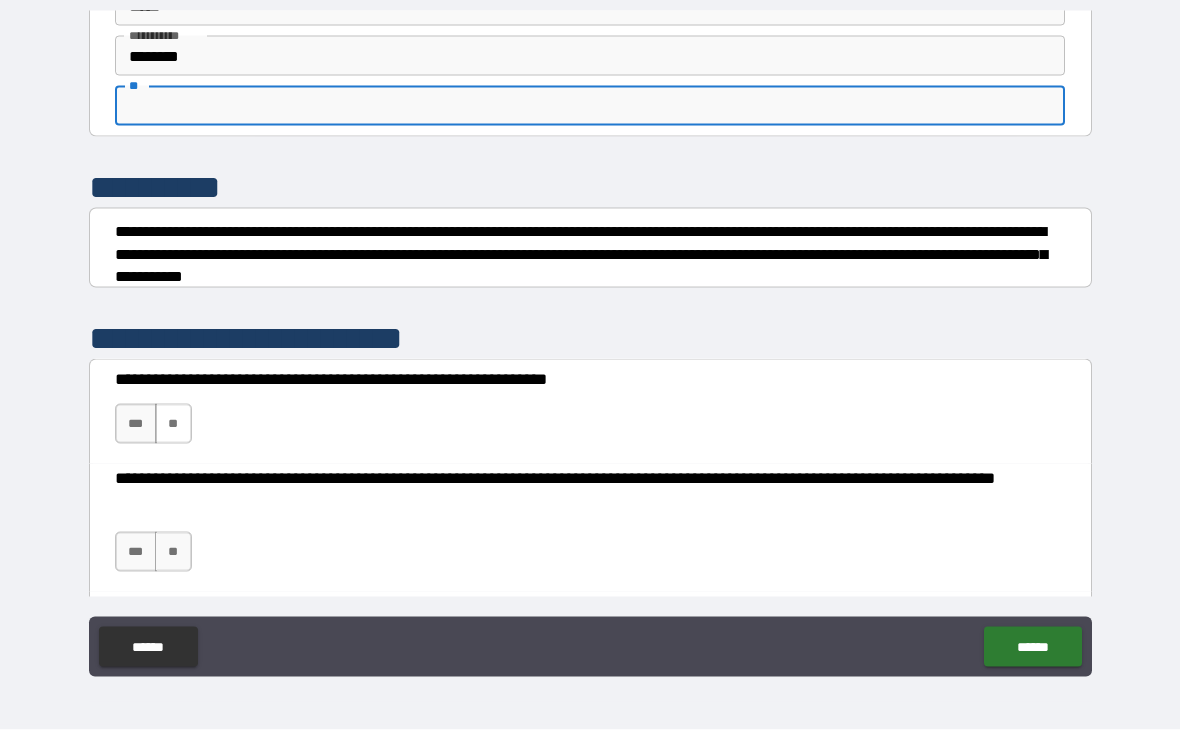 click on "**" at bounding box center [173, 424] 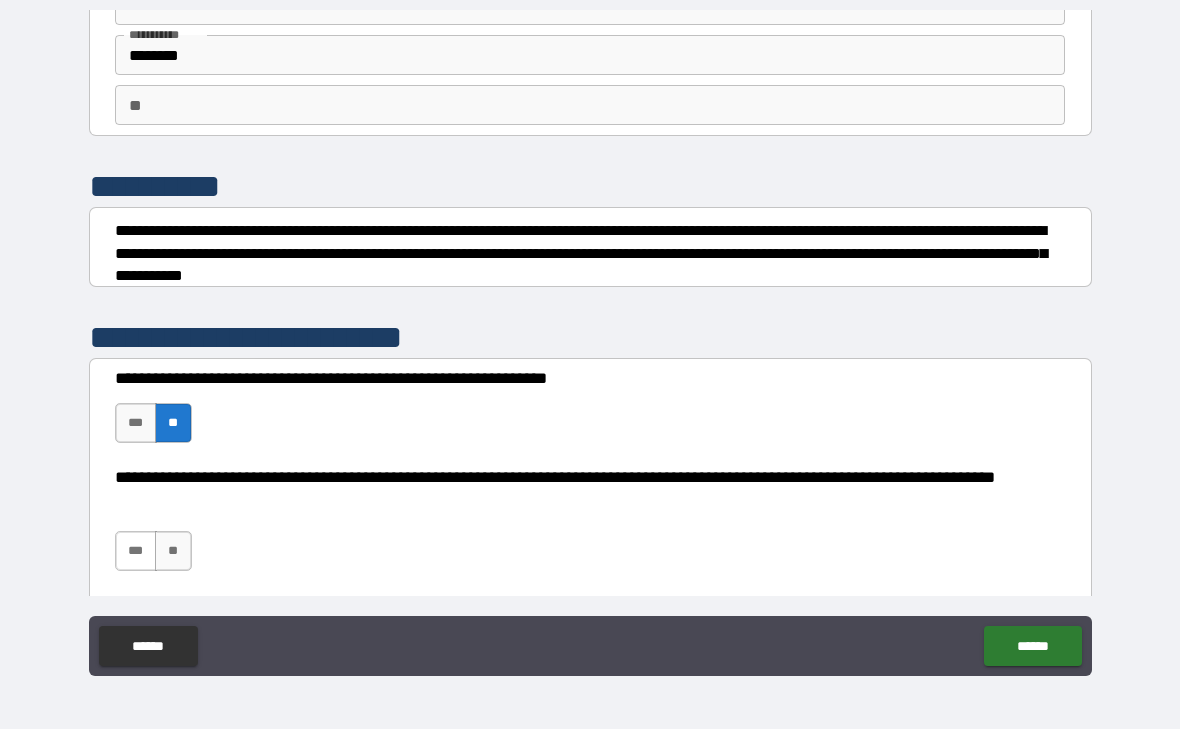 click on "***" at bounding box center [136, 552] 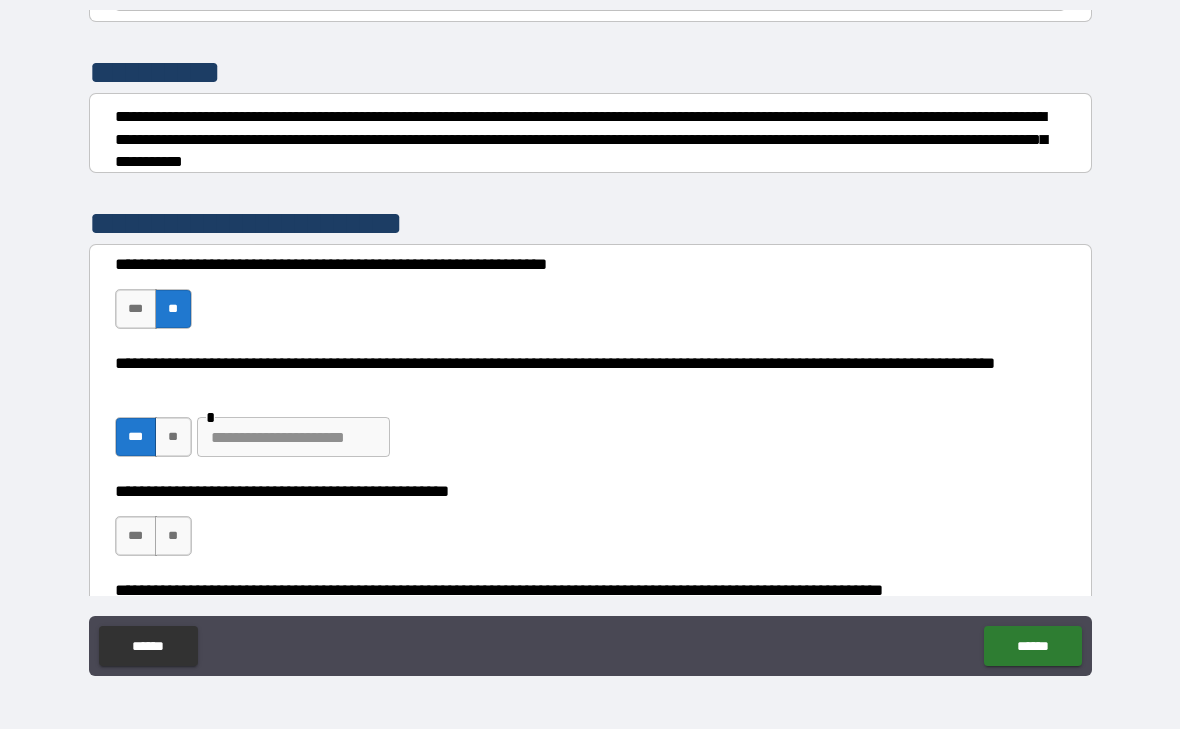 scroll, scrollTop: 236, scrollLeft: 0, axis: vertical 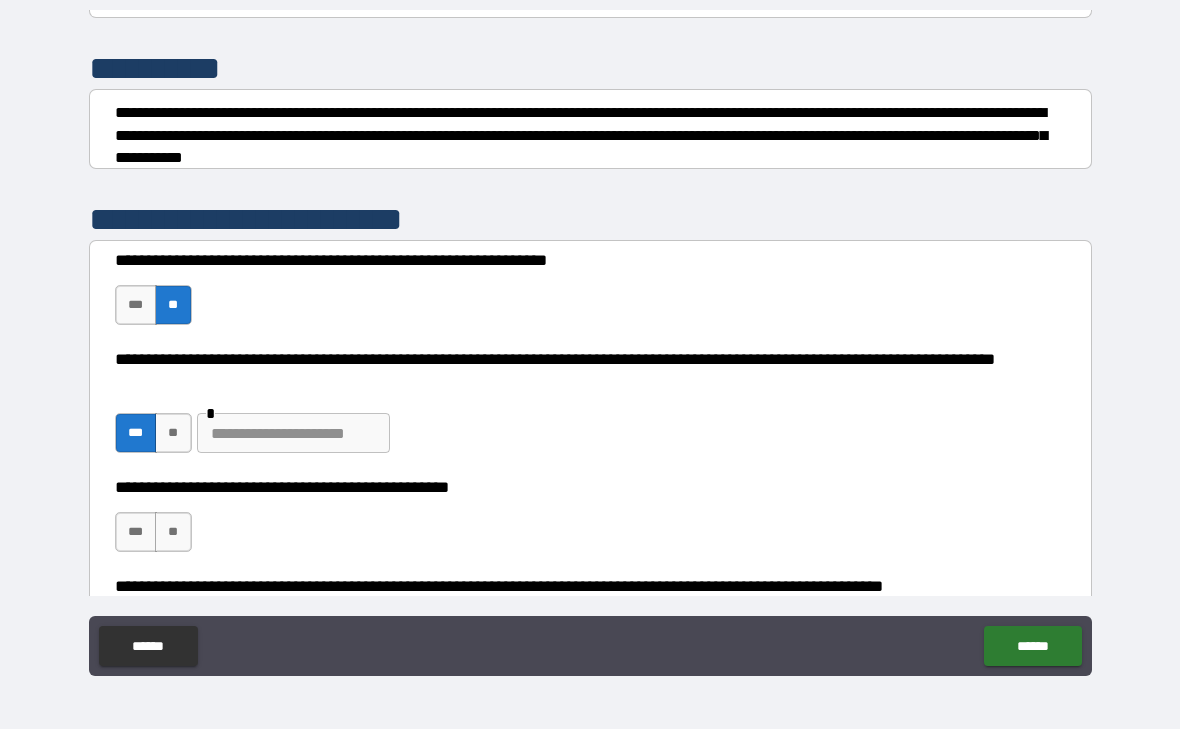 click at bounding box center (293, 434) 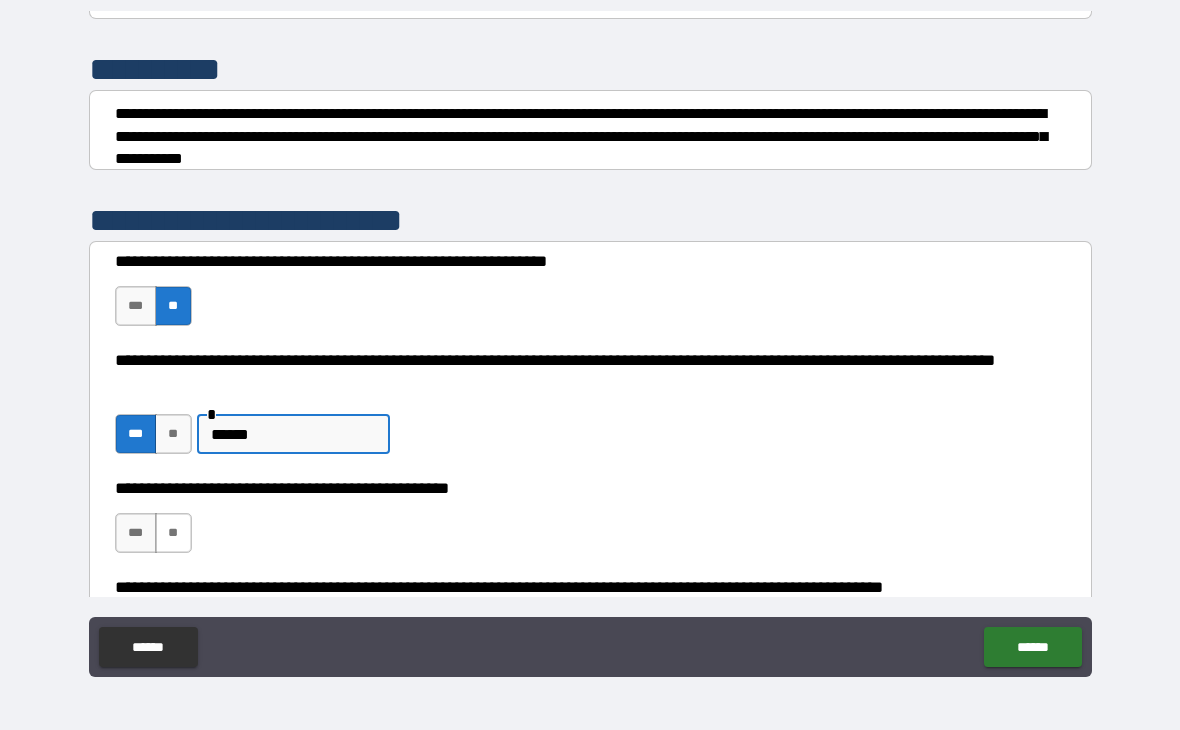 click on "**" at bounding box center (173, 533) 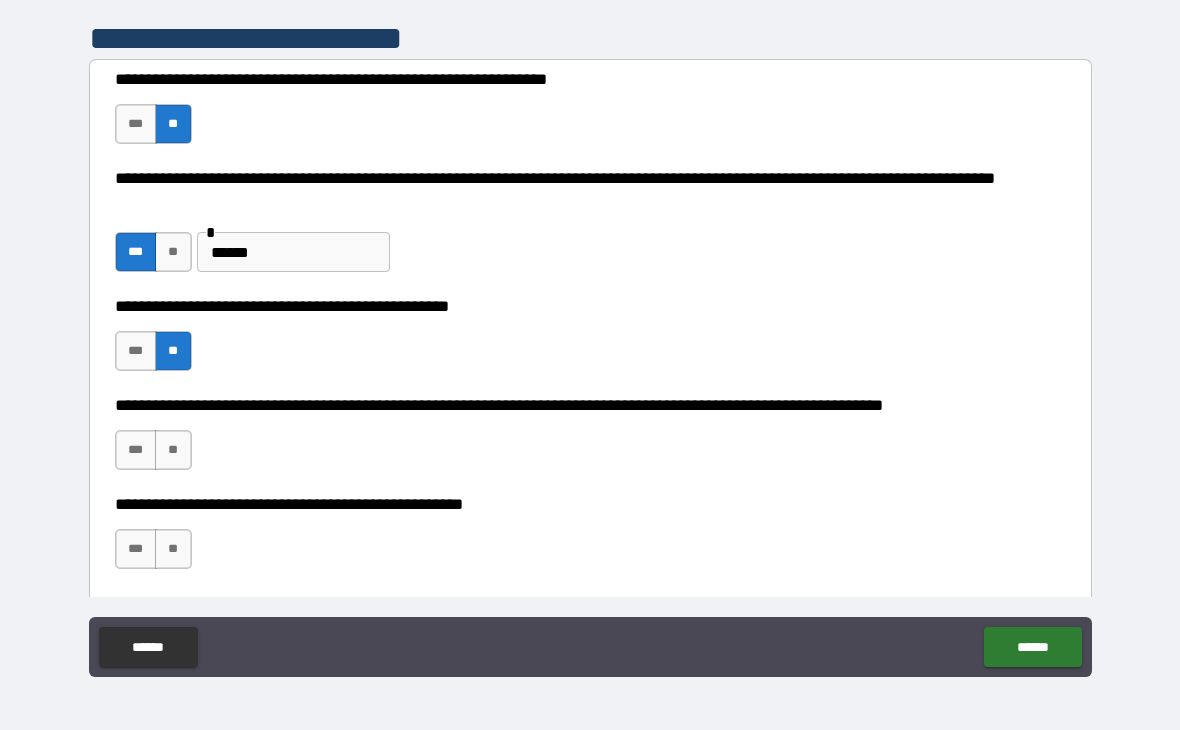scroll, scrollTop: 420, scrollLeft: 0, axis: vertical 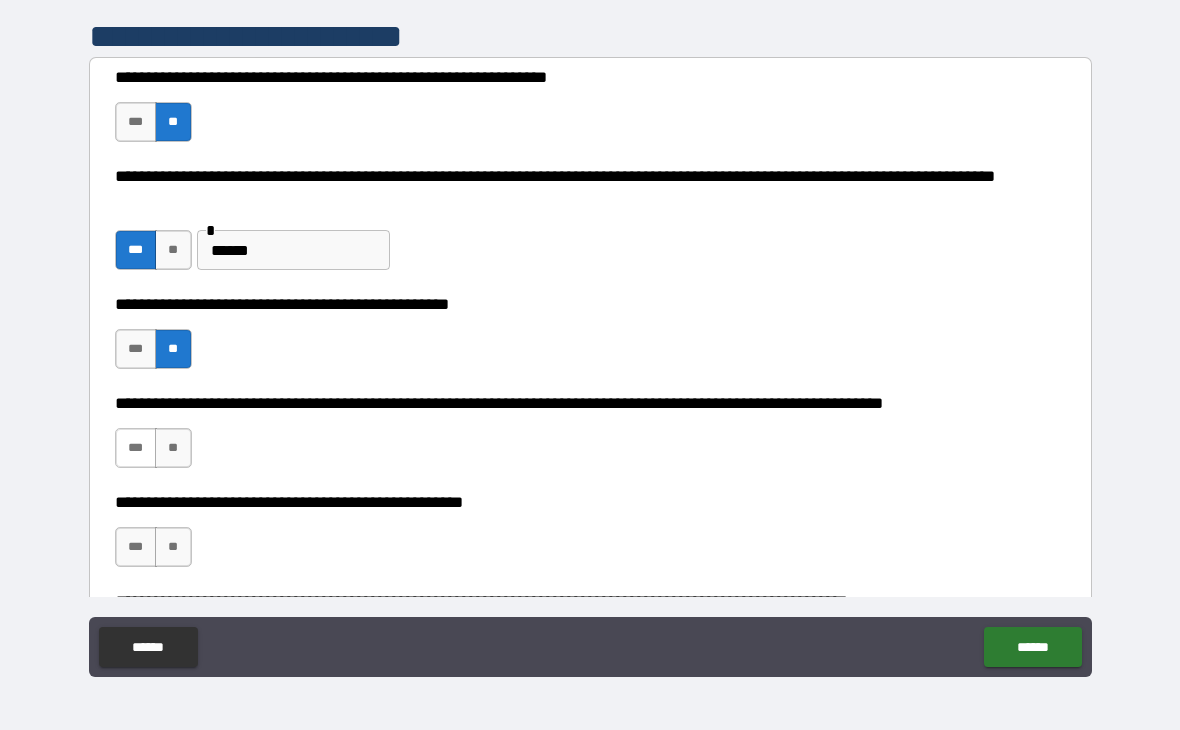 click on "***" at bounding box center (136, 448) 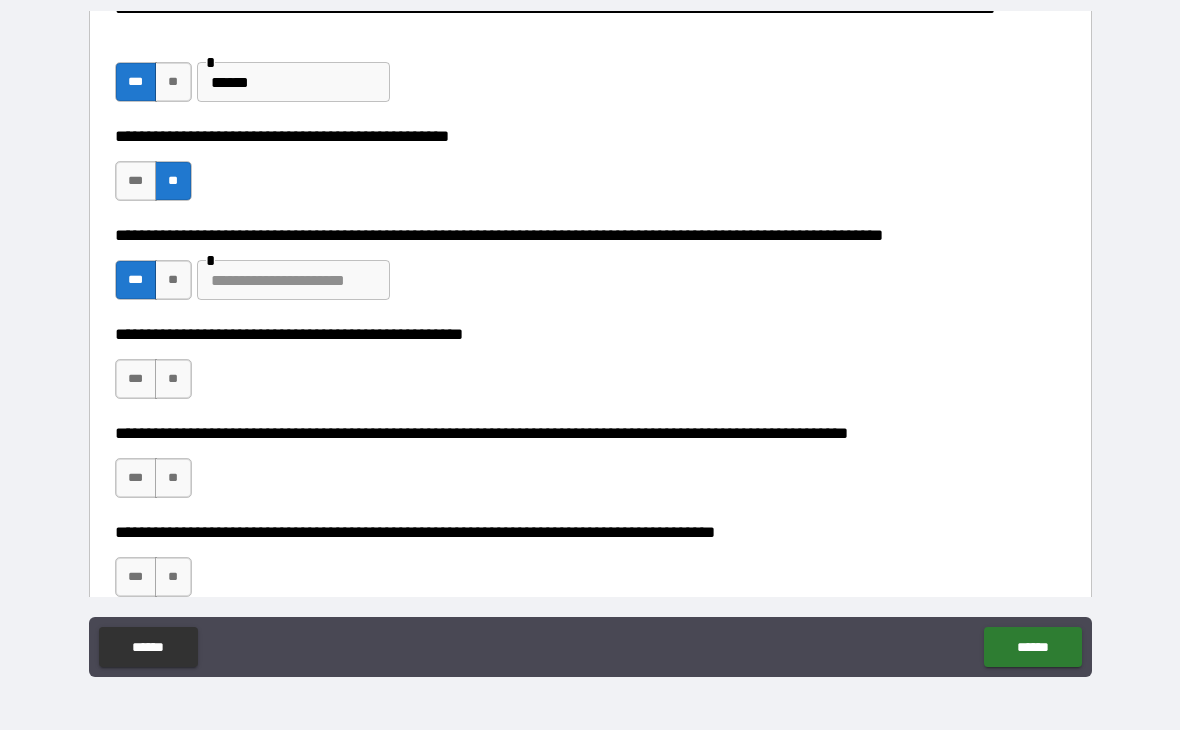 scroll, scrollTop: 602, scrollLeft: 0, axis: vertical 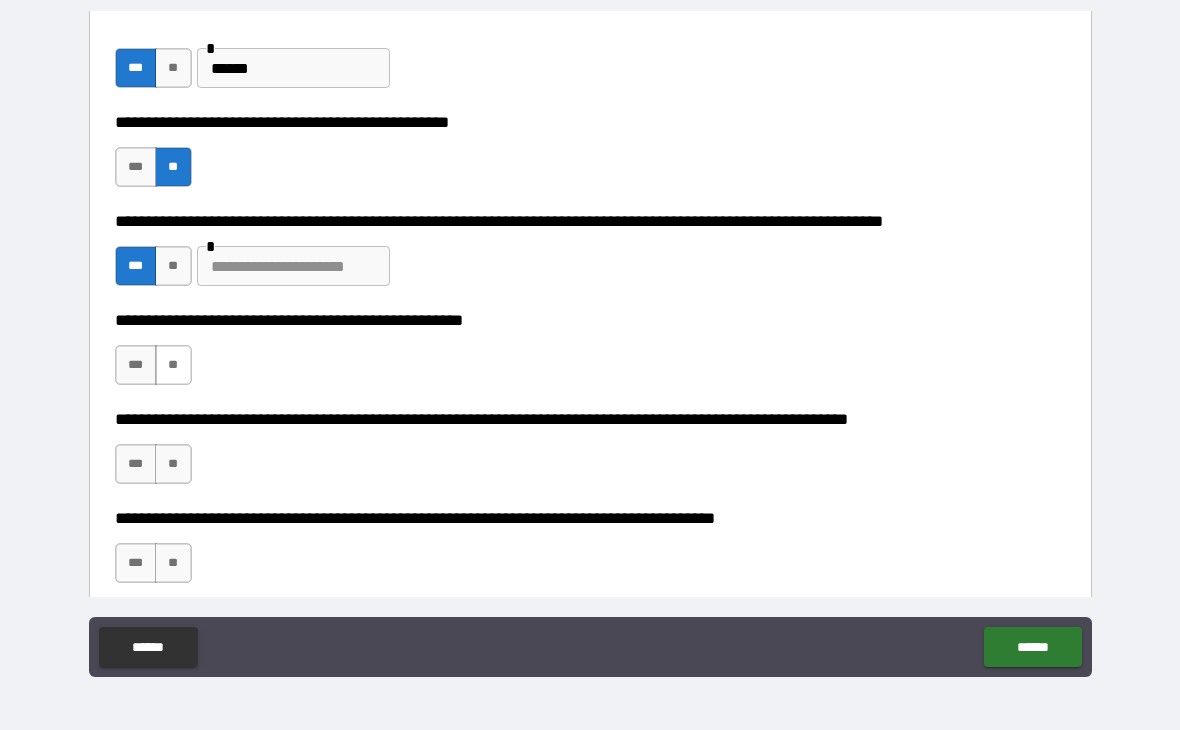 click on "**" at bounding box center [173, 365] 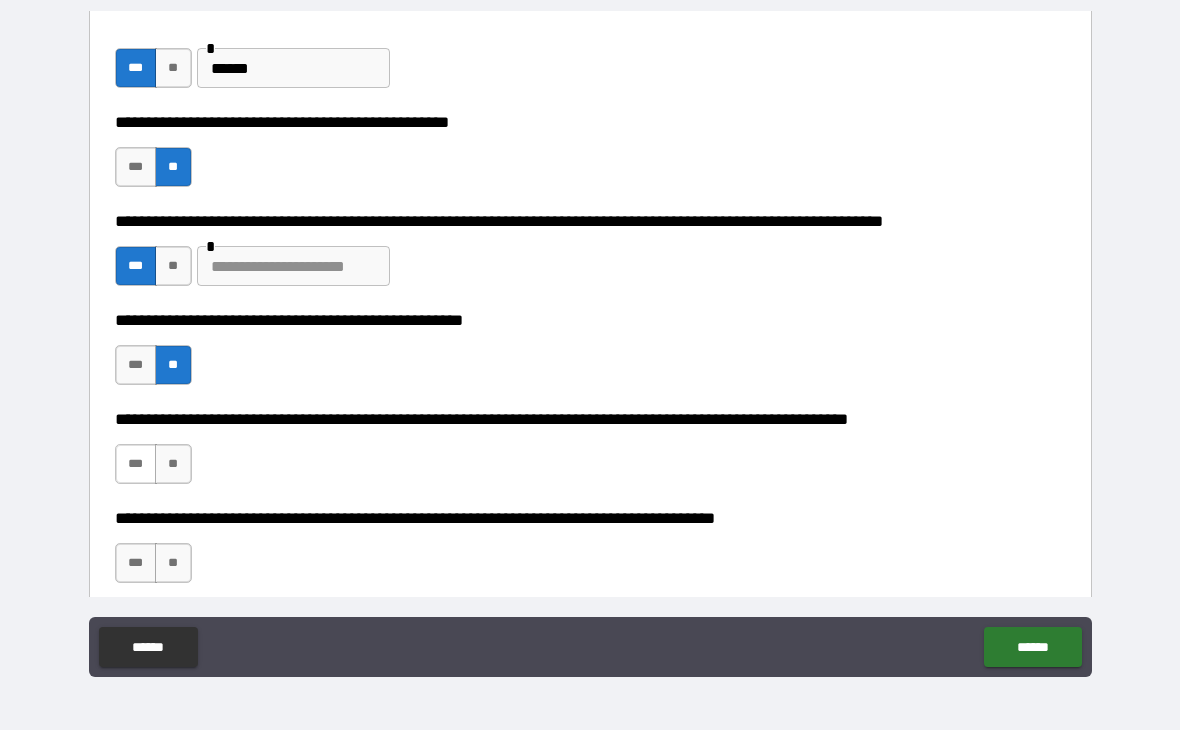 click on "***" at bounding box center [136, 464] 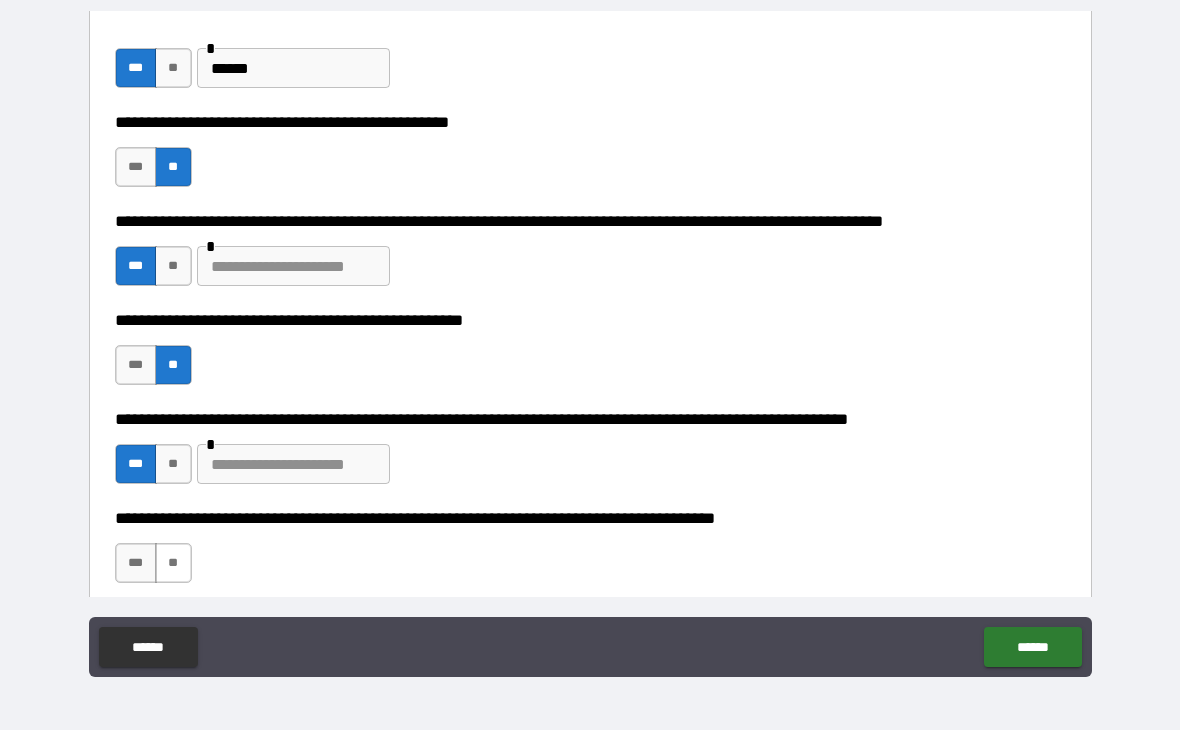 click on "**" at bounding box center [173, 563] 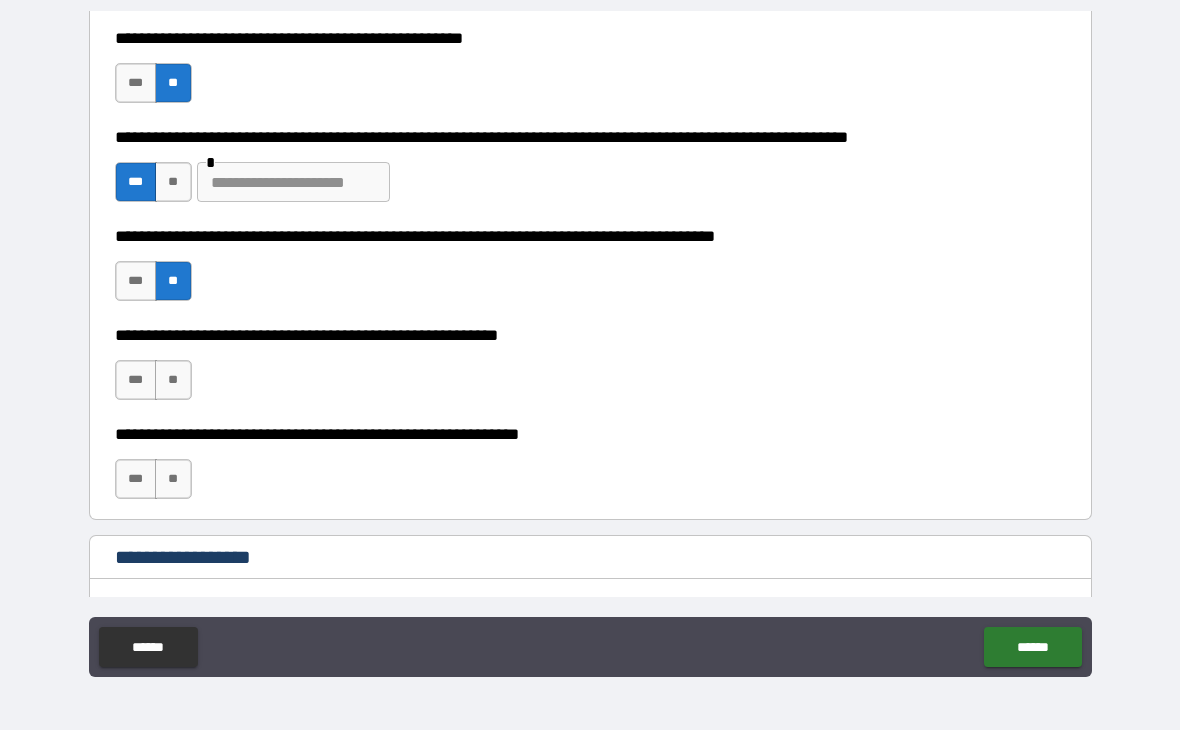 scroll, scrollTop: 886, scrollLeft: 0, axis: vertical 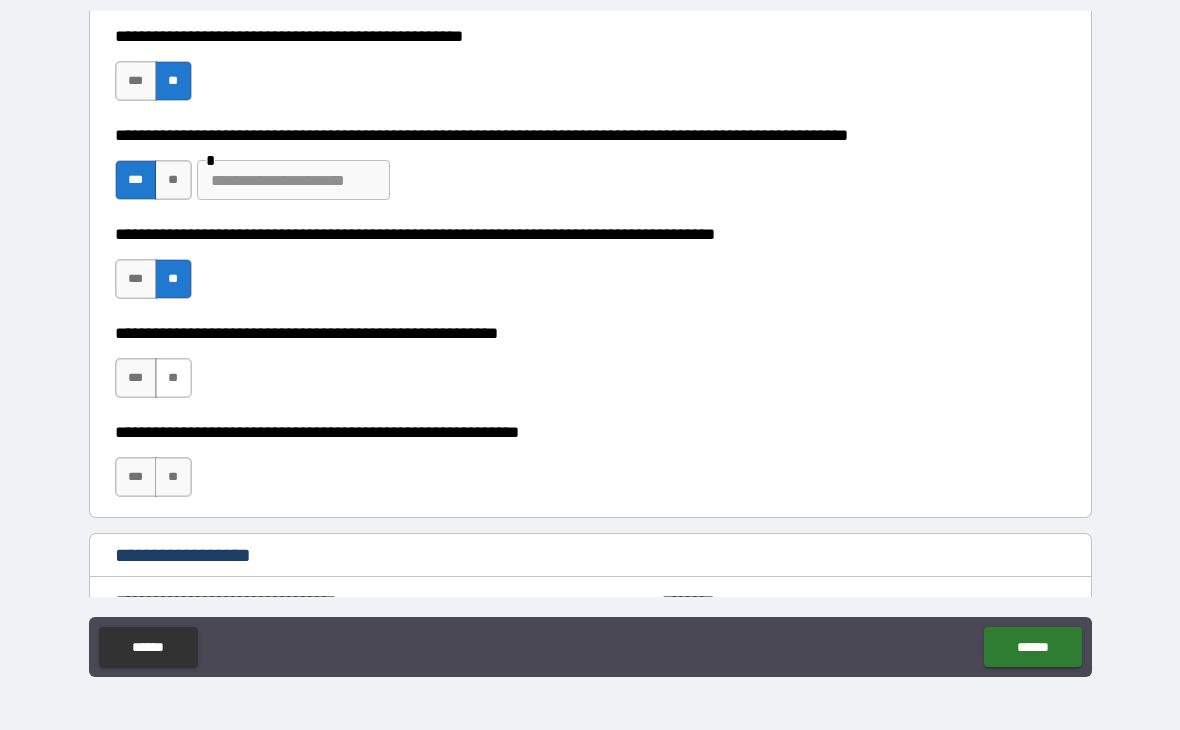 click on "**" at bounding box center [173, 378] 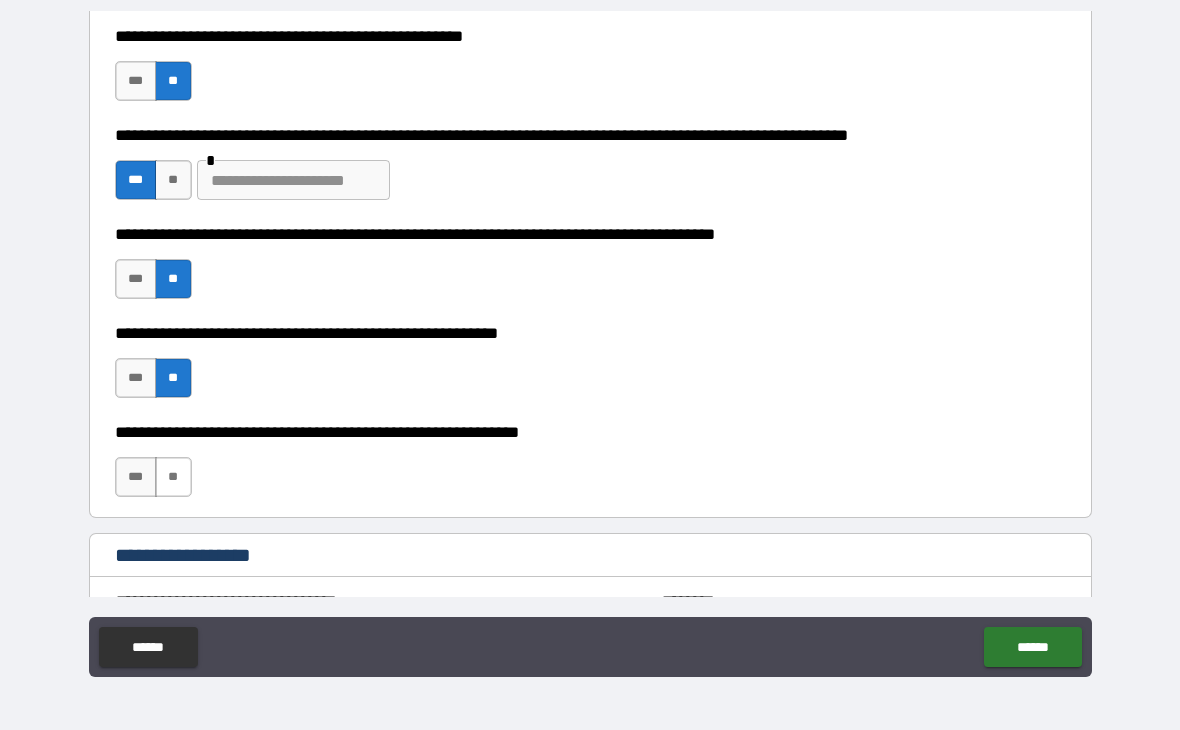 click on "**" at bounding box center [173, 477] 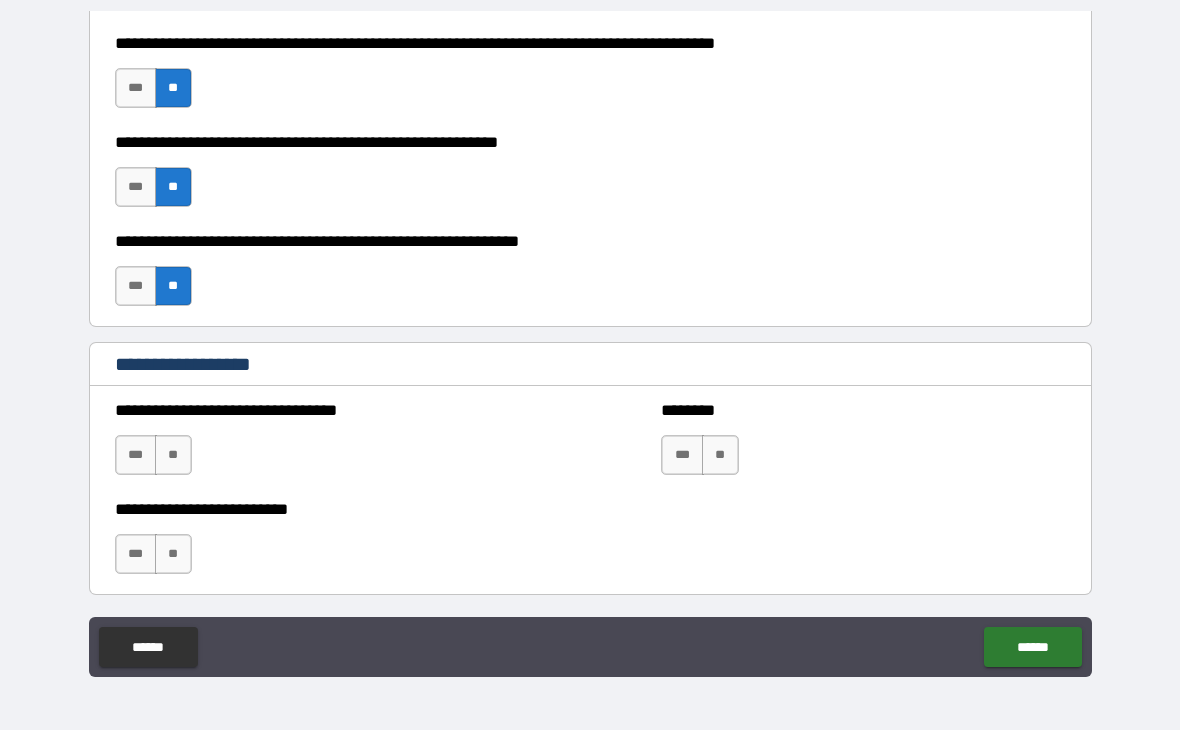 scroll, scrollTop: 1078, scrollLeft: 0, axis: vertical 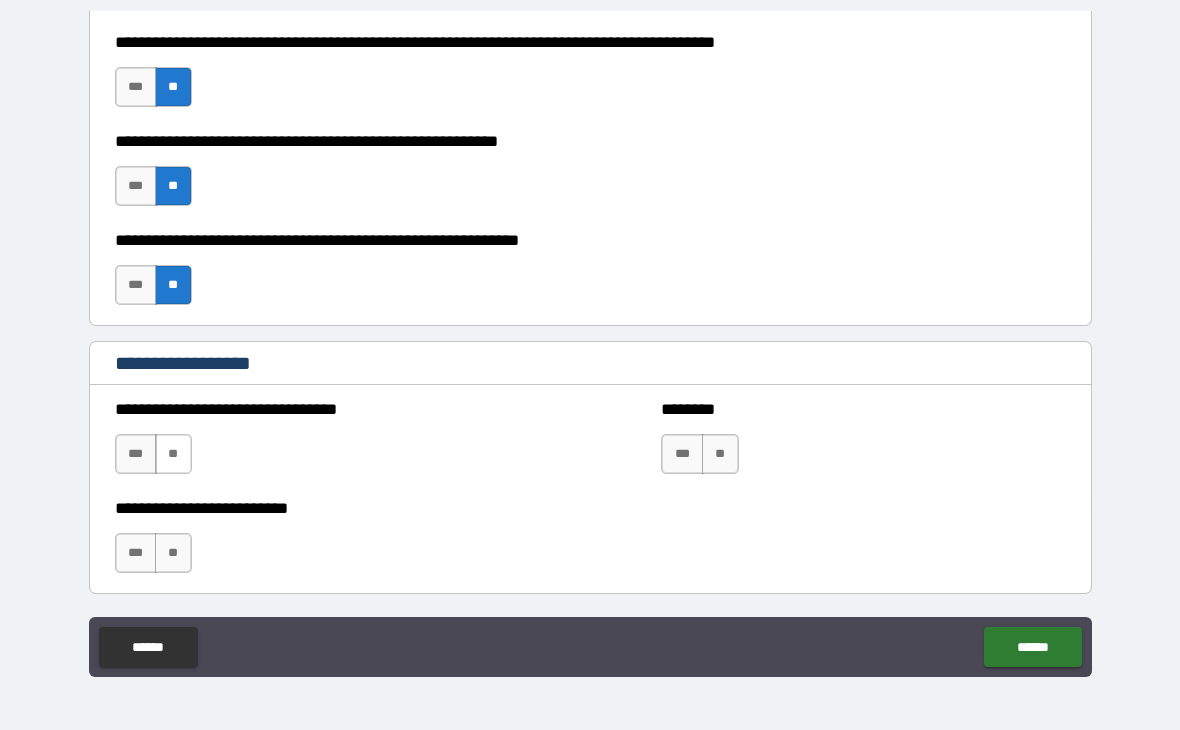 click on "**" at bounding box center (173, 454) 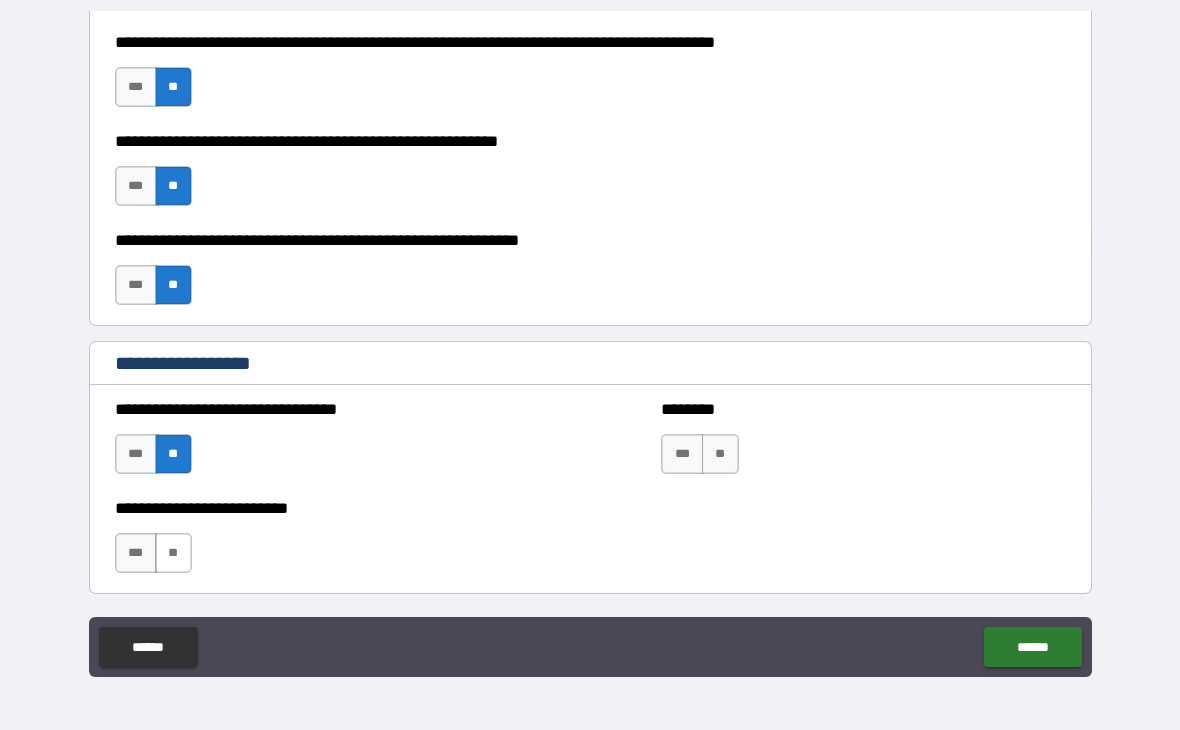 click on "**" at bounding box center (173, 553) 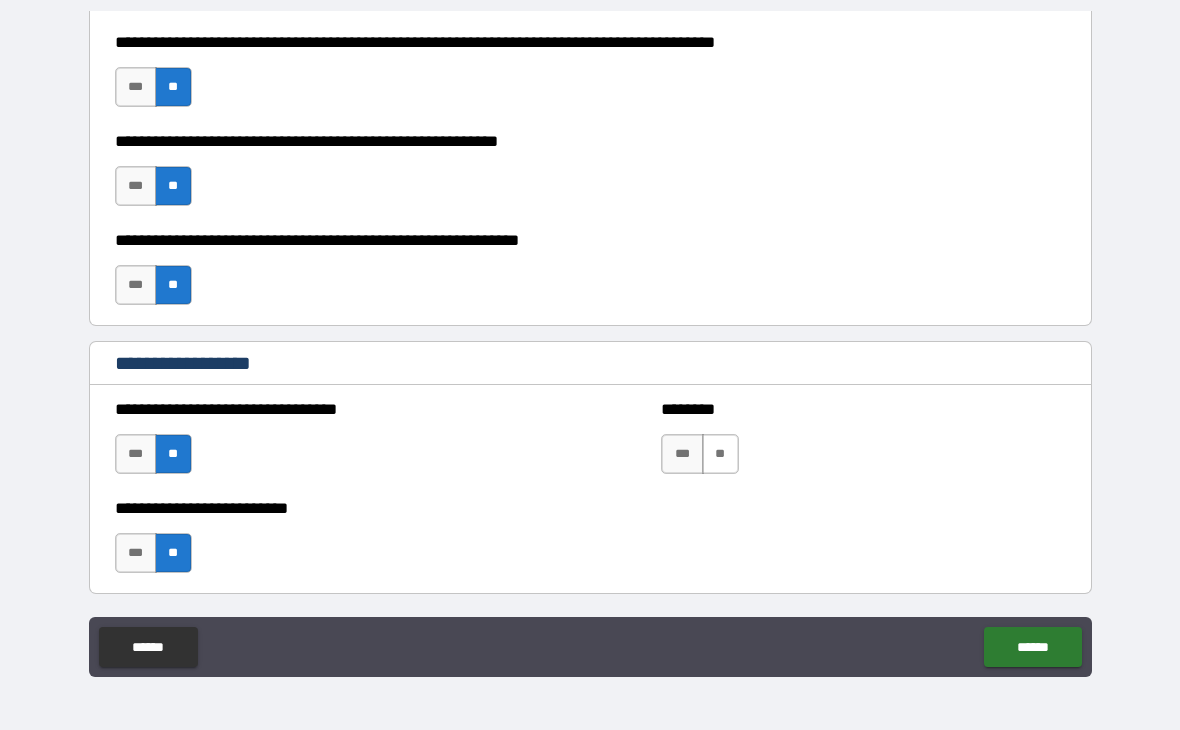 click on "**" at bounding box center (720, 454) 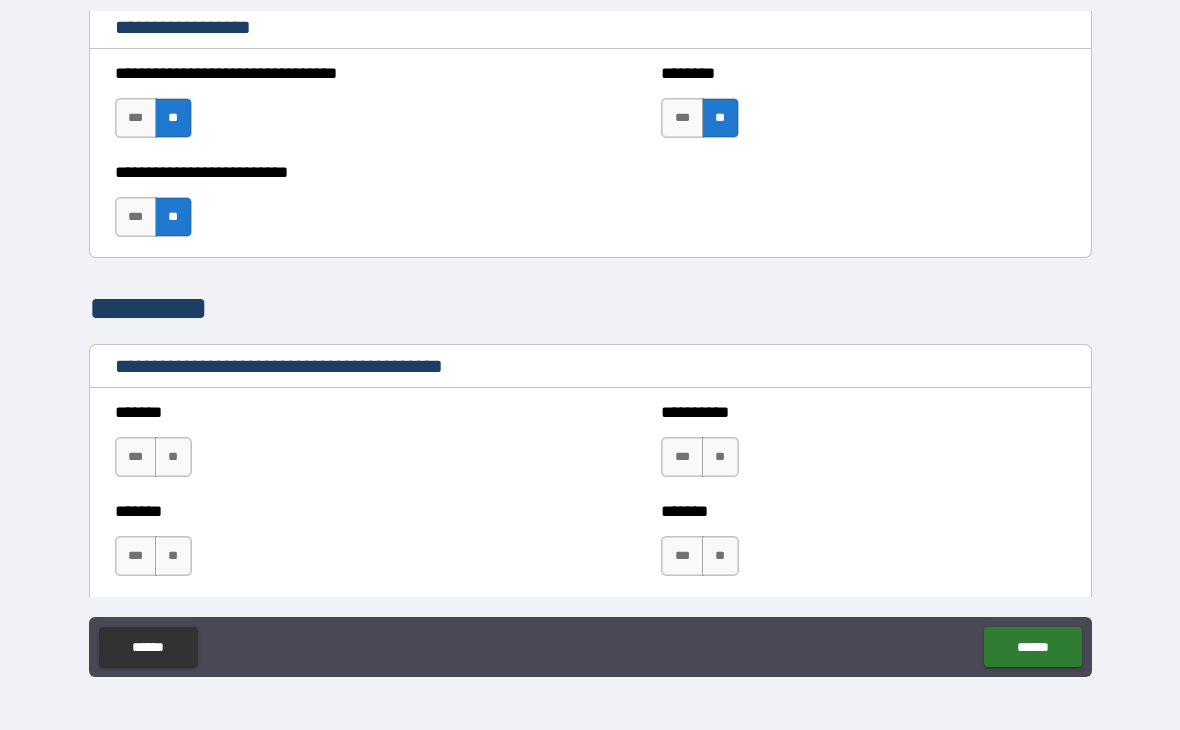 scroll, scrollTop: 1415, scrollLeft: 0, axis: vertical 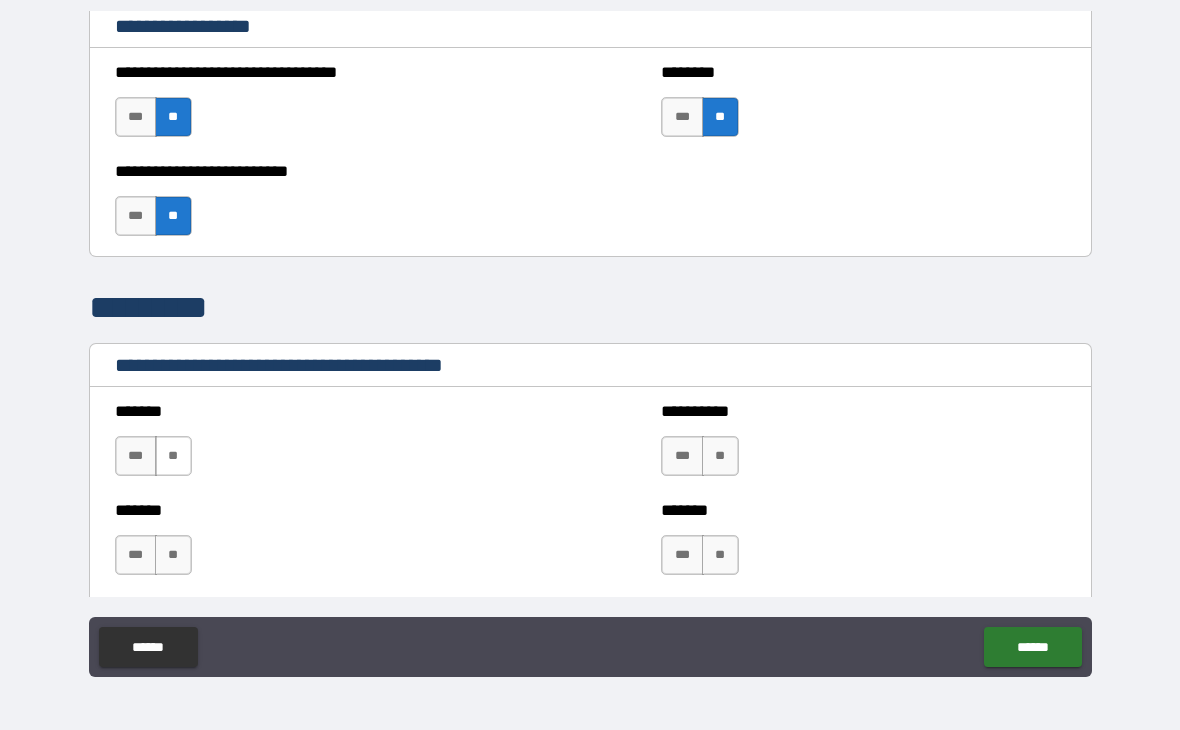 click on "**" at bounding box center (173, 456) 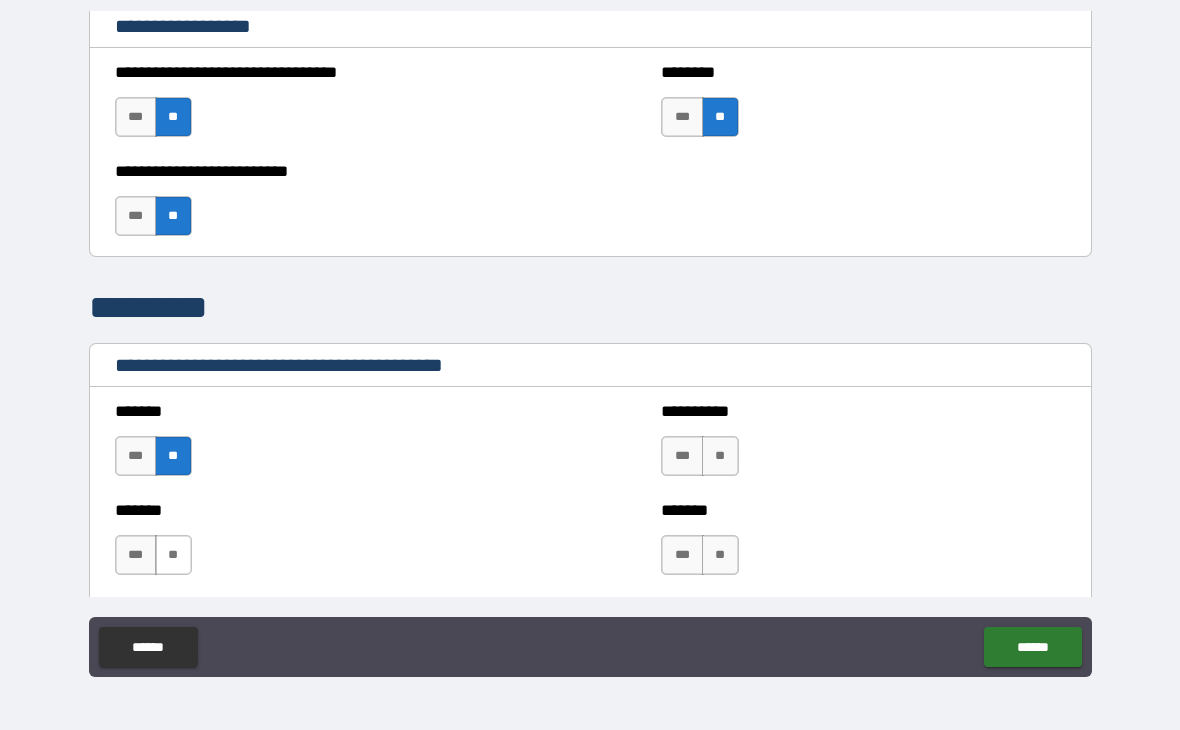click on "**" at bounding box center (173, 555) 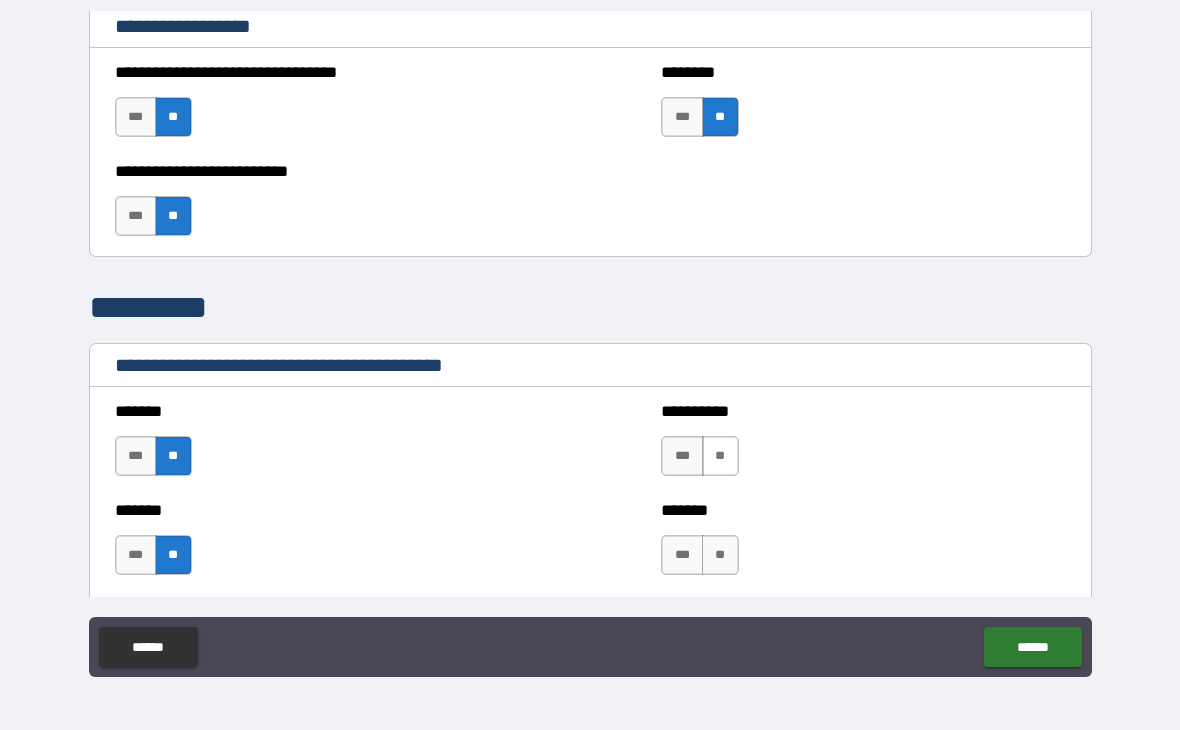click on "**" at bounding box center (720, 456) 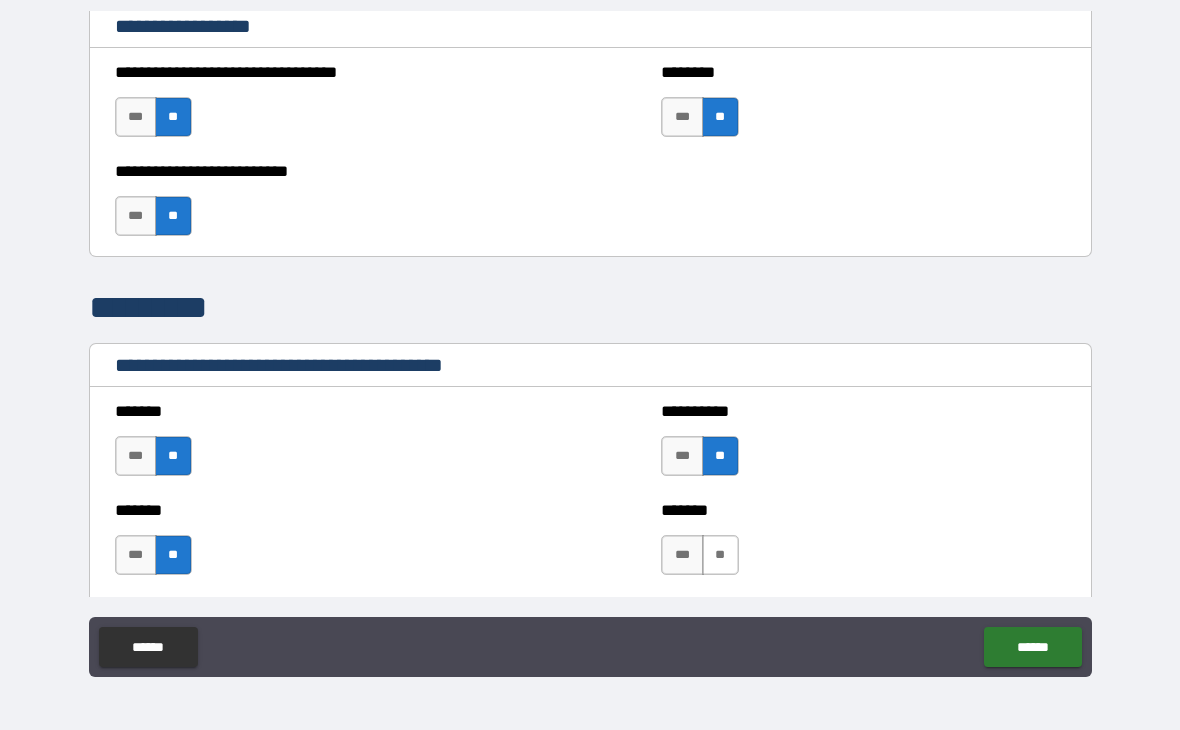 click on "**" at bounding box center (720, 555) 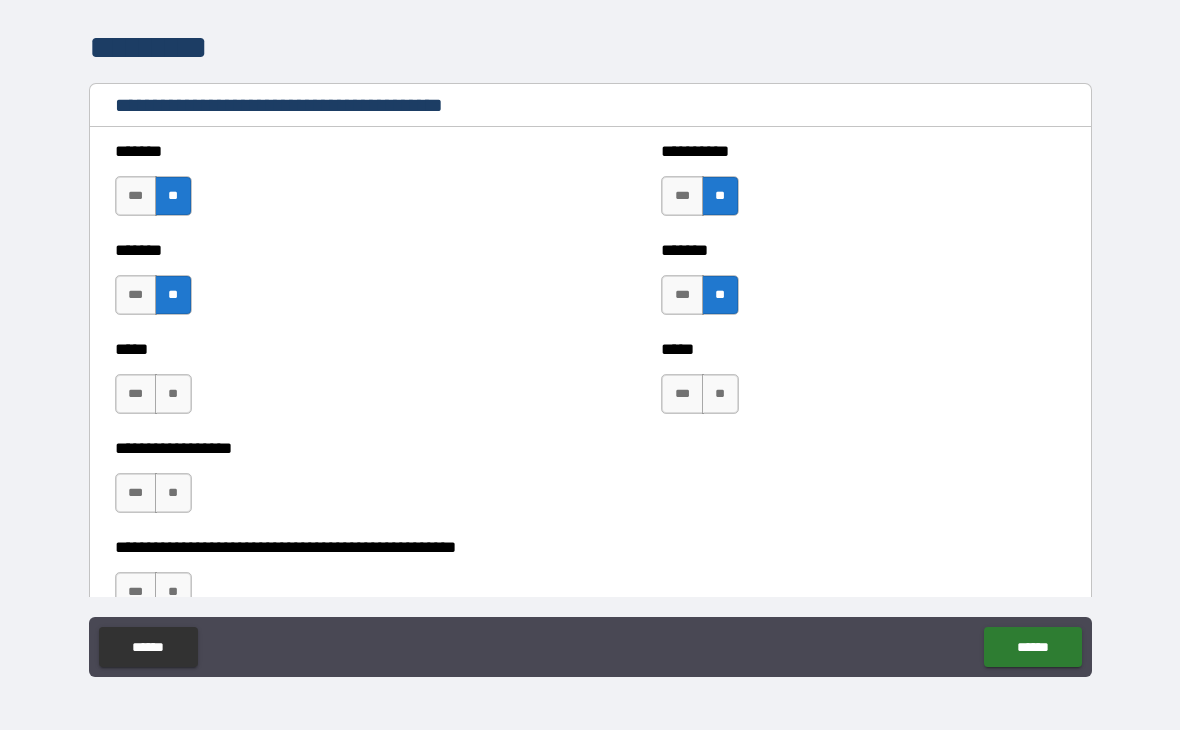 scroll, scrollTop: 1707, scrollLeft: 0, axis: vertical 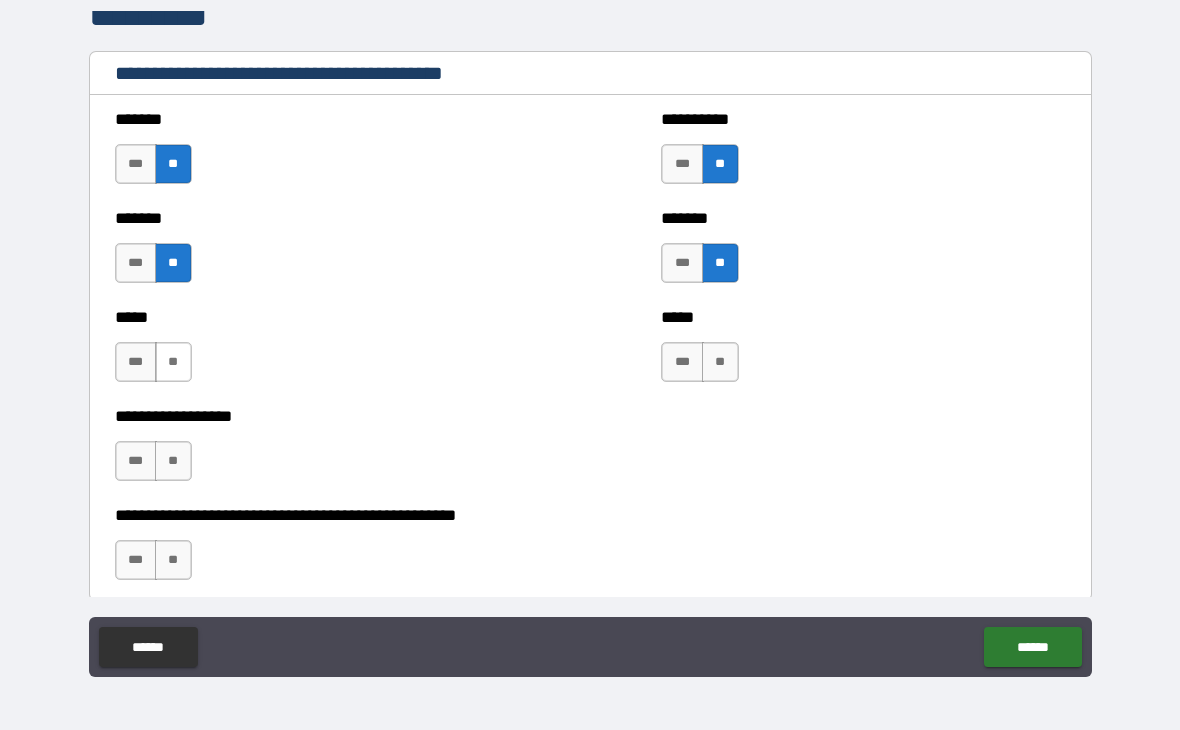 click on "**" at bounding box center (173, 362) 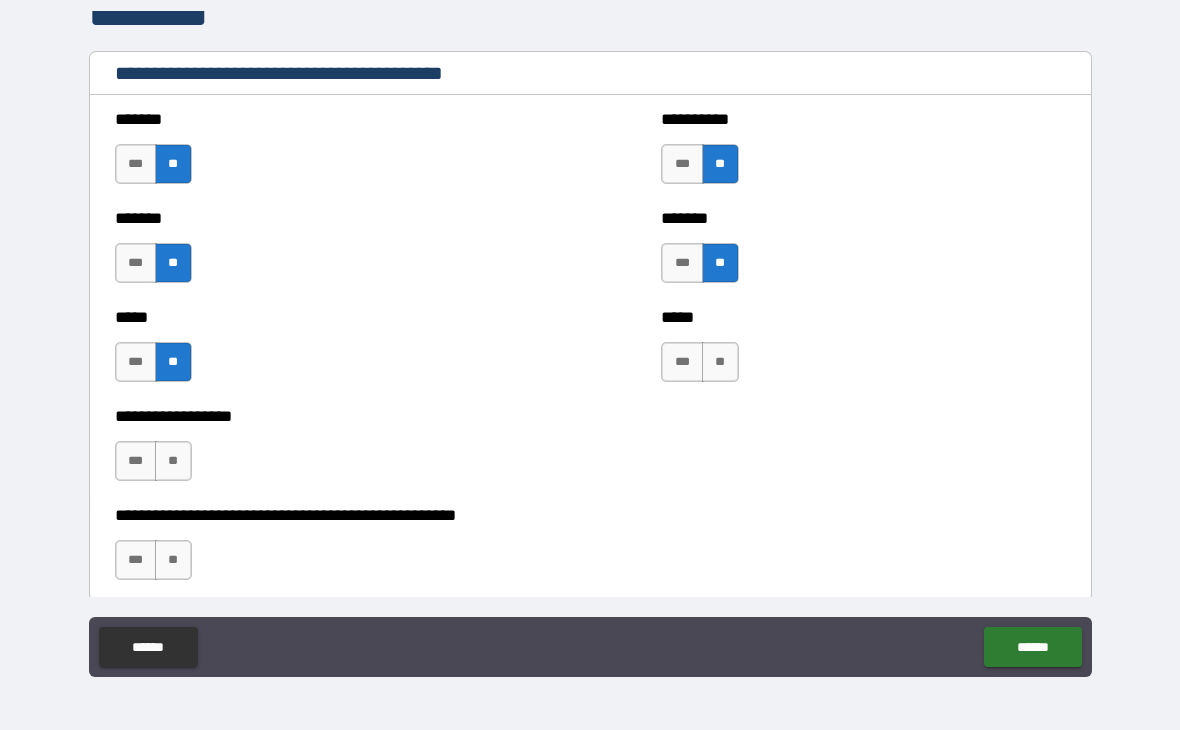 click on "**********" at bounding box center [317, 451] 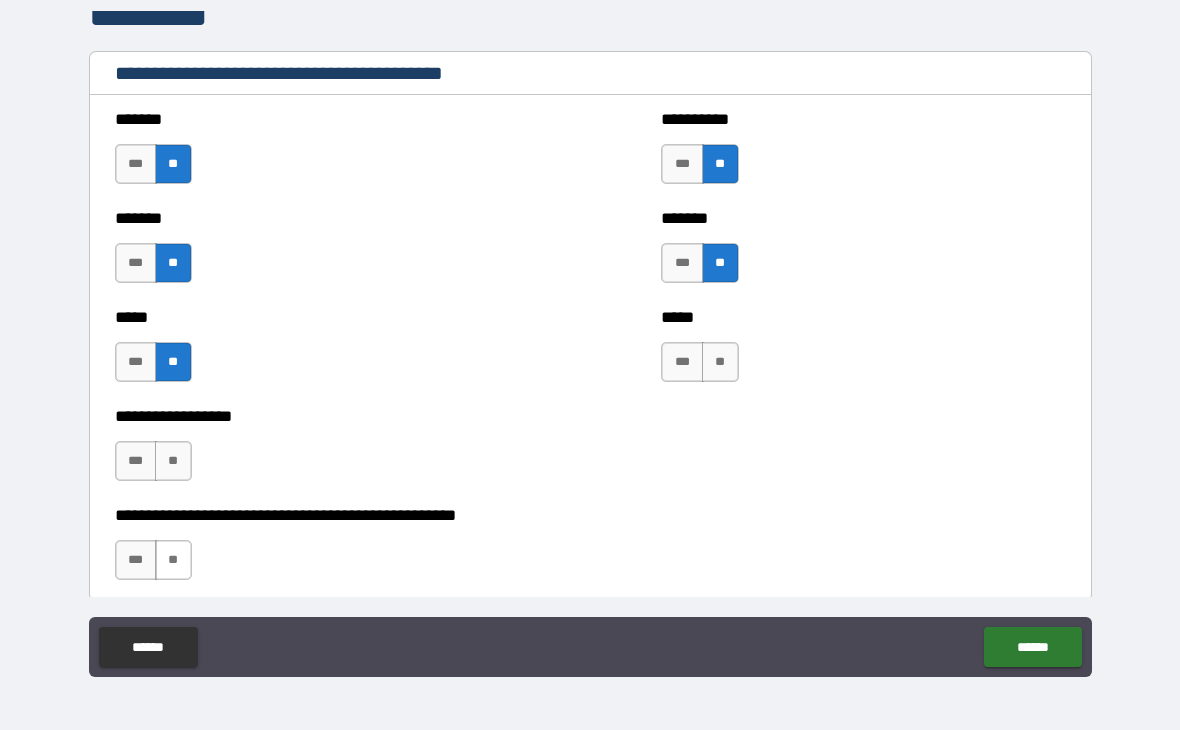 click on "**" at bounding box center (173, 560) 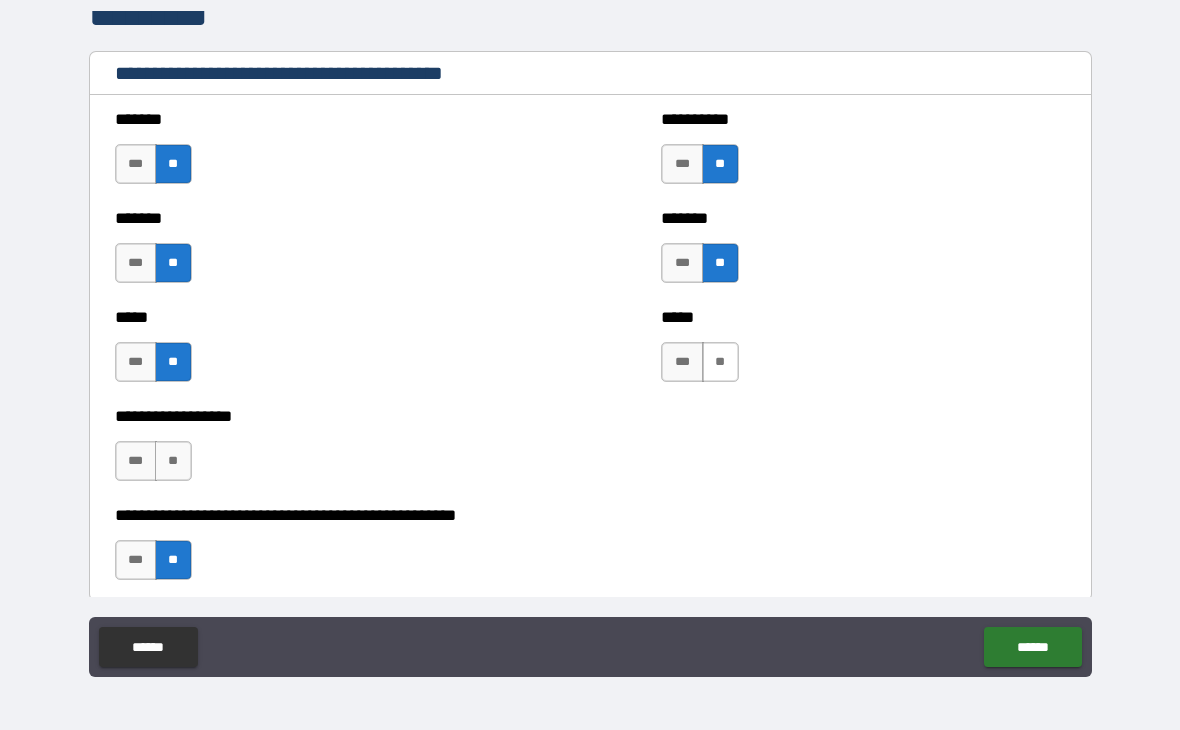 click on "**" at bounding box center [720, 362] 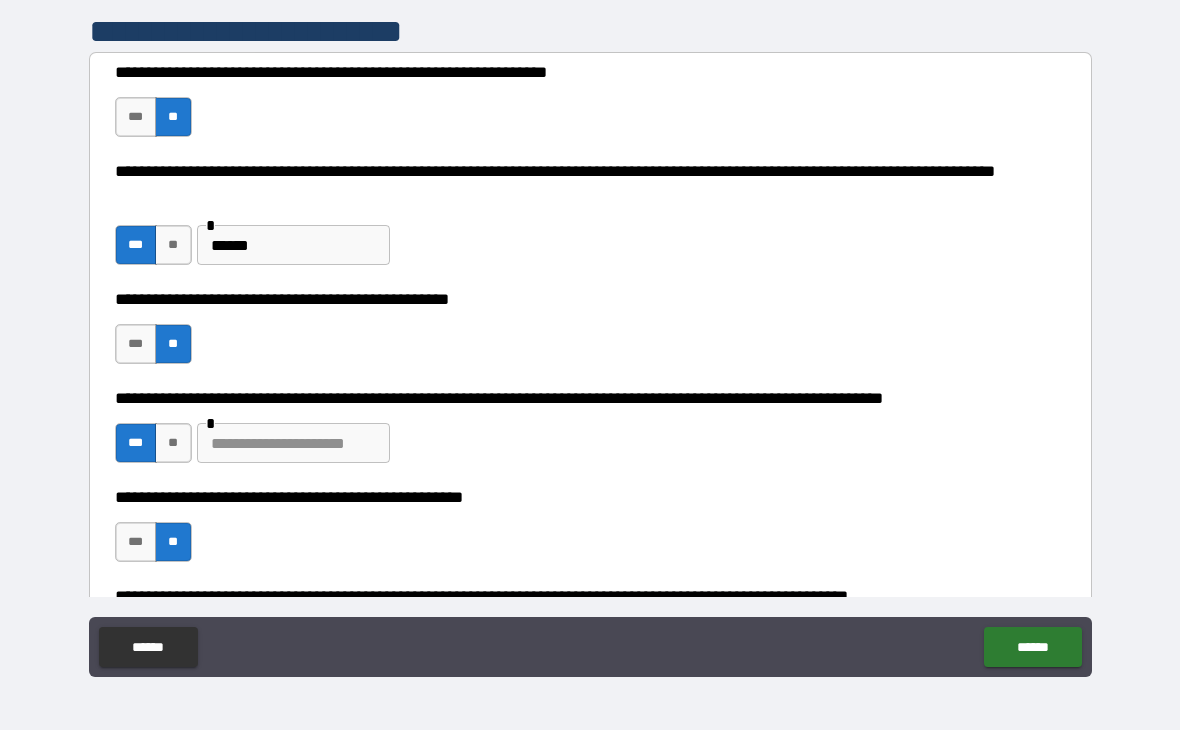 scroll, scrollTop: 426, scrollLeft: 0, axis: vertical 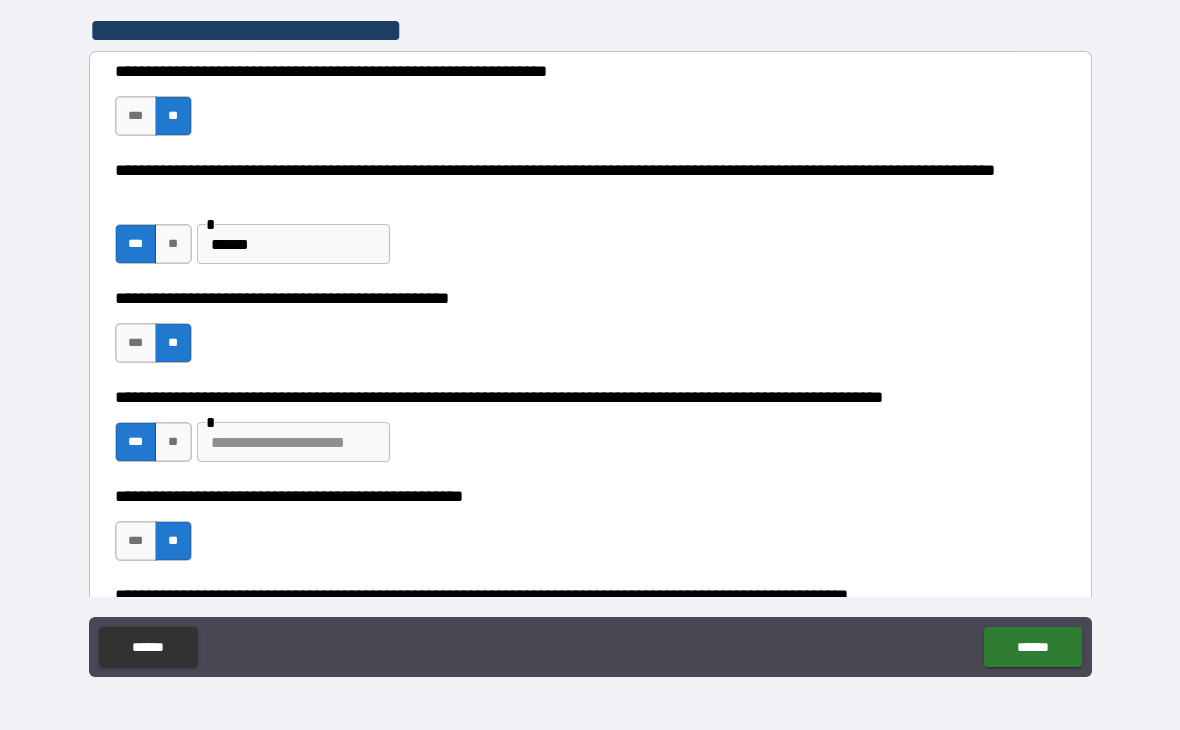 click at bounding box center [293, 442] 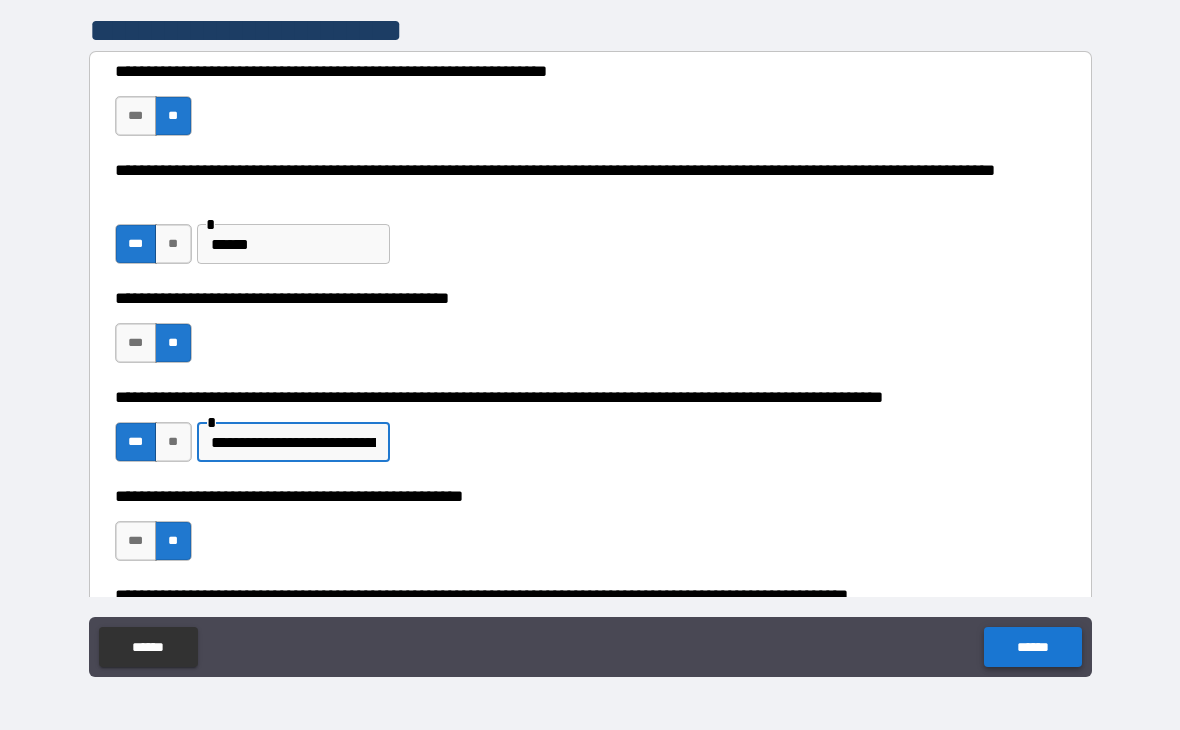 click on "******" at bounding box center [1032, 647] 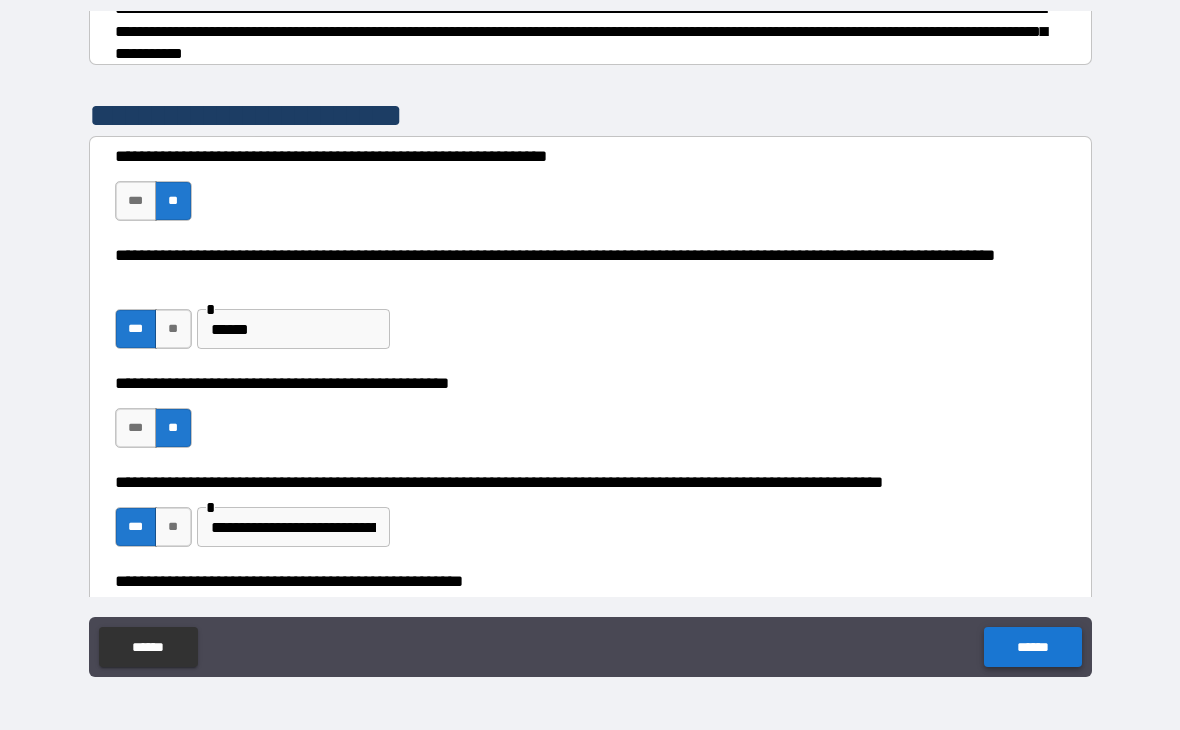 scroll, scrollTop: 347, scrollLeft: 0, axis: vertical 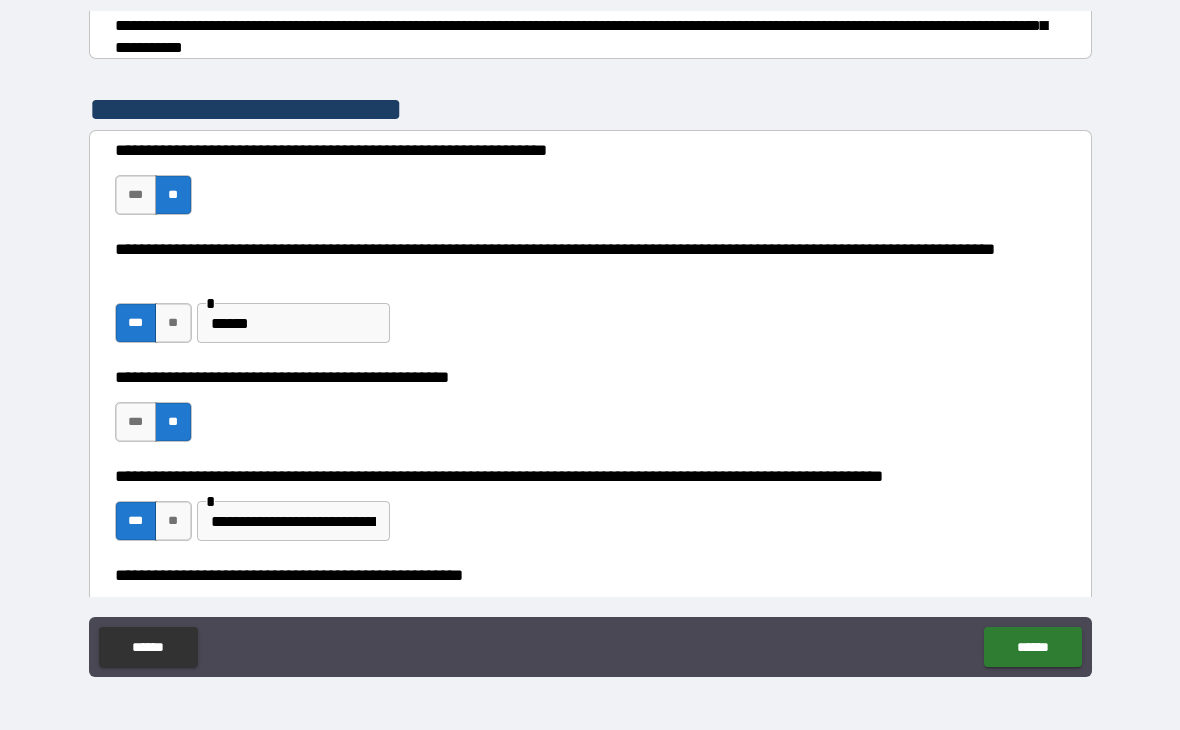 click on "**********" at bounding box center [293, 521] 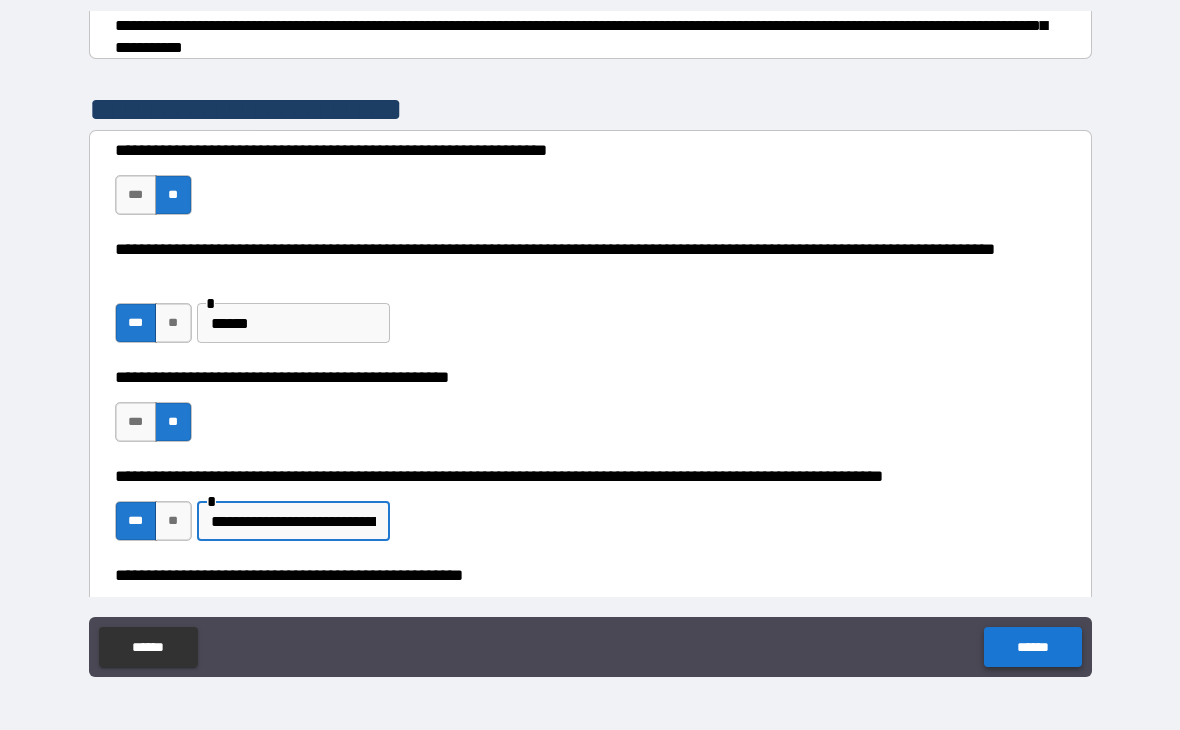 click on "******" at bounding box center [1032, 647] 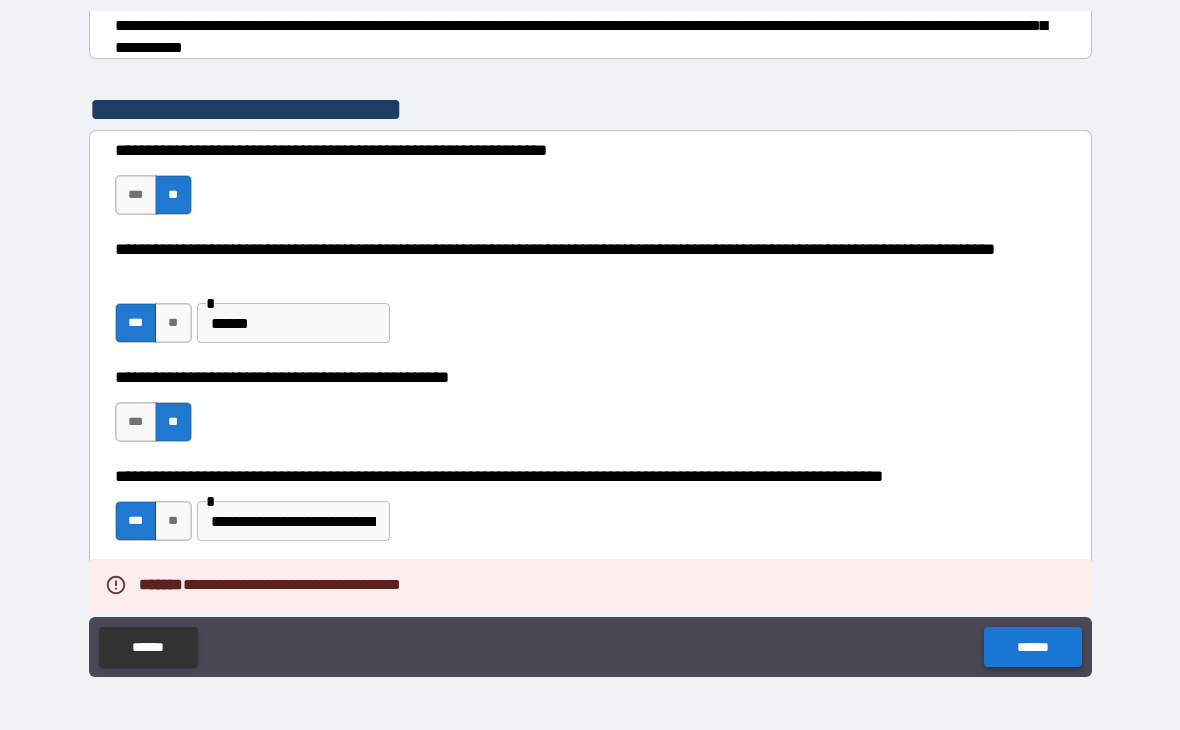 click on "******" at bounding box center (1032, 647) 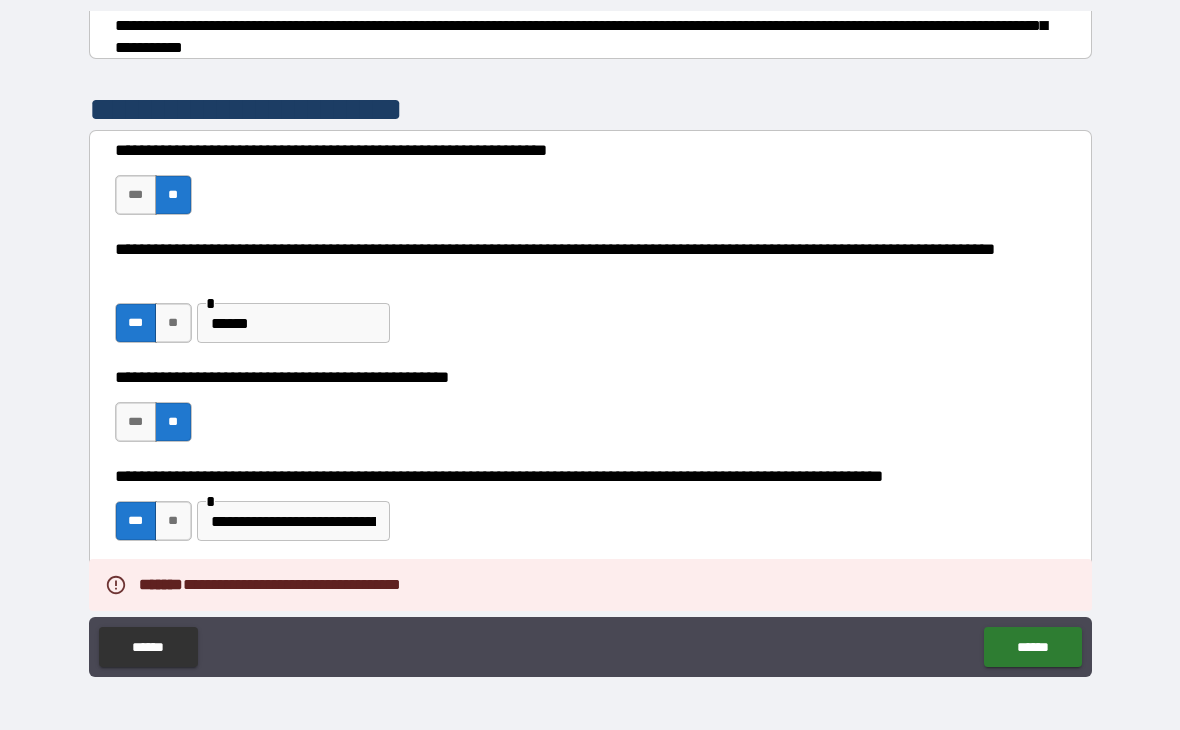 click on "******" at bounding box center (293, 323) 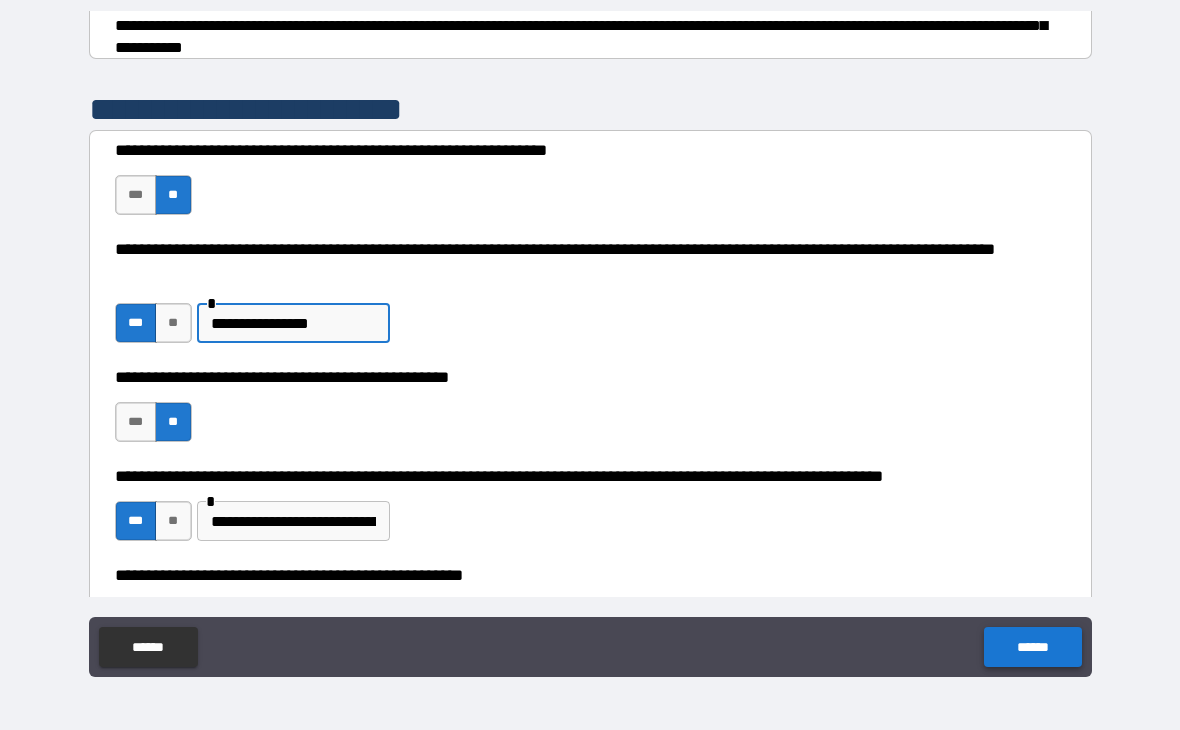 click on "******" at bounding box center [1032, 647] 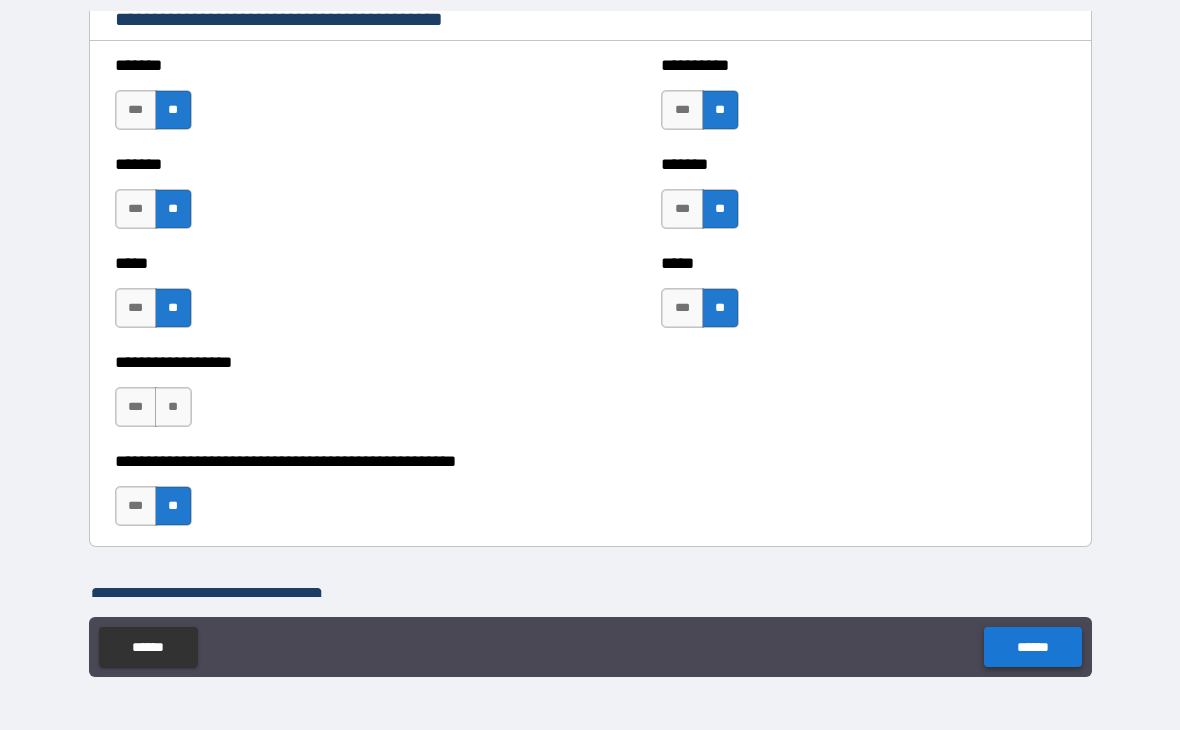 scroll, scrollTop: 1768, scrollLeft: 0, axis: vertical 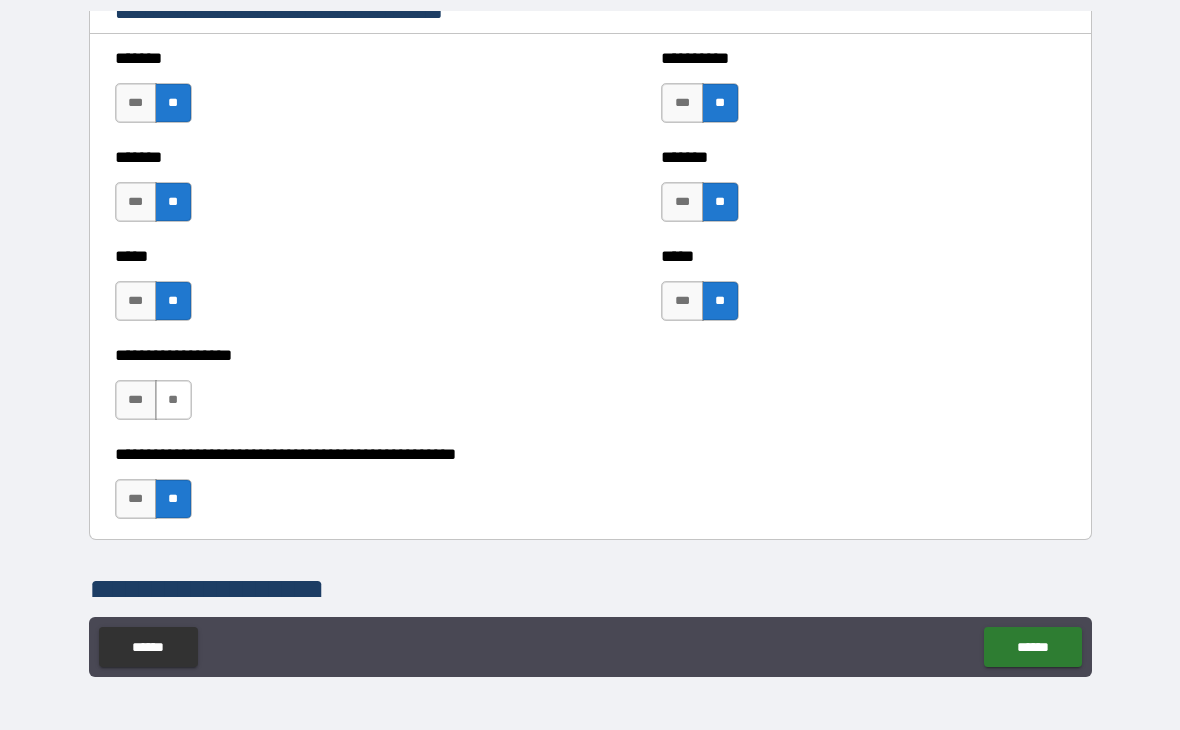 click on "**" at bounding box center [173, 400] 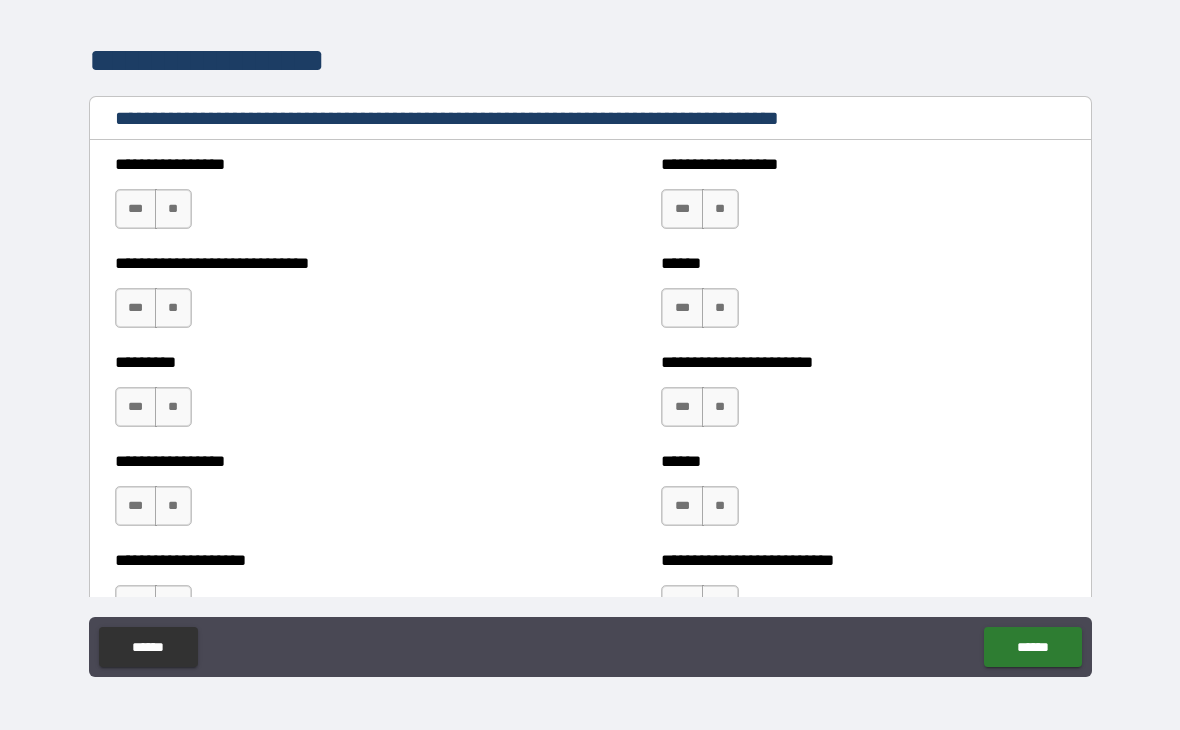 scroll, scrollTop: 2299, scrollLeft: 0, axis: vertical 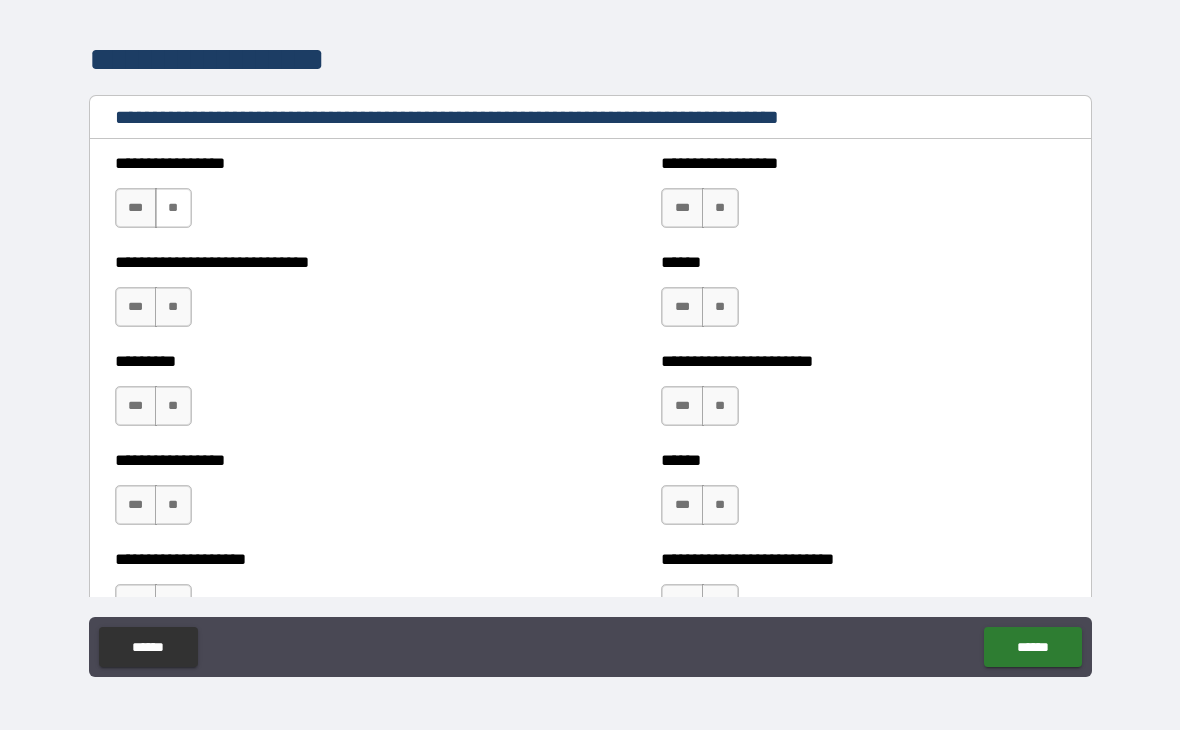 click on "**" at bounding box center [173, 208] 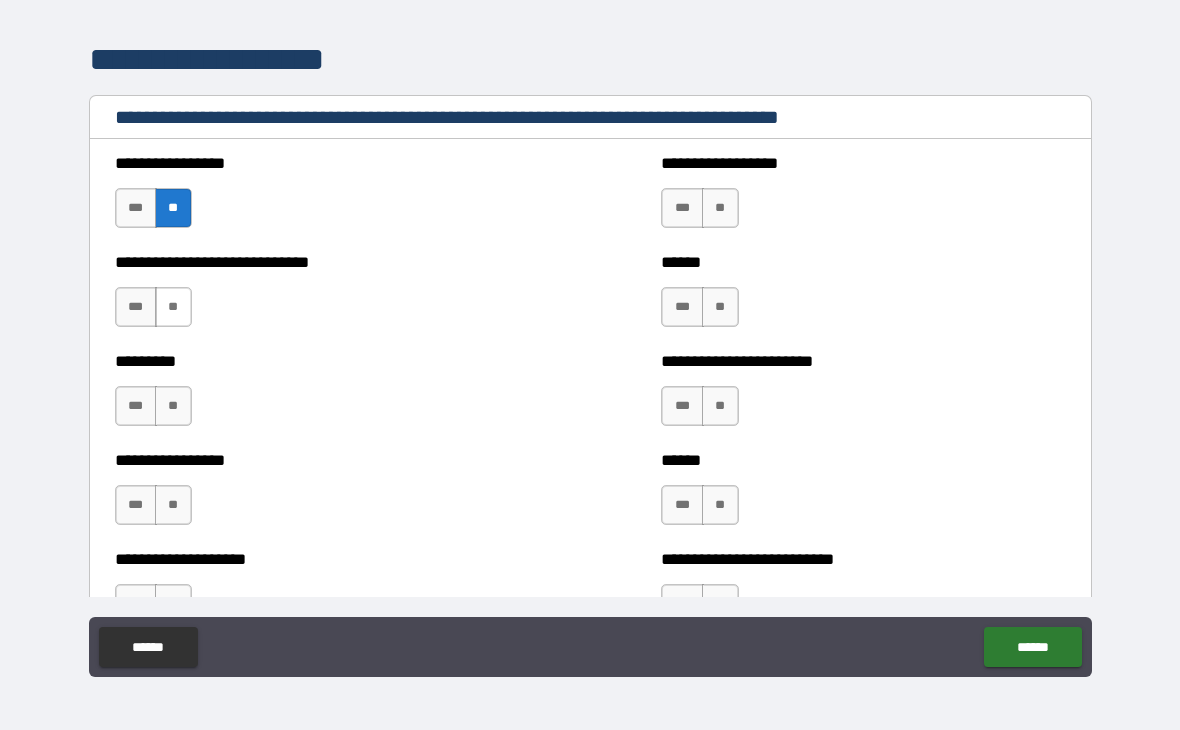 click on "**" at bounding box center [173, 307] 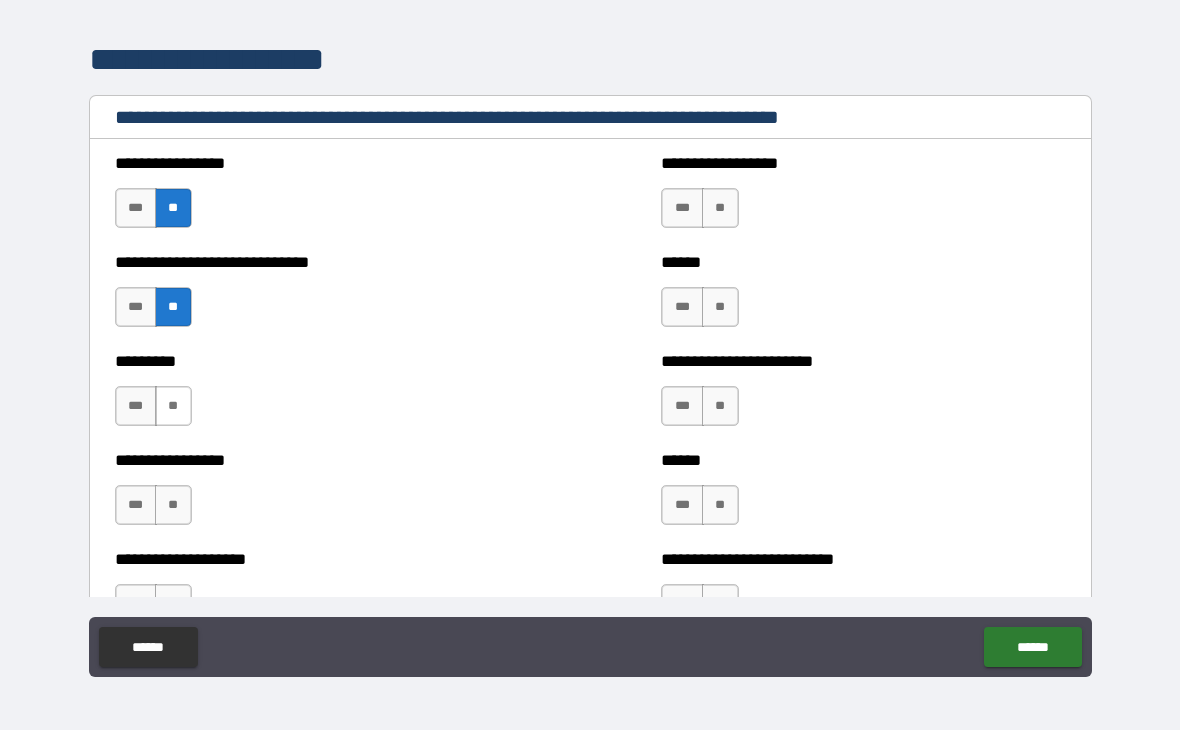 click on "**" at bounding box center (173, 406) 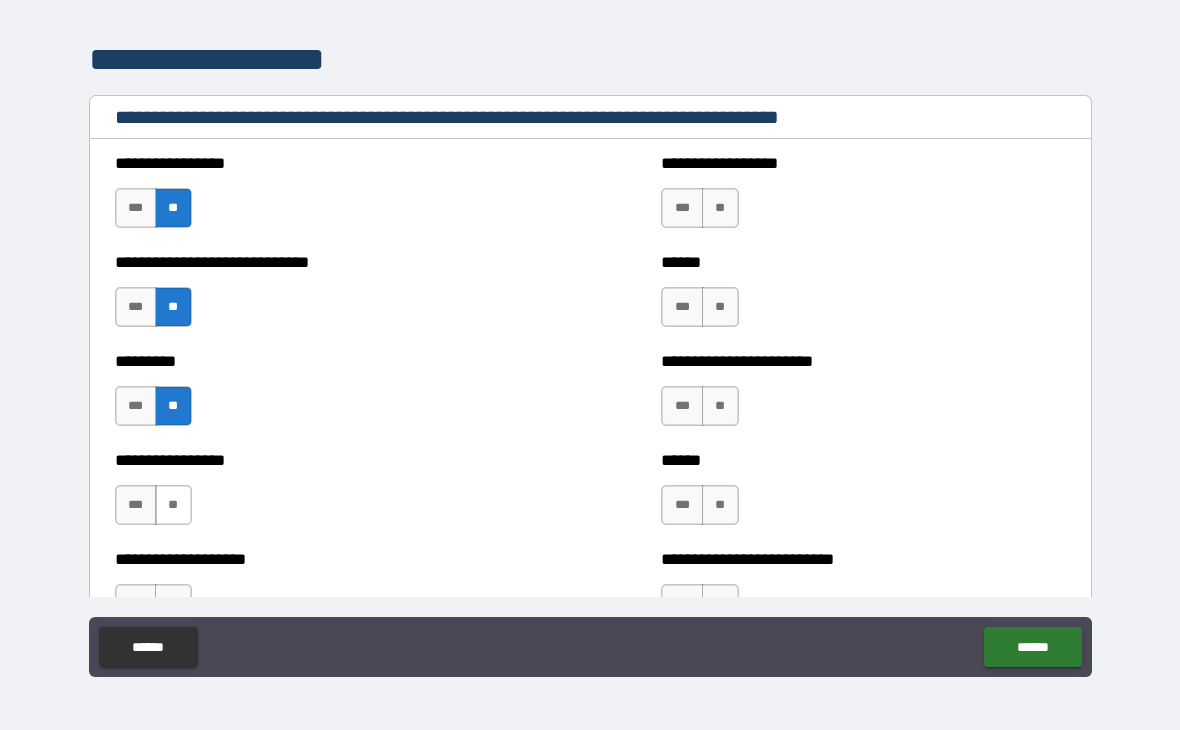 click on "**" at bounding box center (173, 505) 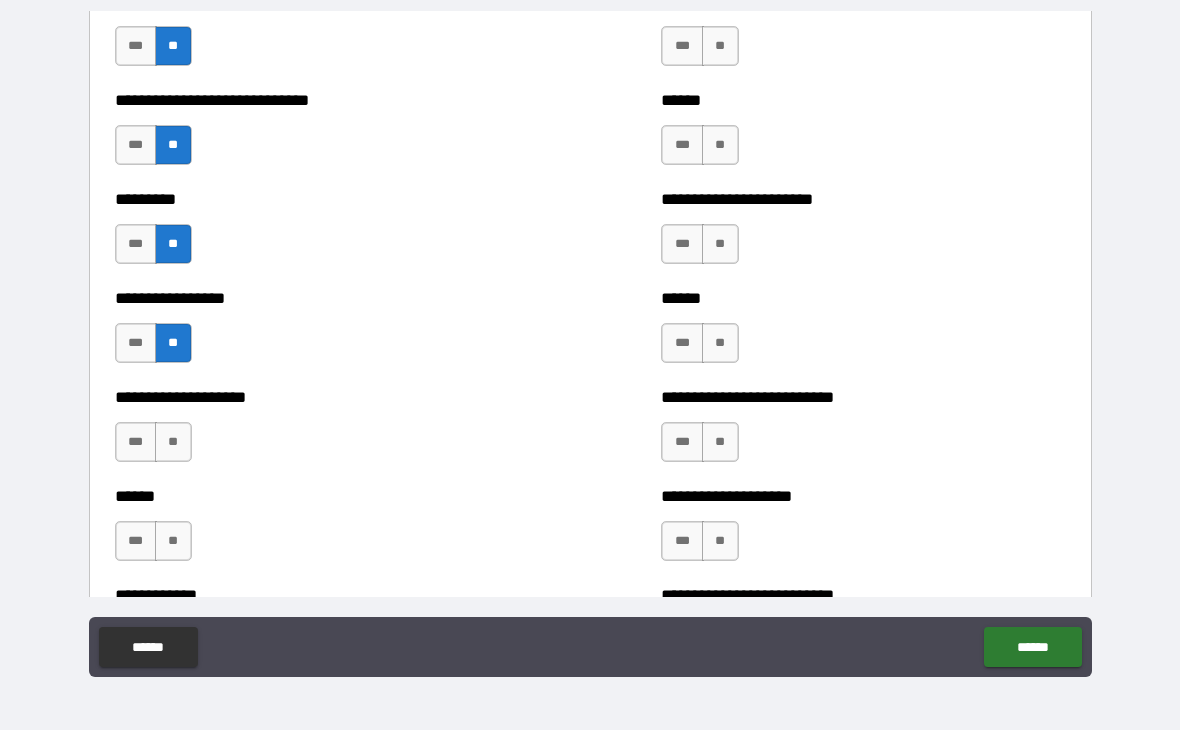 scroll, scrollTop: 2462, scrollLeft: 0, axis: vertical 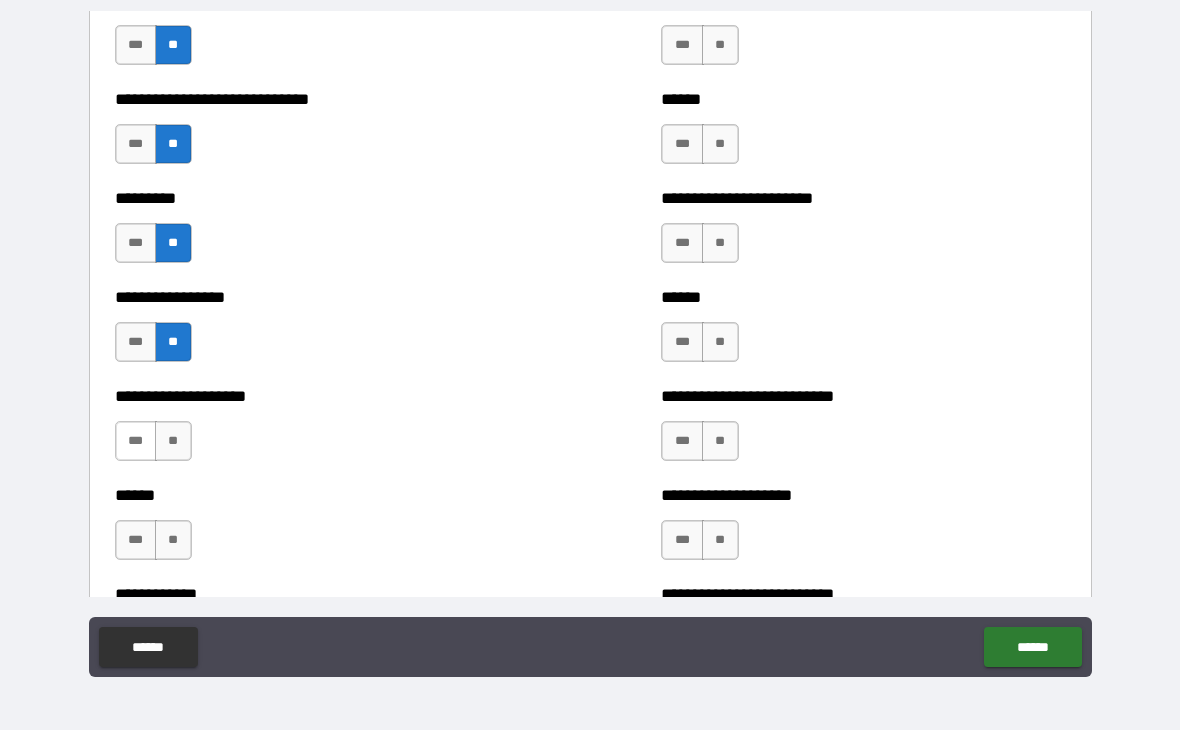 click on "***" at bounding box center (136, 441) 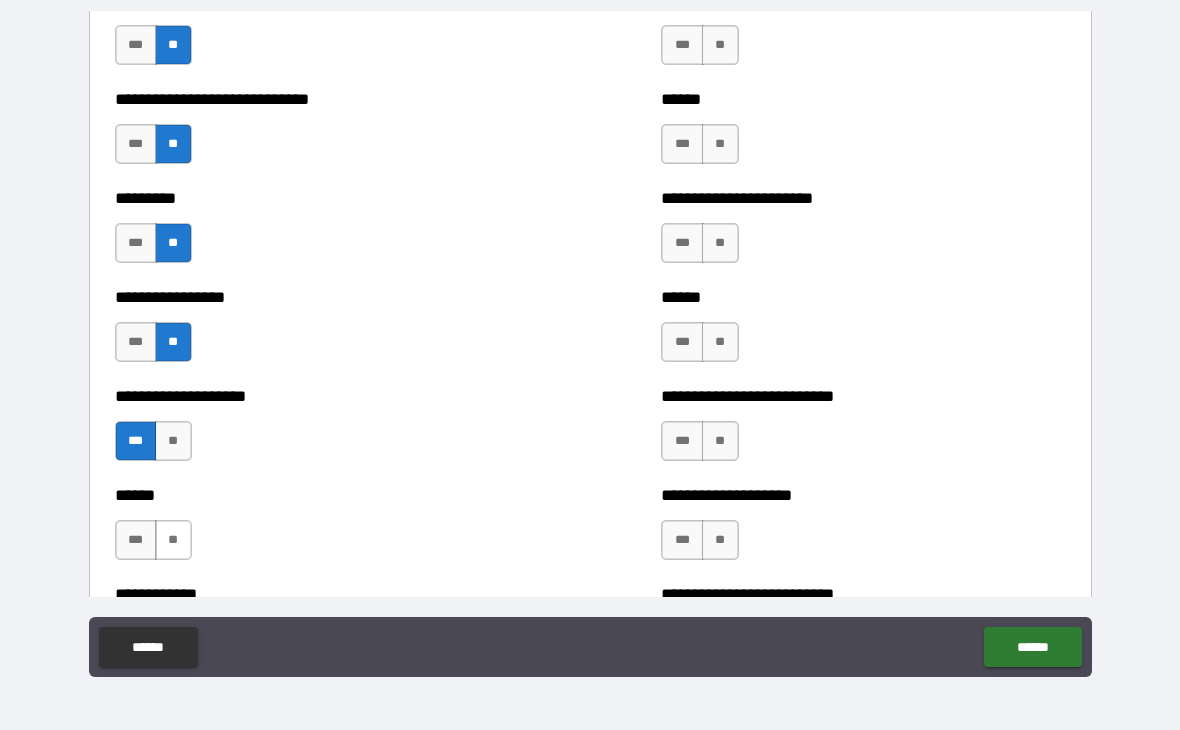 click on "**" at bounding box center (173, 540) 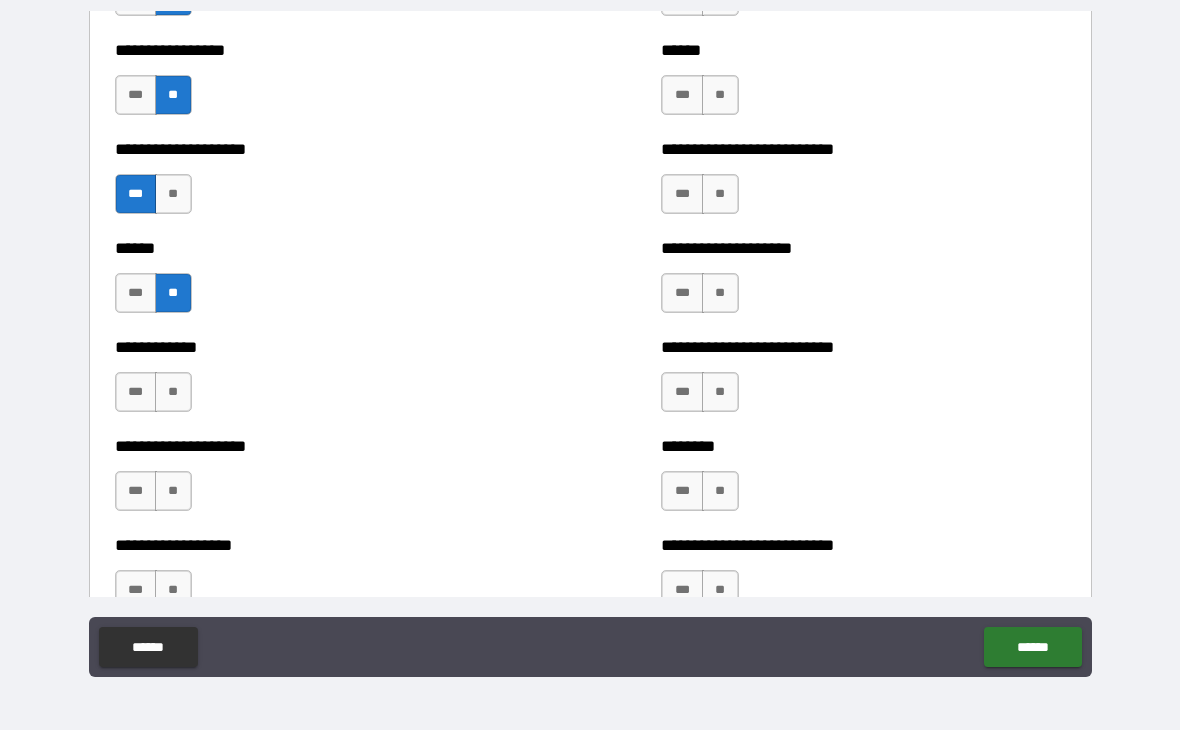 scroll, scrollTop: 2713, scrollLeft: 0, axis: vertical 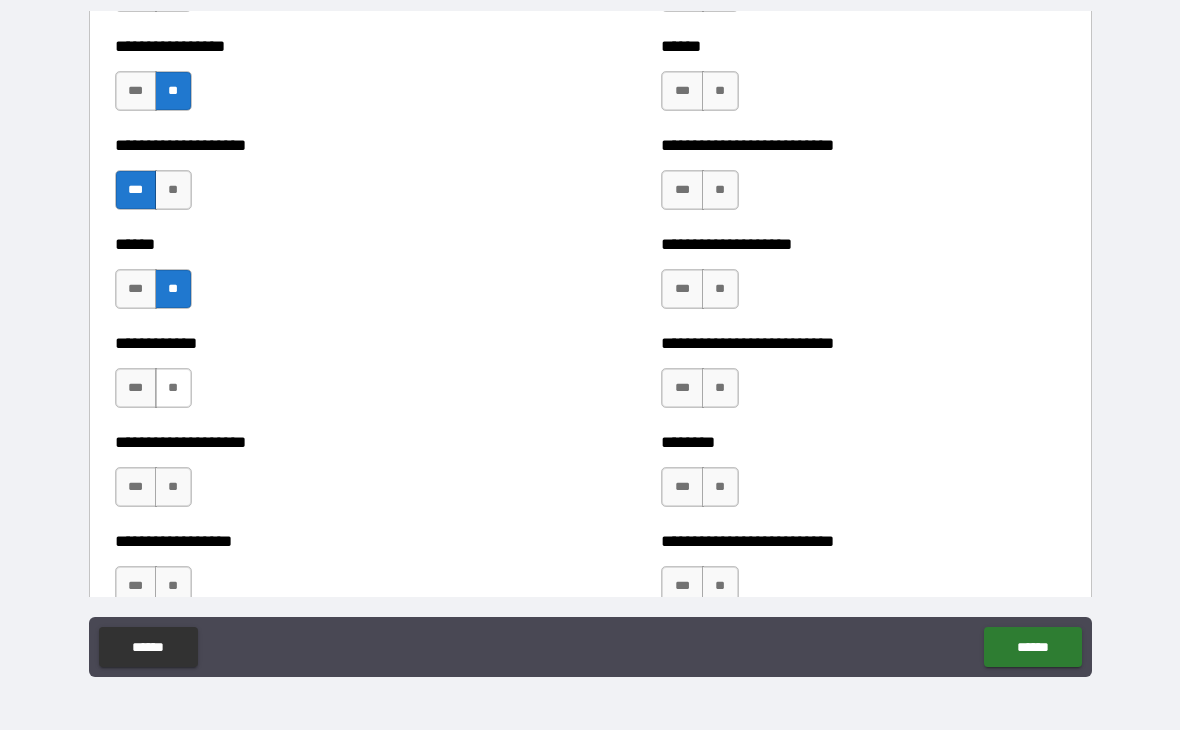click on "**" at bounding box center [173, 388] 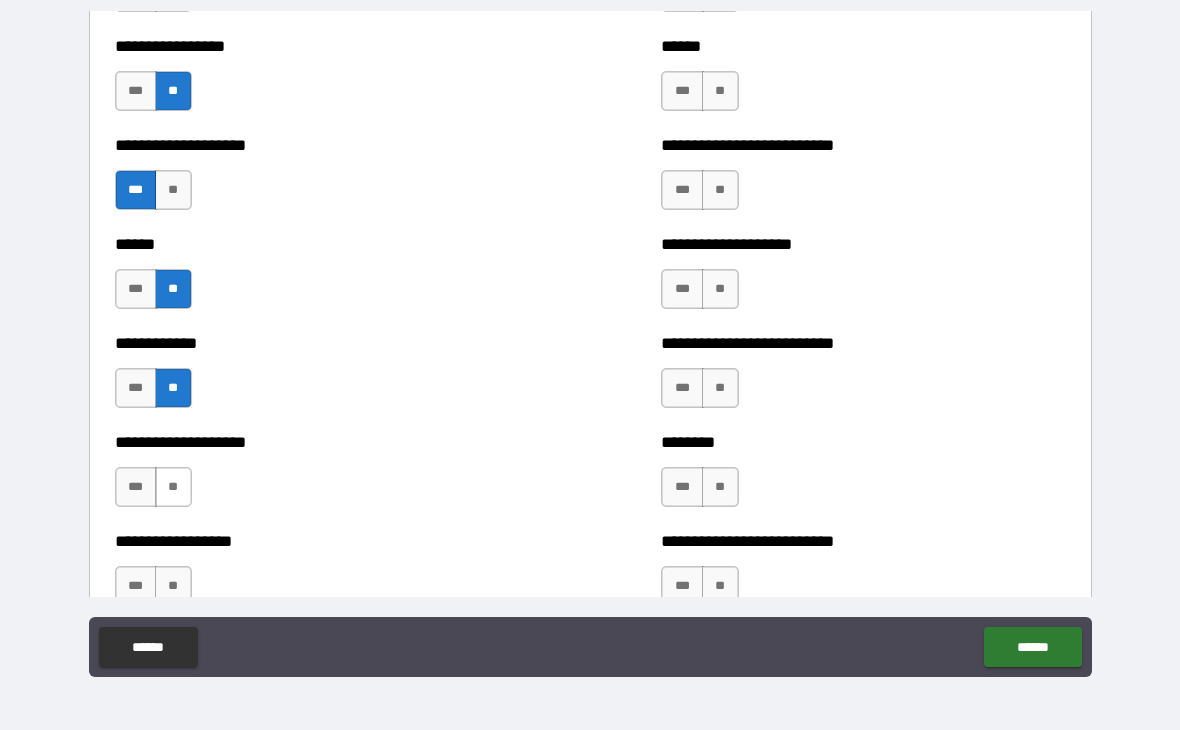 click on "**" at bounding box center [173, 487] 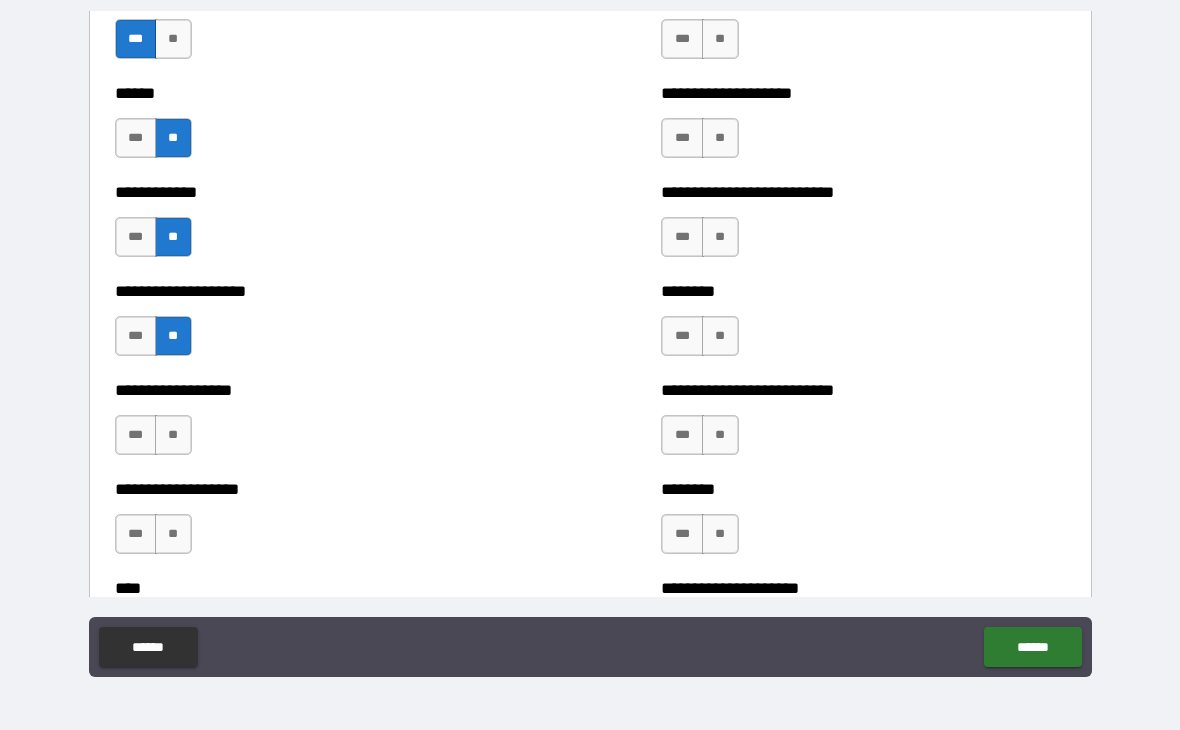scroll, scrollTop: 2889, scrollLeft: 0, axis: vertical 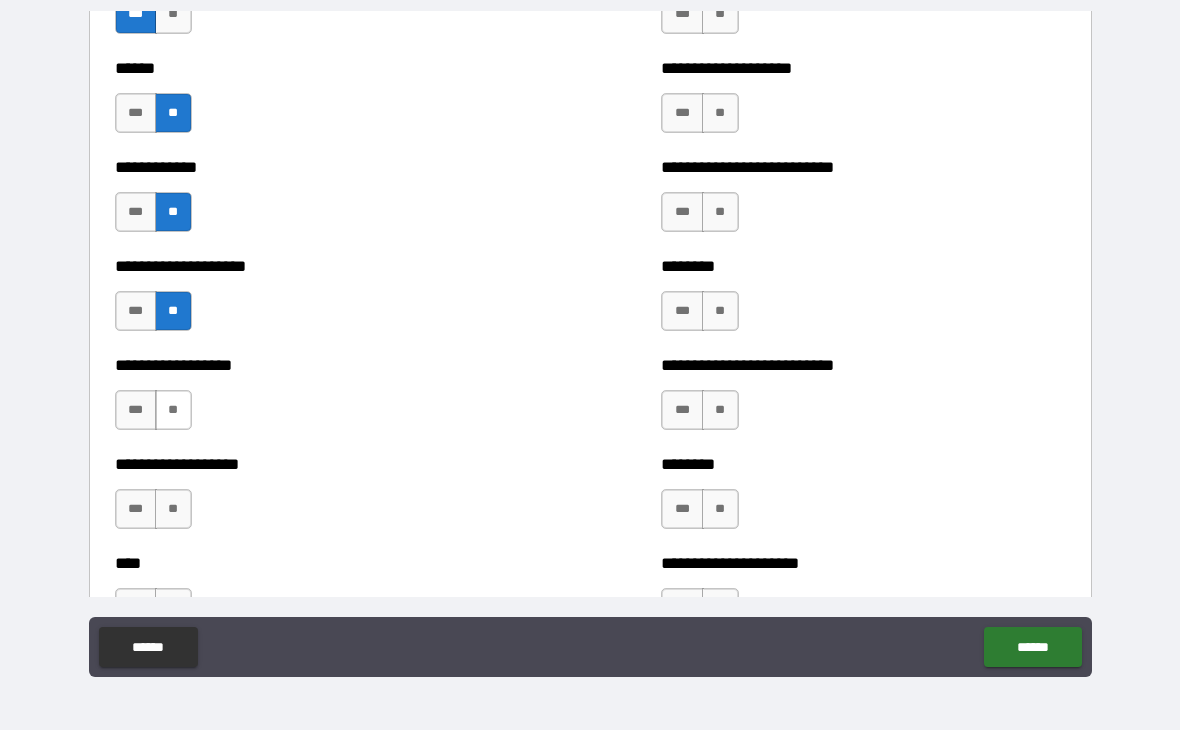 click on "**" at bounding box center [173, 410] 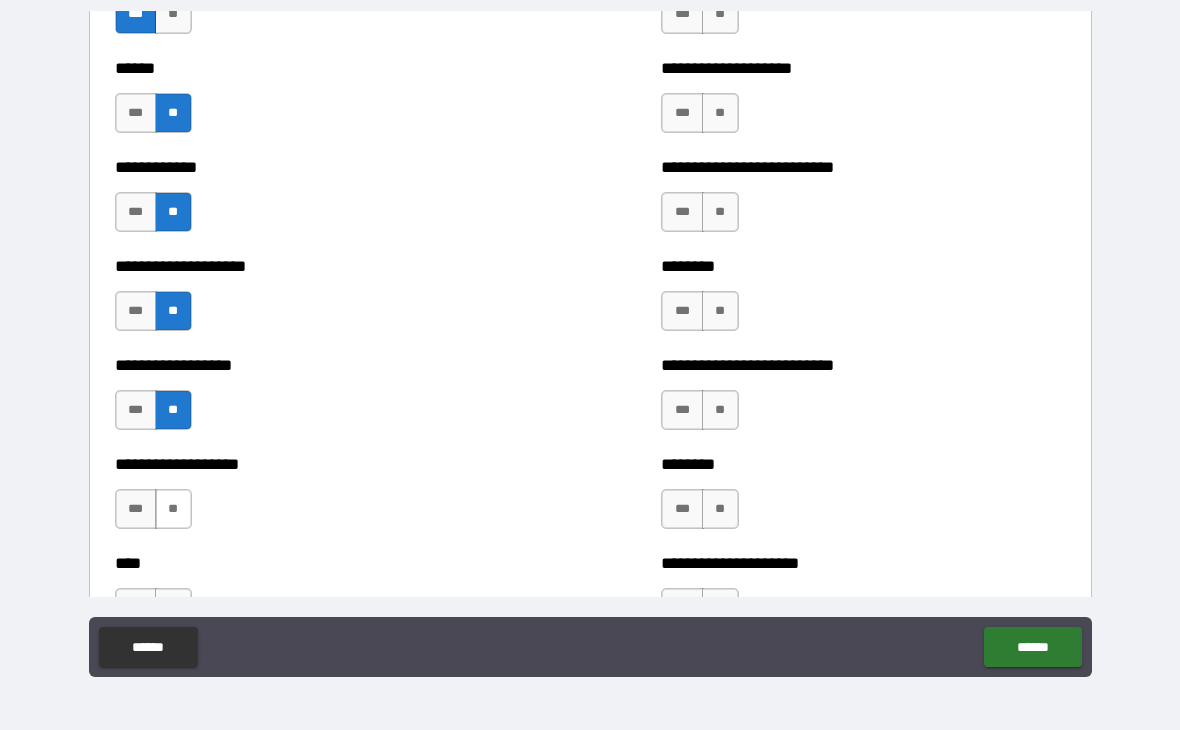 click on "**" at bounding box center (173, 509) 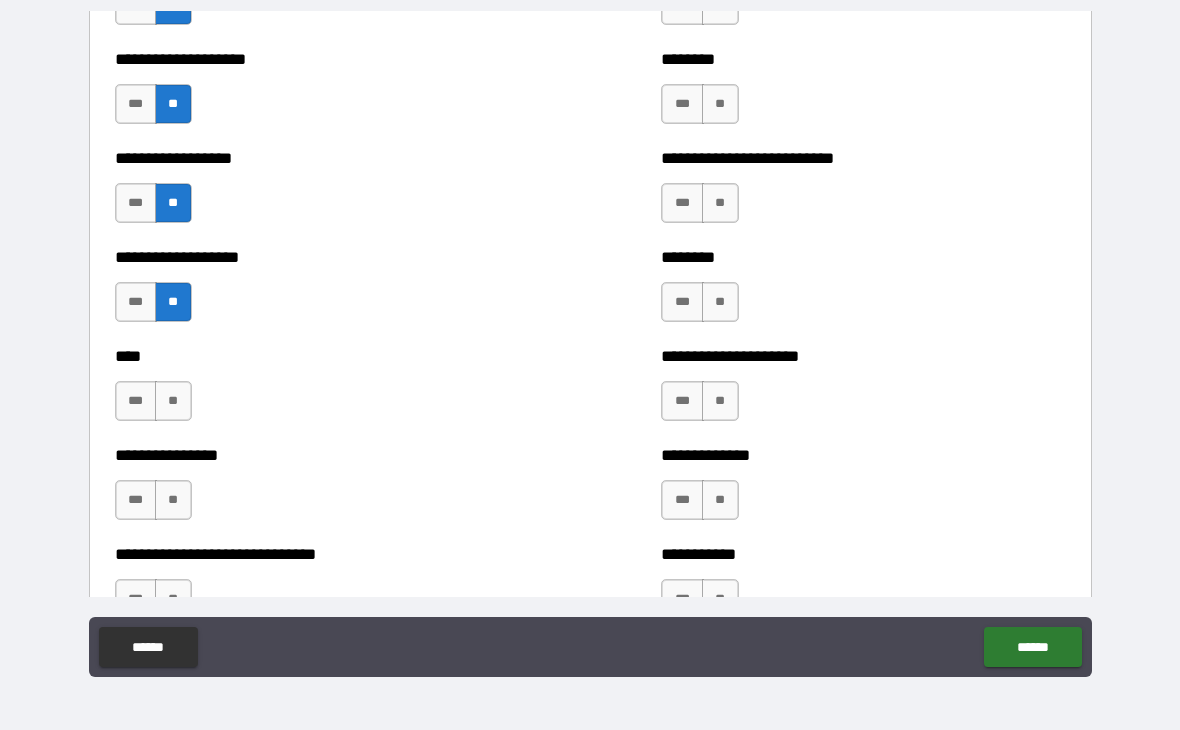 scroll, scrollTop: 3095, scrollLeft: 0, axis: vertical 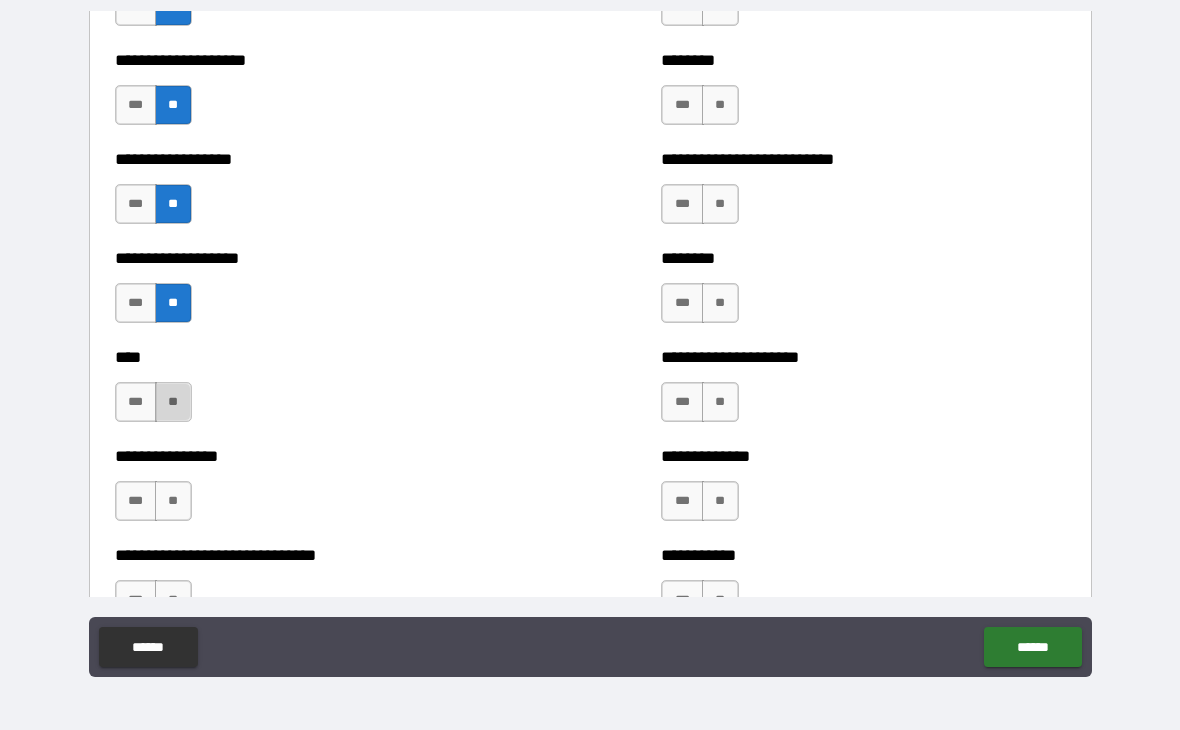 click on "**" at bounding box center [173, 402] 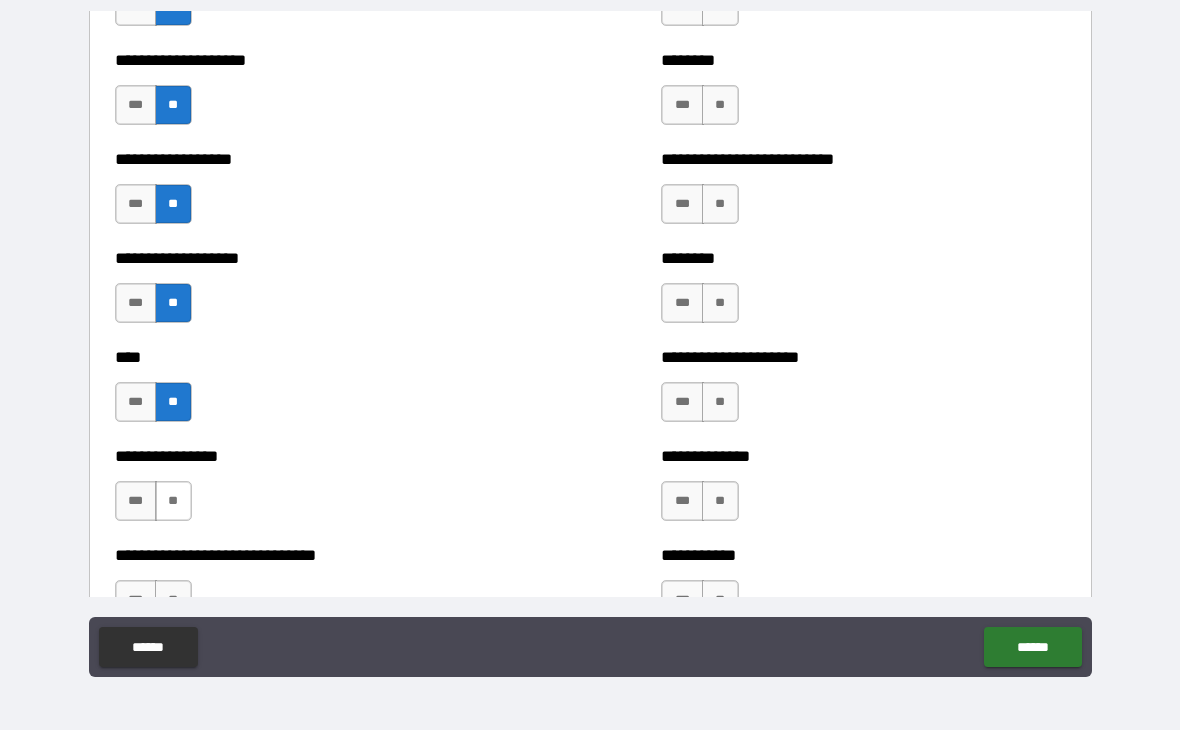 click on "**" at bounding box center [173, 501] 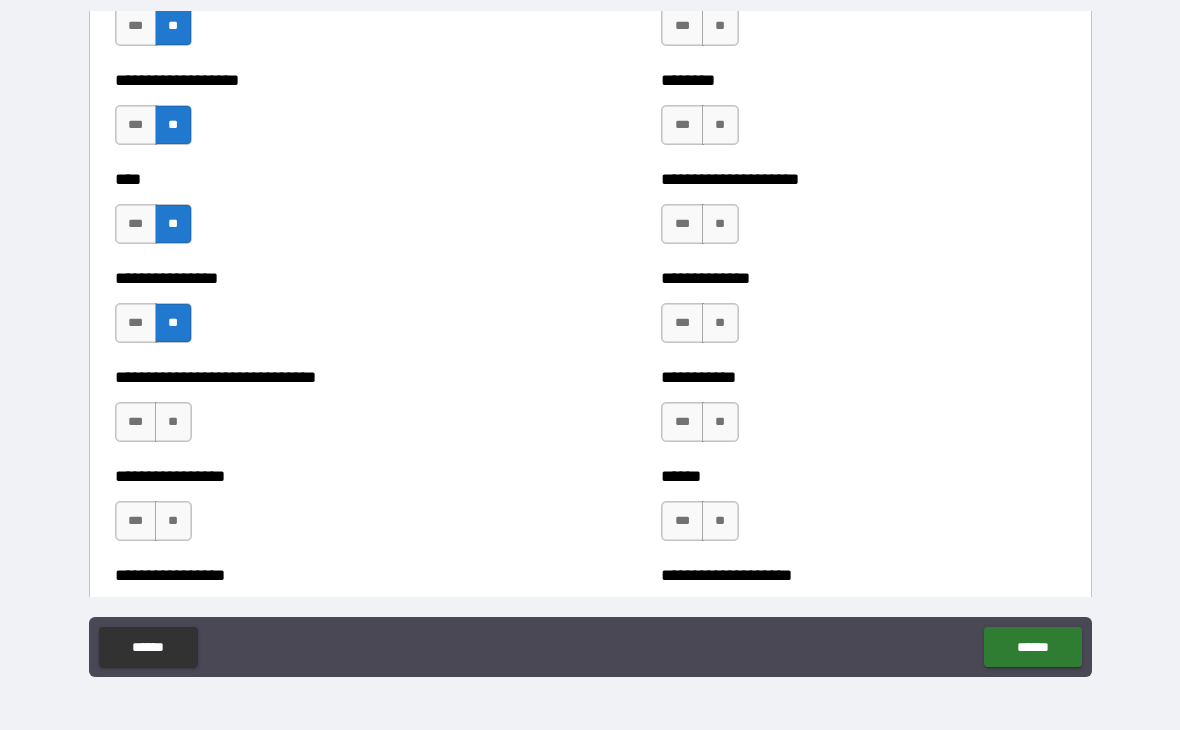 scroll, scrollTop: 3283, scrollLeft: 0, axis: vertical 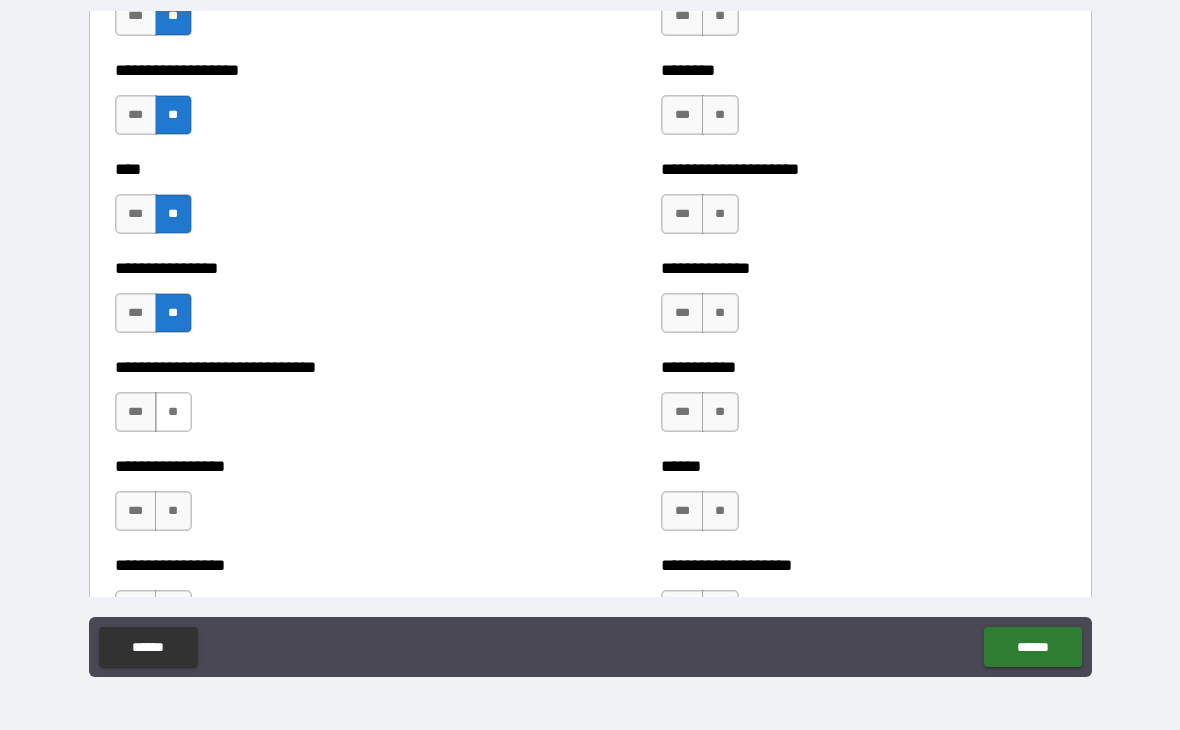 click on "**" at bounding box center (173, 412) 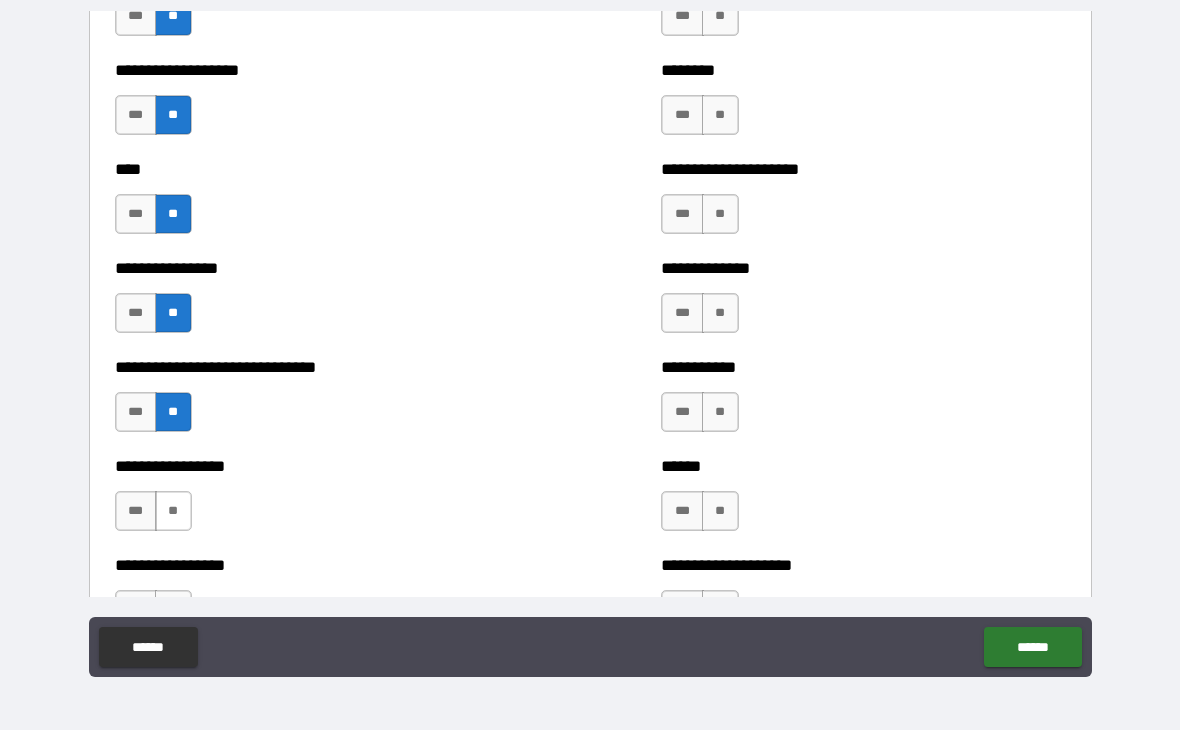 click on "**" at bounding box center [173, 511] 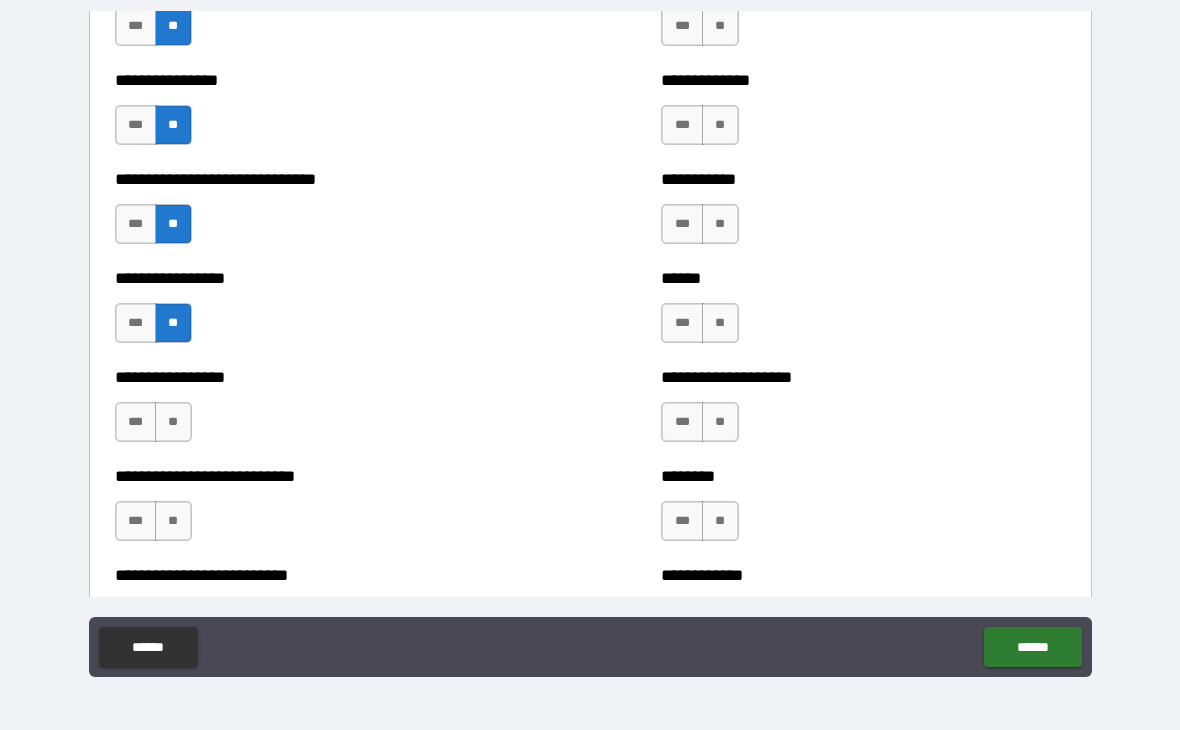 scroll, scrollTop: 3470, scrollLeft: 0, axis: vertical 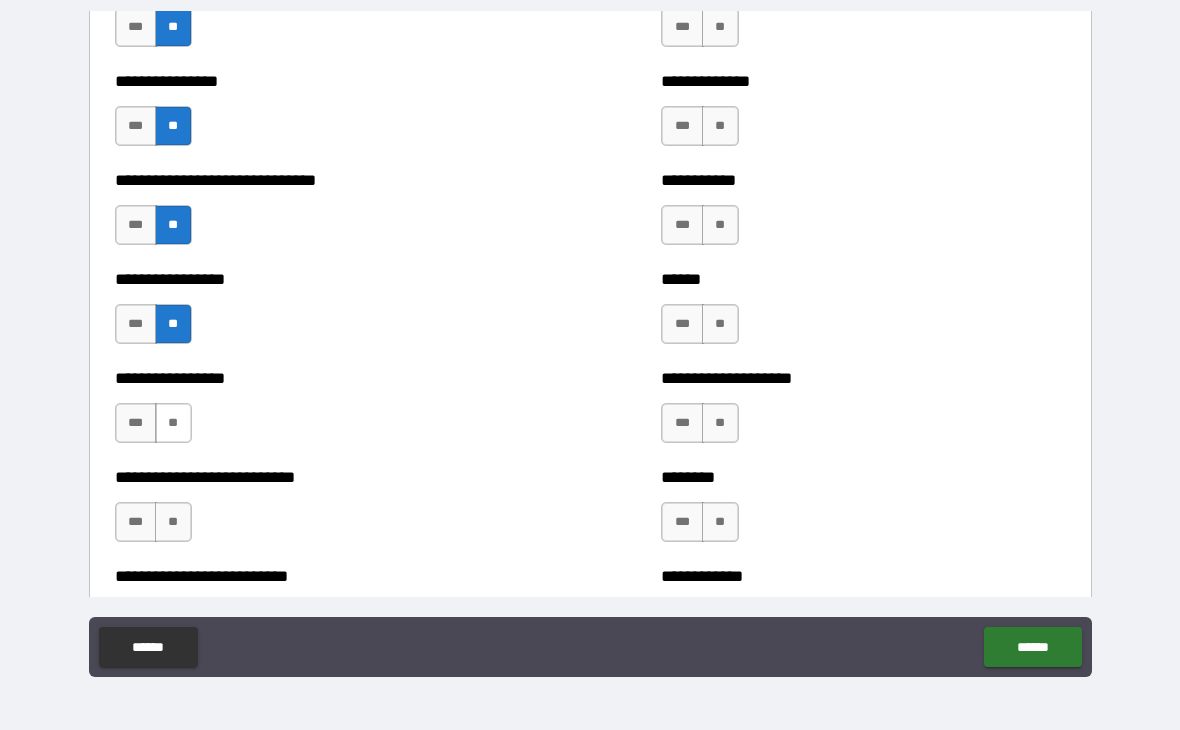 click on "**" at bounding box center (173, 423) 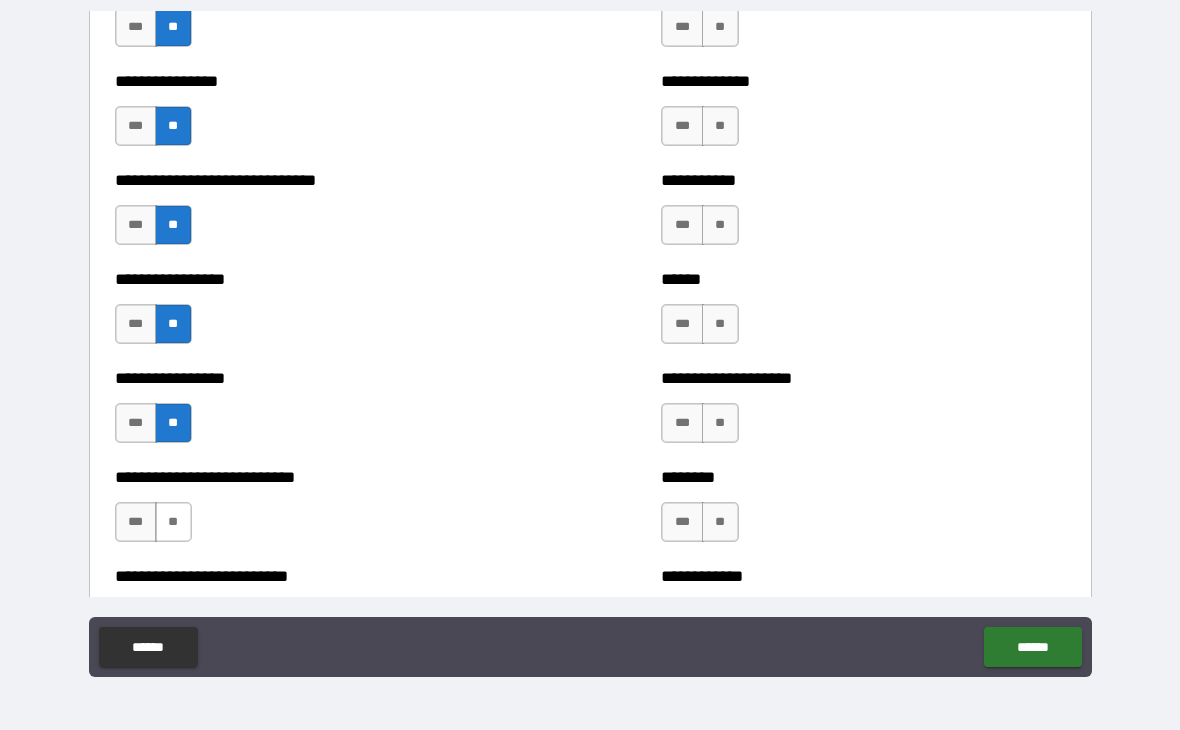click on "**" at bounding box center (173, 522) 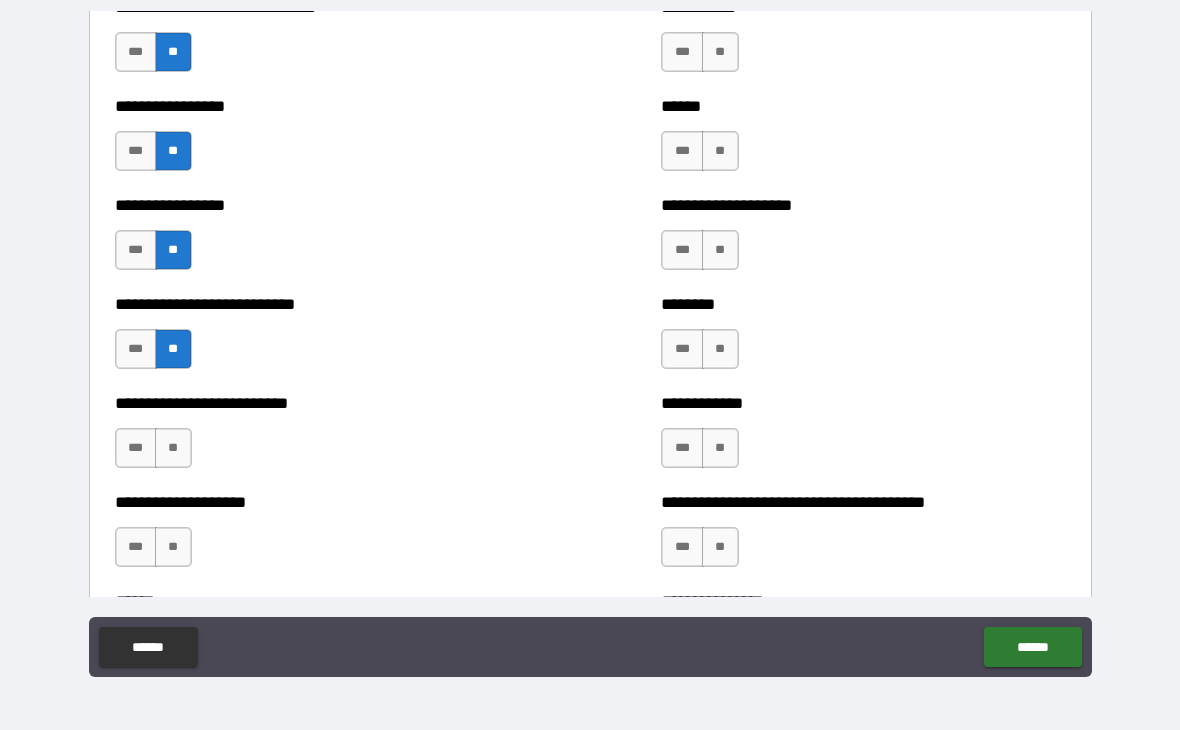 scroll, scrollTop: 3664, scrollLeft: 0, axis: vertical 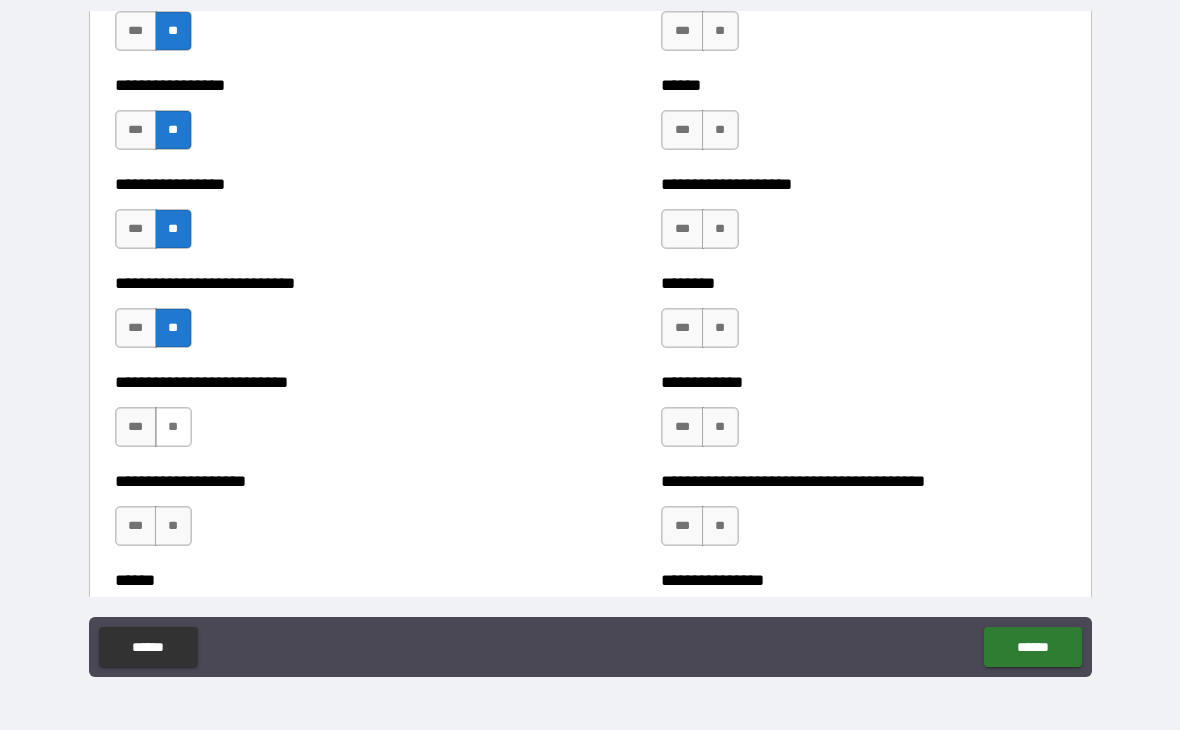 click on "**" at bounding box center [173, 427] 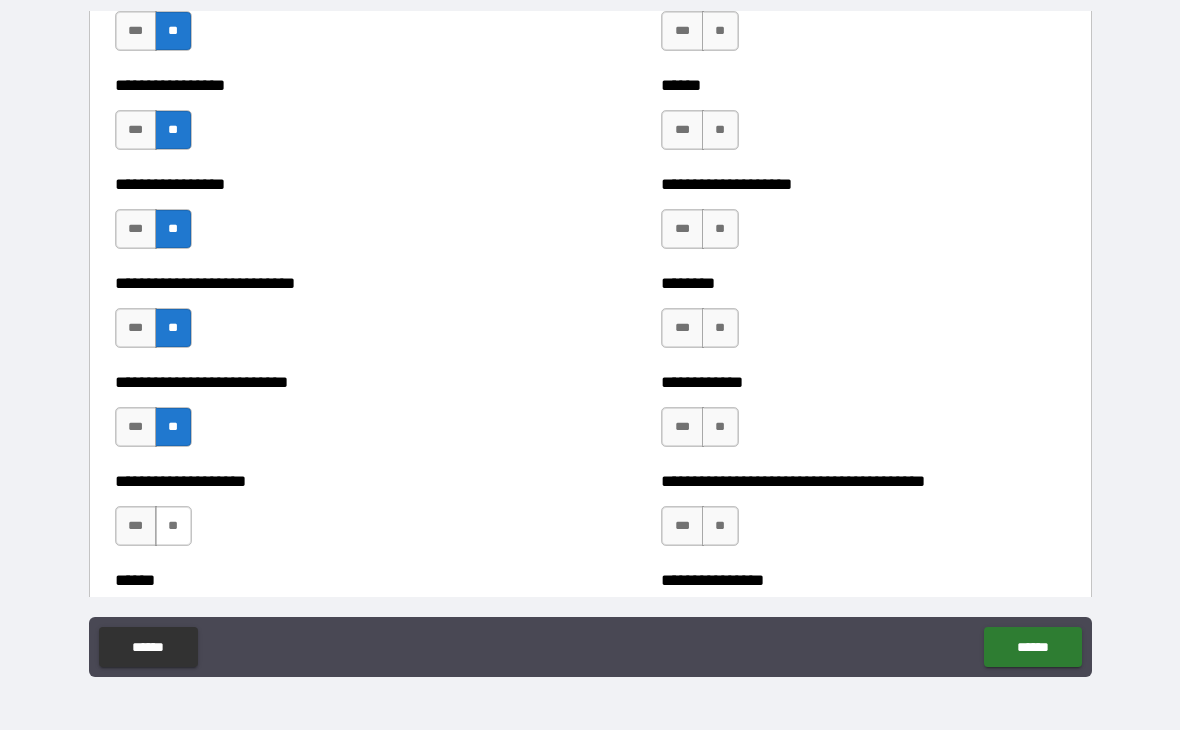 click on "**" at bounding box center [173, 526] 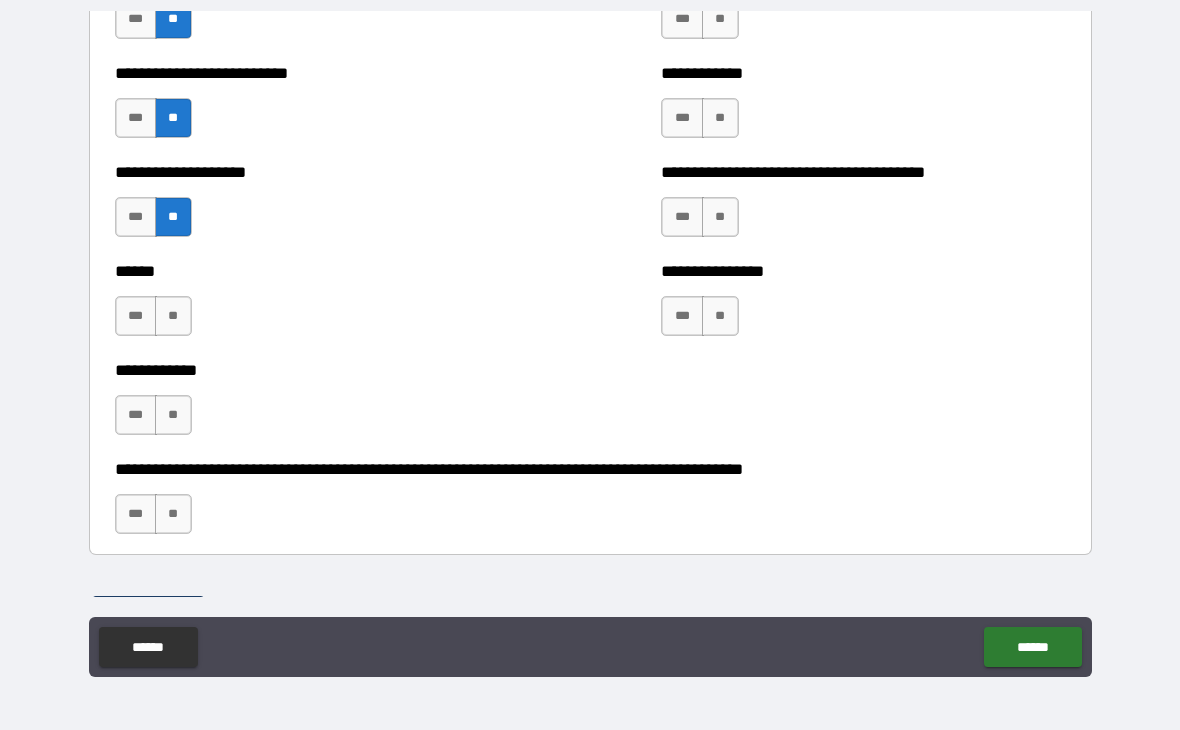 scroll, scrollTop: 3979, scrollLeft: 0, axis: vertical 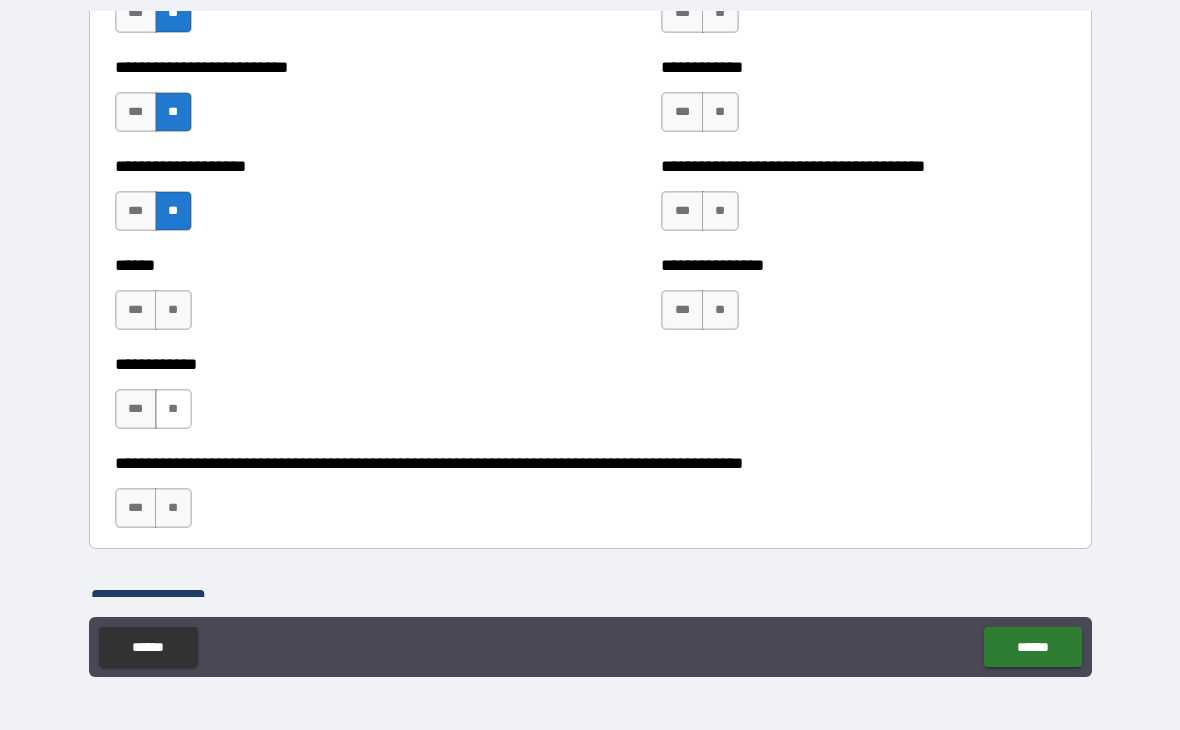 click on "**" at bounding box center (173, 409) 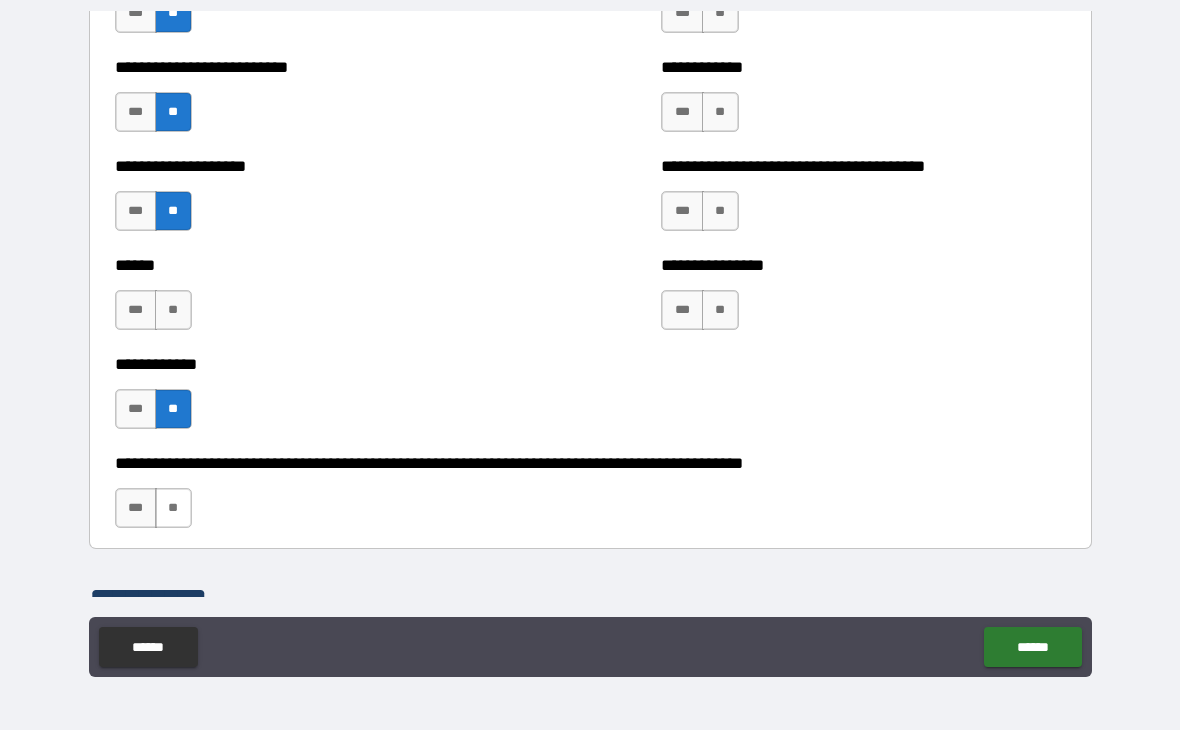 click on "**" at bounding box center (173, 508) 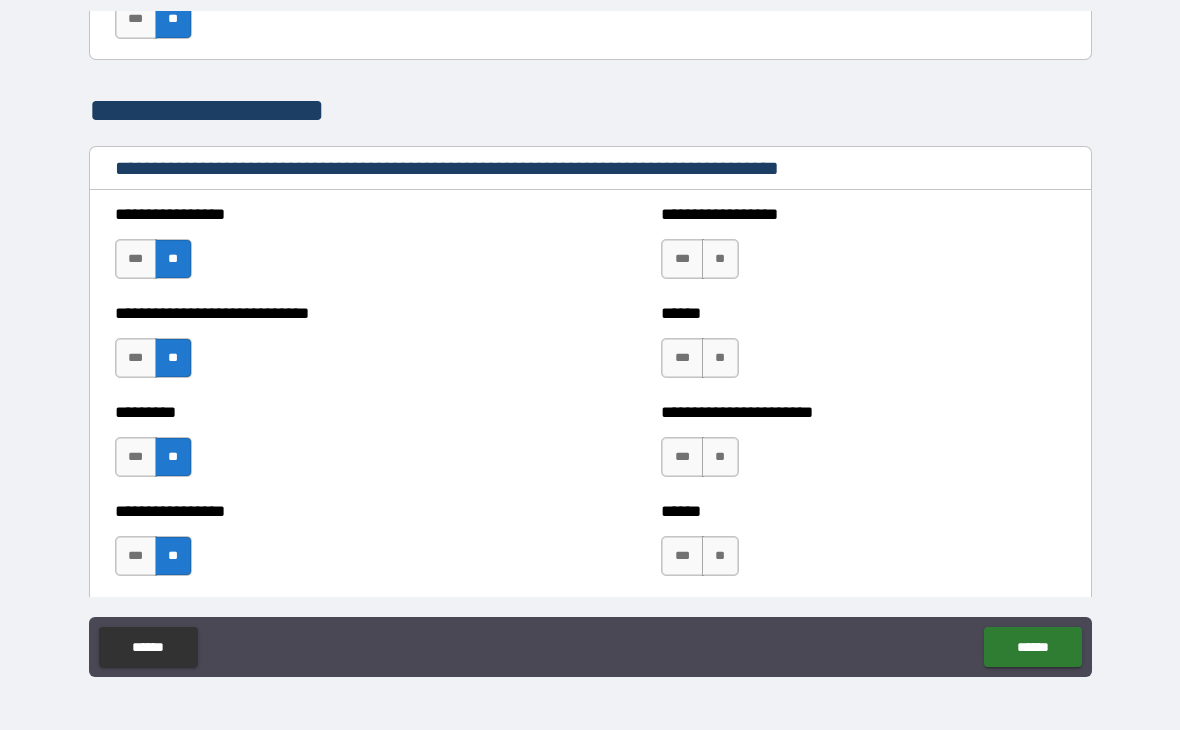 scroll, scrollTop: 2250, scrollLeft: 0, axis: vertical 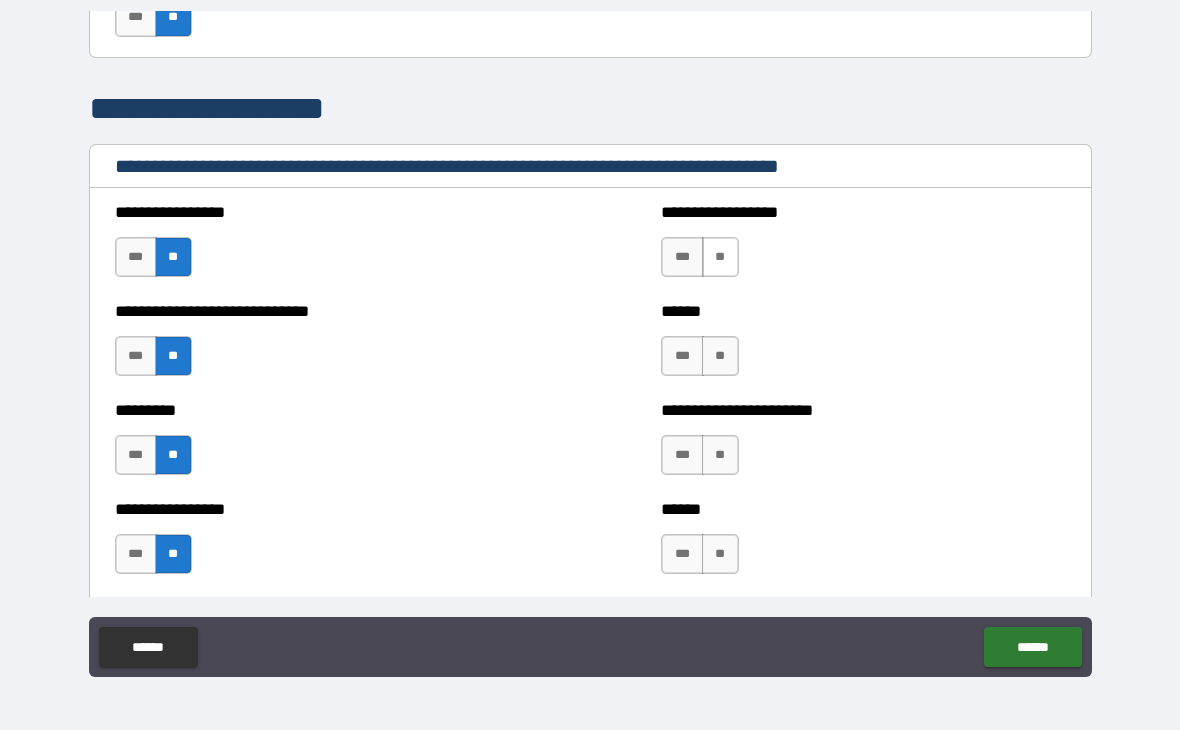click on "**" at bounding box center [720, 257] 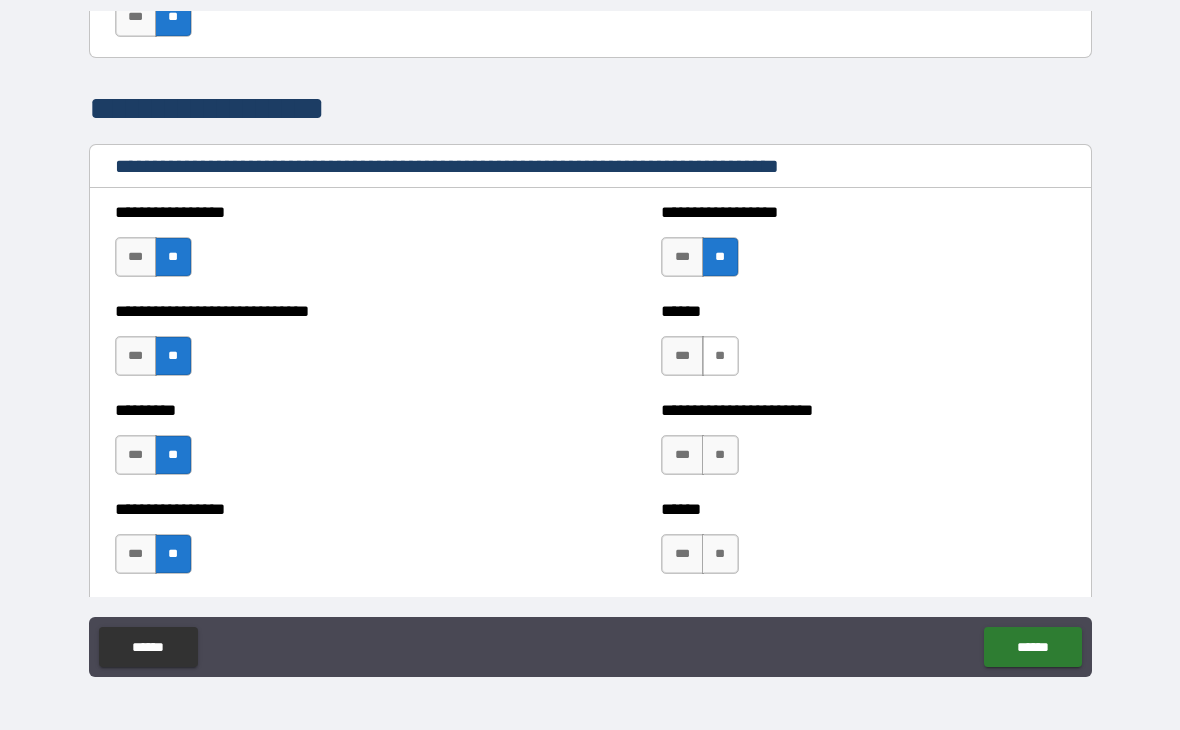 click on "**" at bounding box center (720, 356) 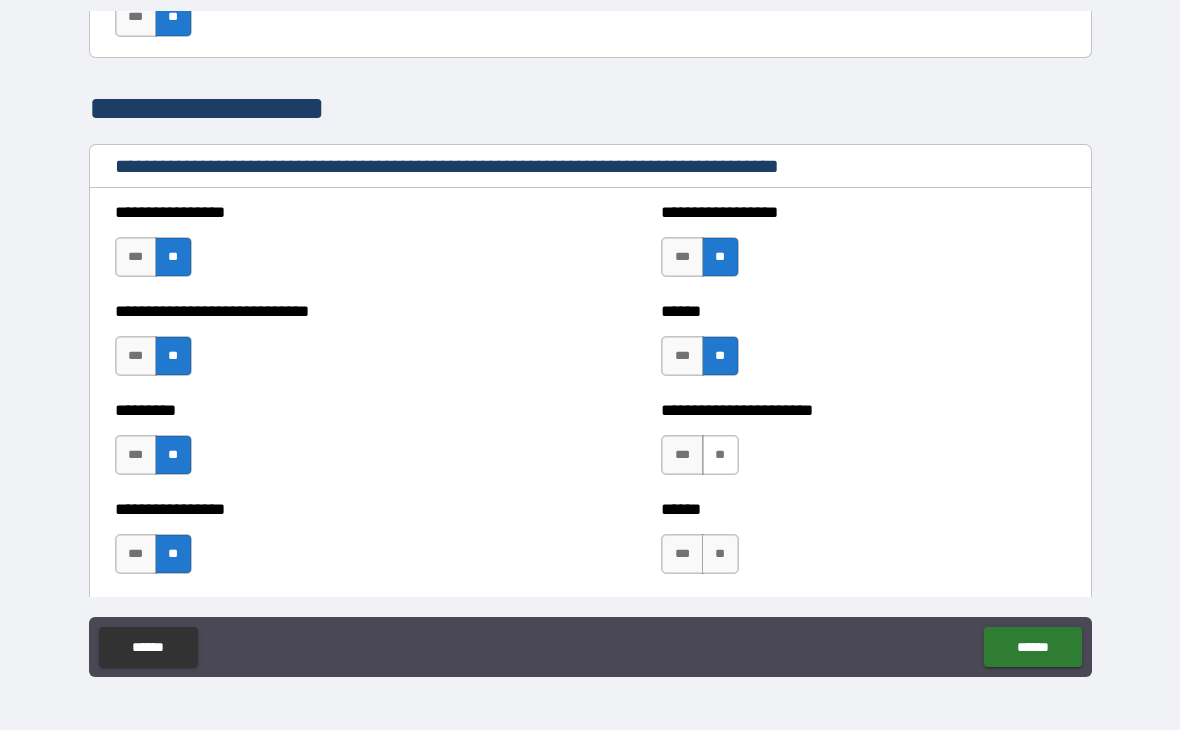 click on "**" at bounding box center (720, 455) 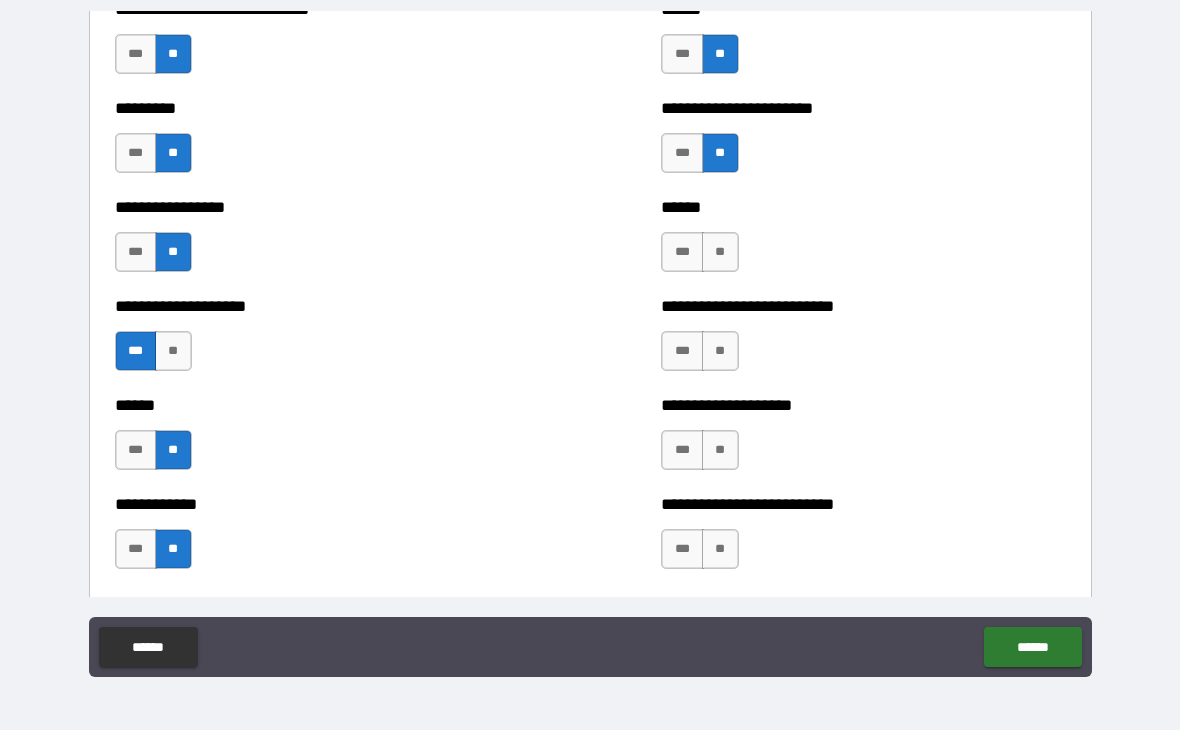 scroll, scrollTop: 2553, scrollLeft: 0, axis: vertical 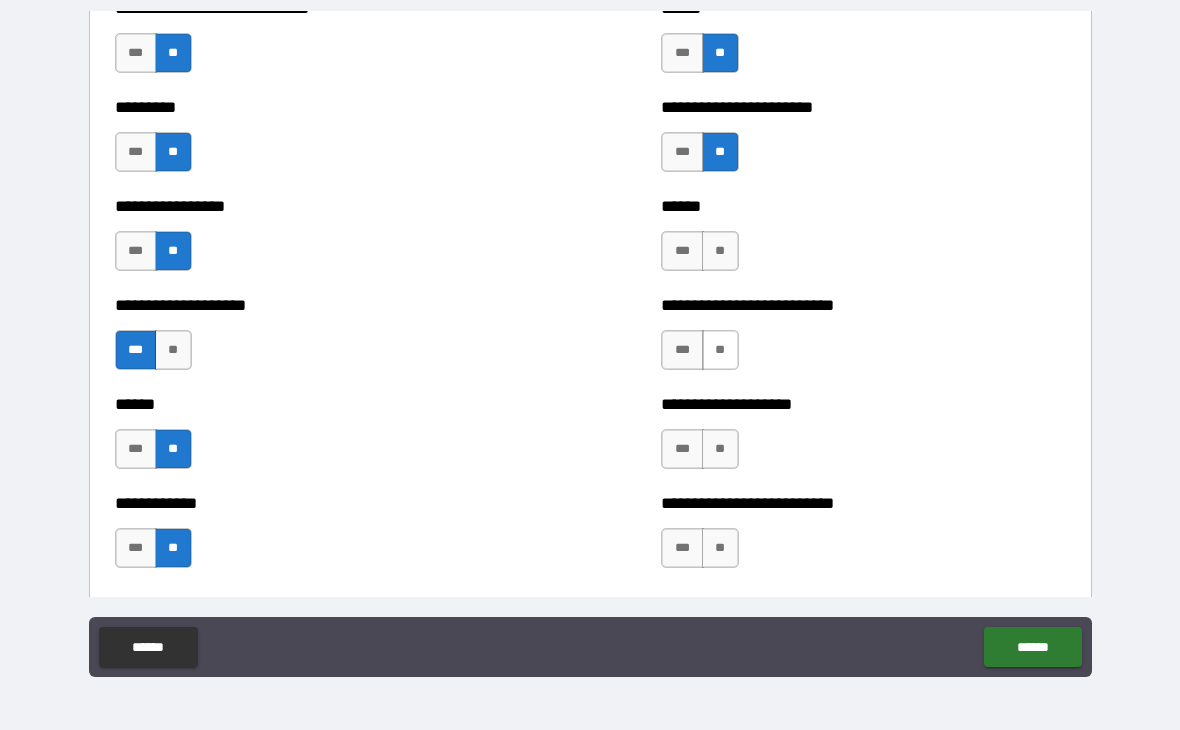 click on "**" at bounding box center (720, 350) 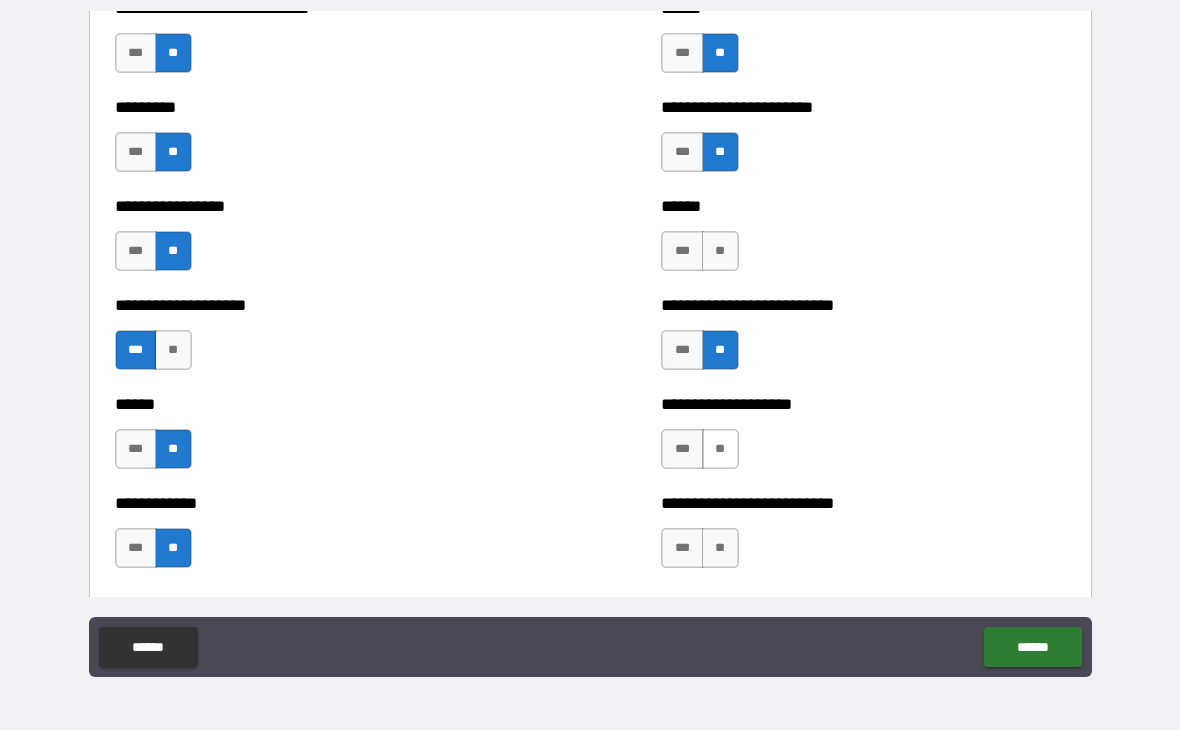click on "**" at bounding box center (720, 449) 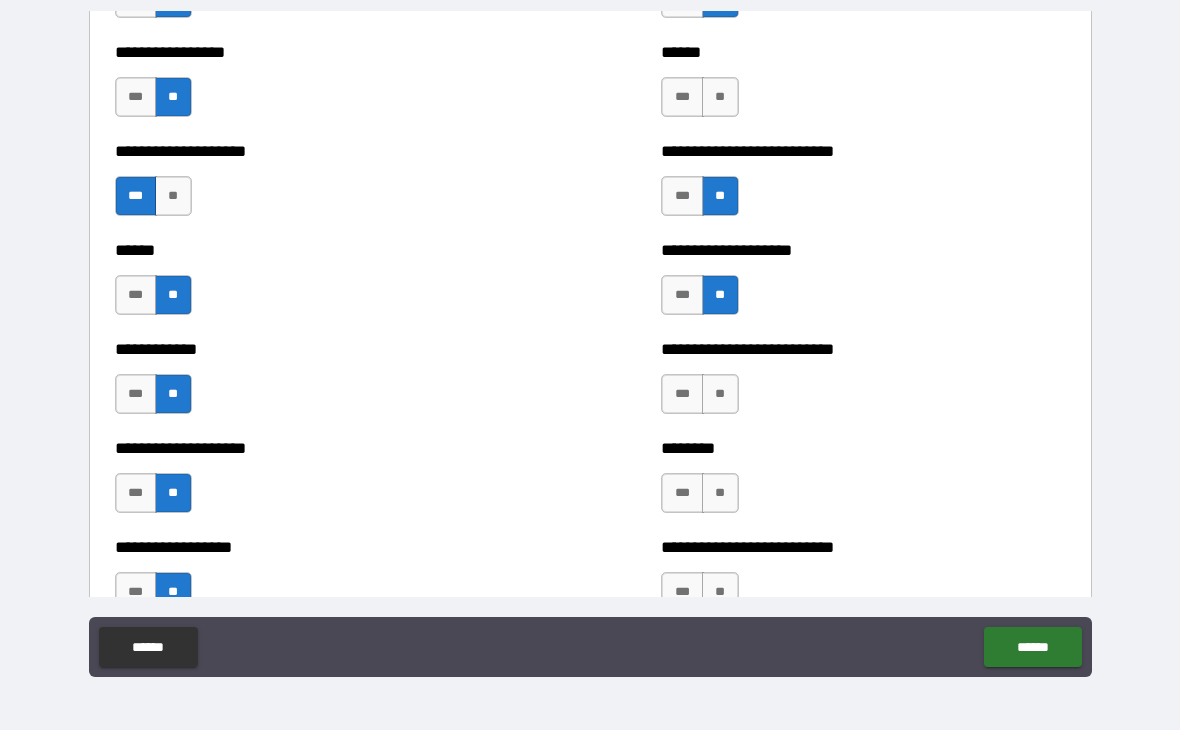 scroll, scrollTop: 2709, scrollLeft: 0, axis: vertical 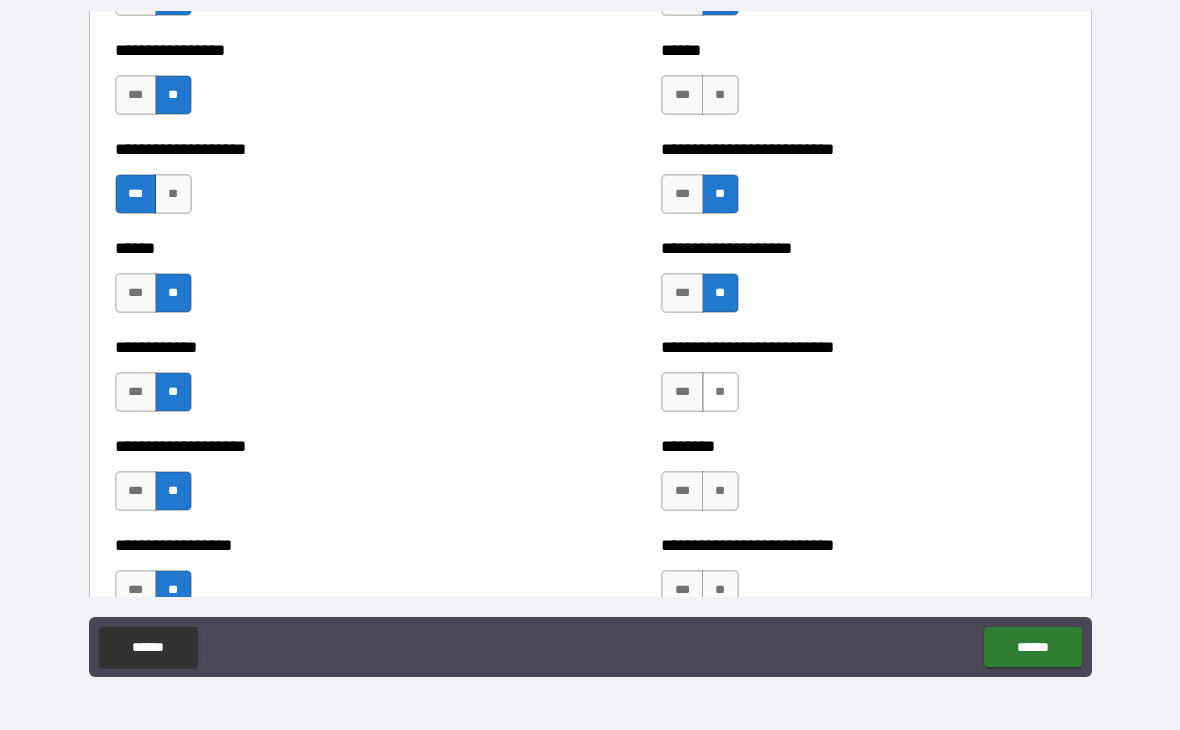 click on "**" at bounding box center [720, 392] 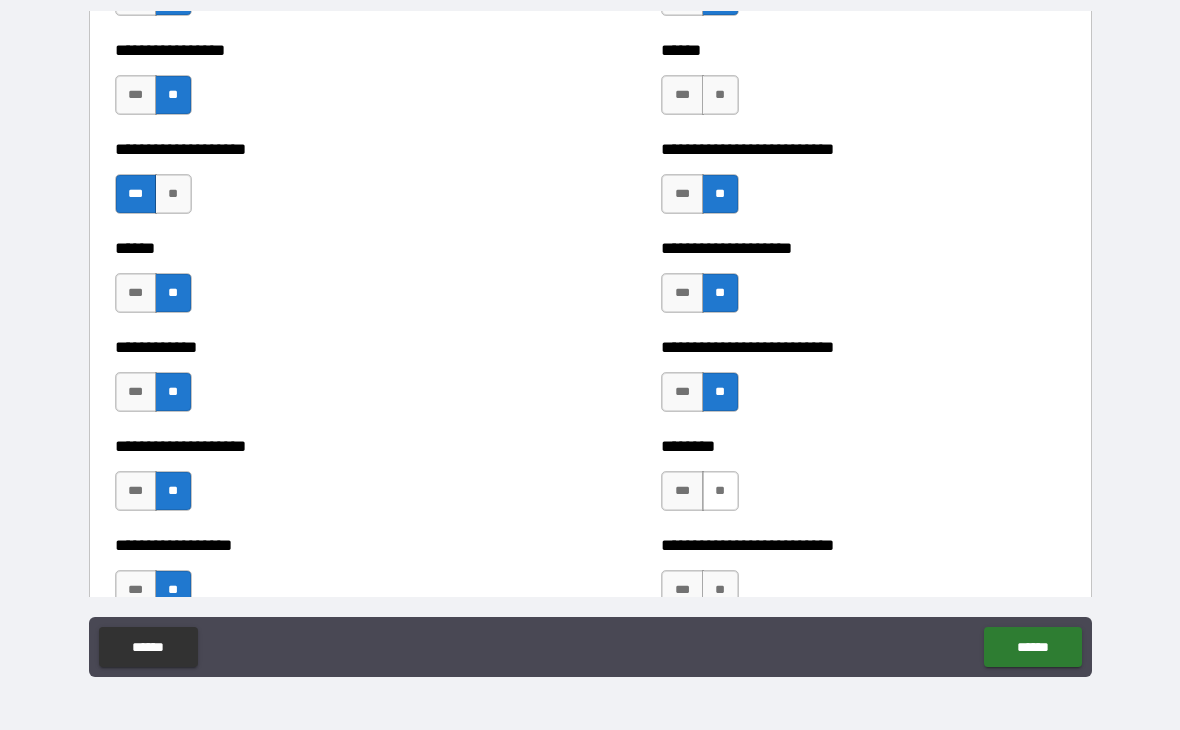 click on "**" at bounding box center (720, 491) 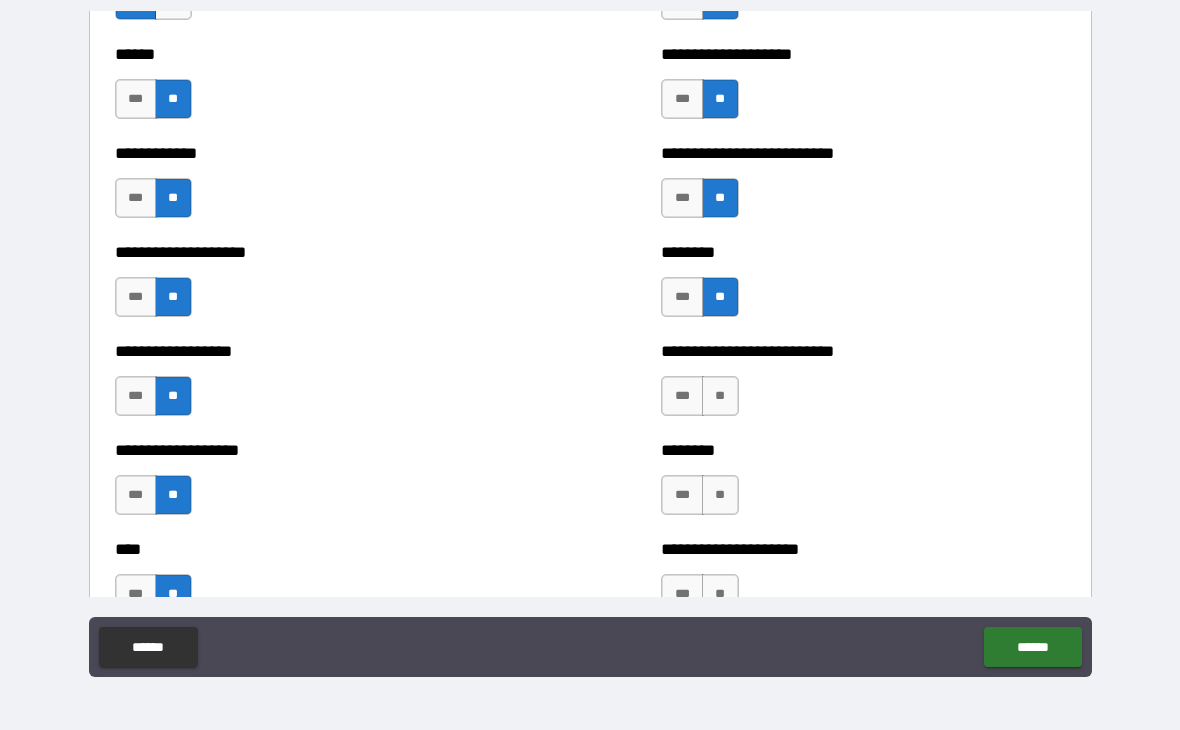 scroll, scrollTop: 2914, scrollLeft: 0, axis: vertical 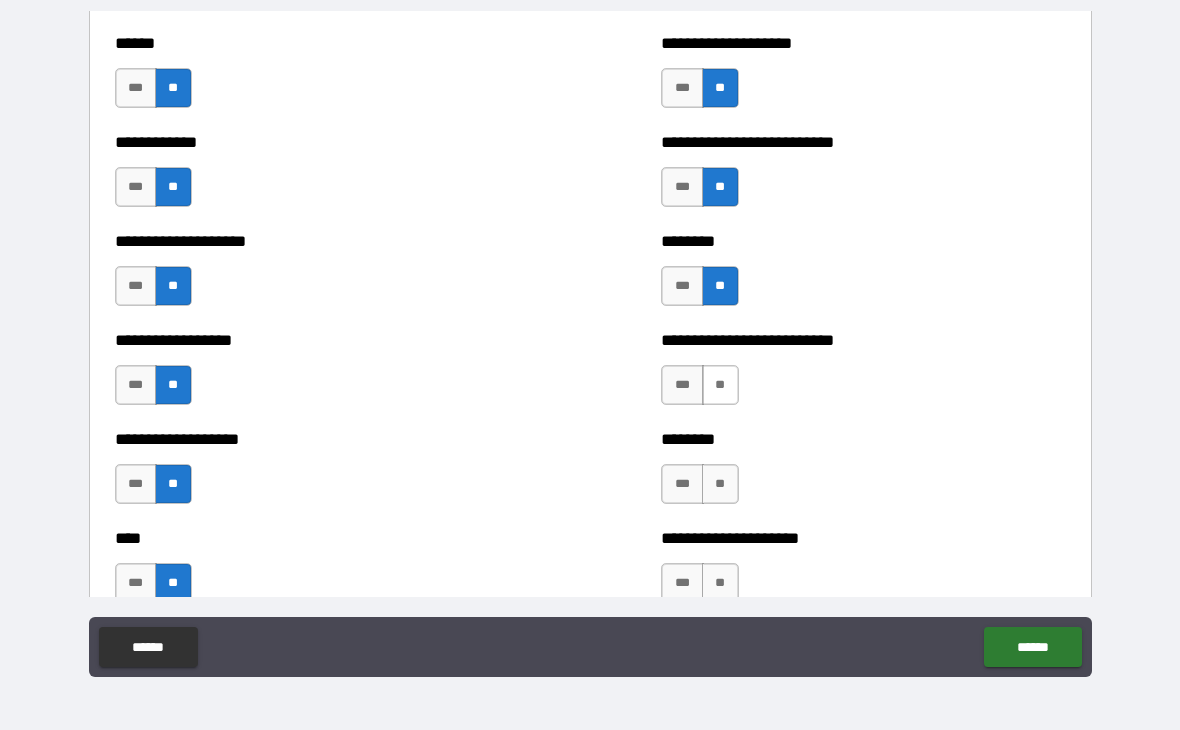 click on "**" at bounding box center [720, 385] 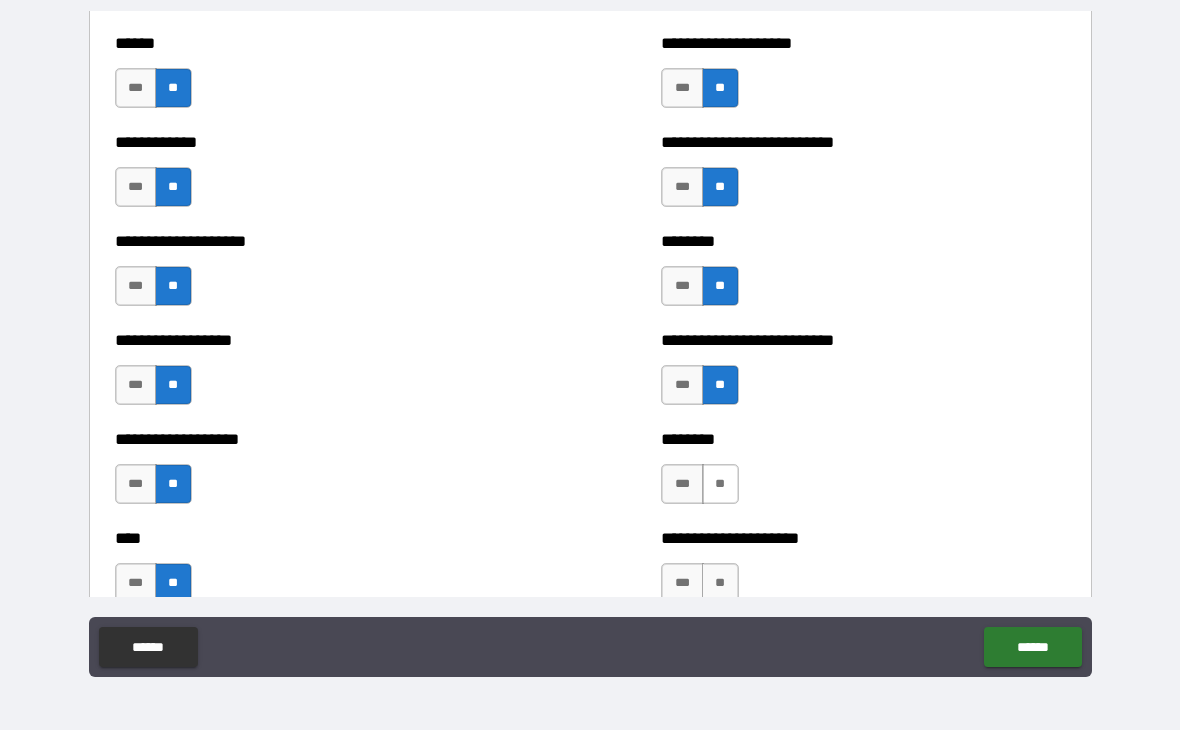 click on "**" at bounding box center [720, 484] 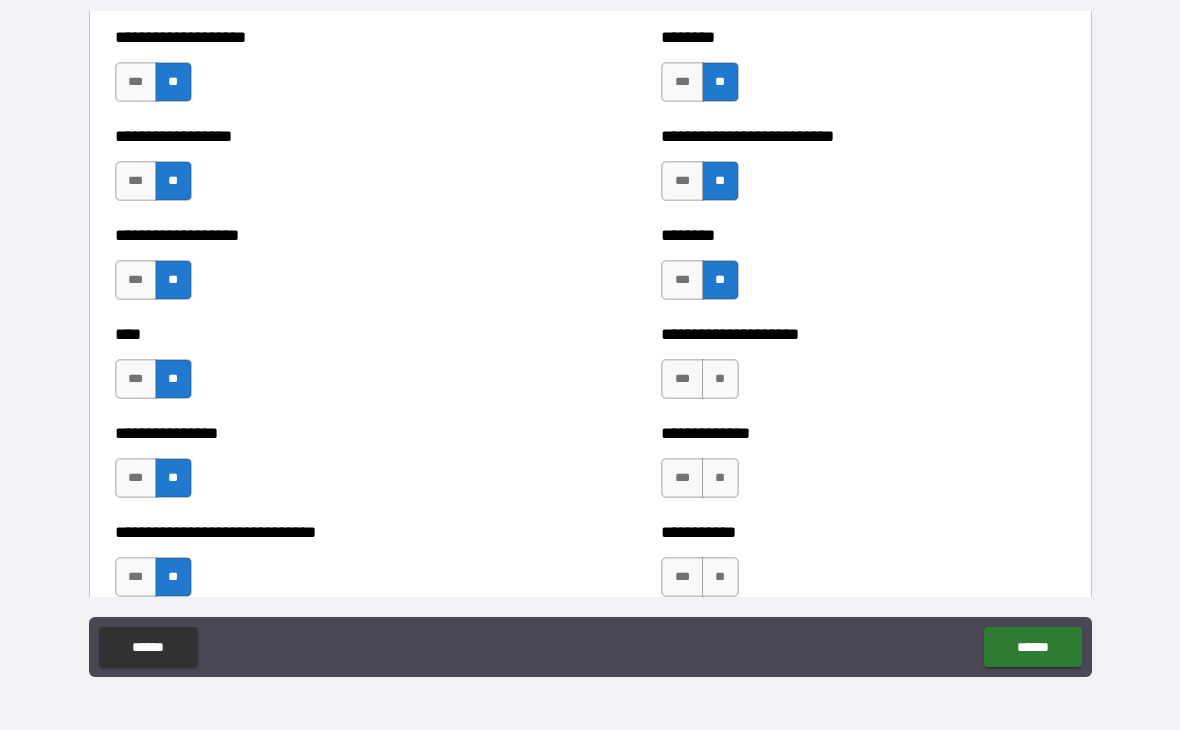 scroll, scrollTop: 3131, scrollLeft: 0, axis: vertical 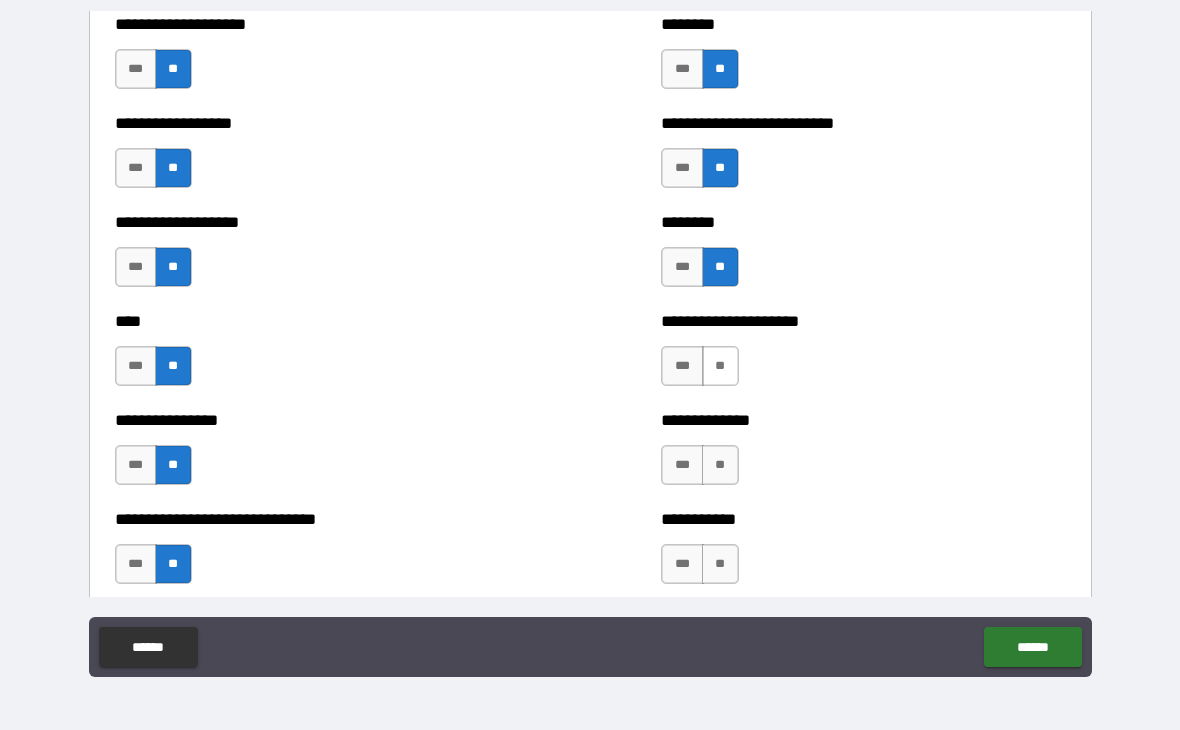 click on "**" at bounding box center [720, 366] 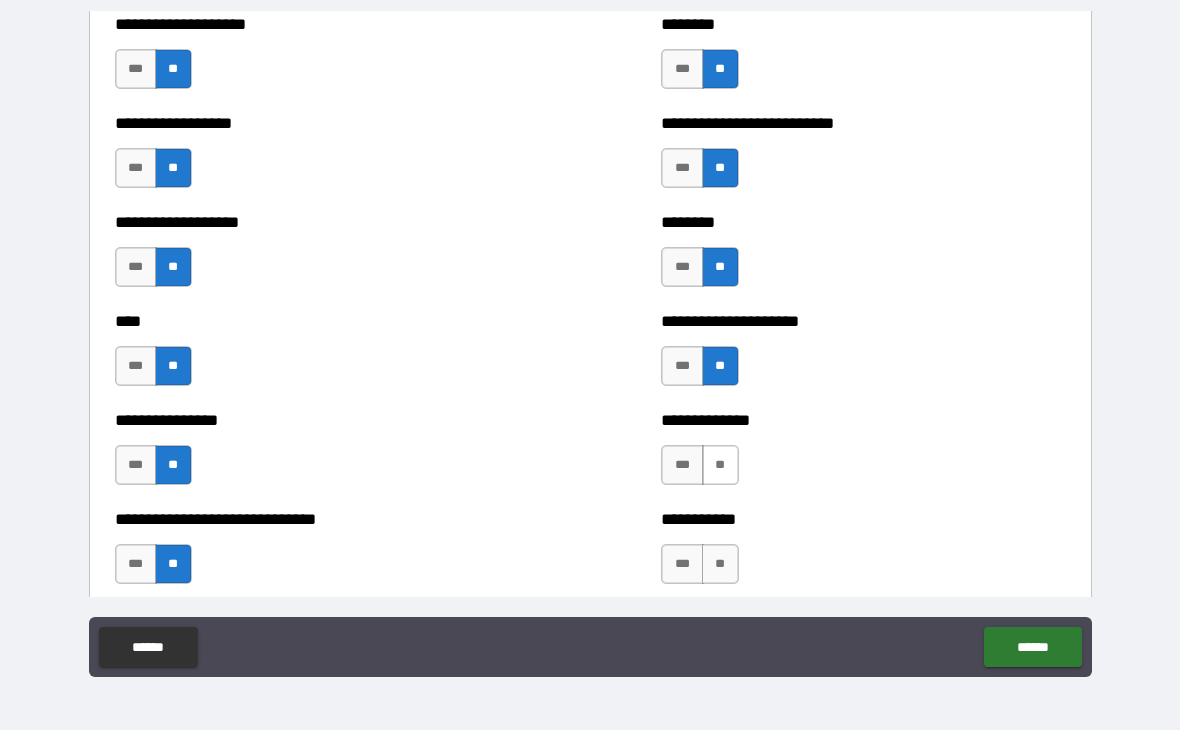 click on "**" at bounding box center [720, 465] 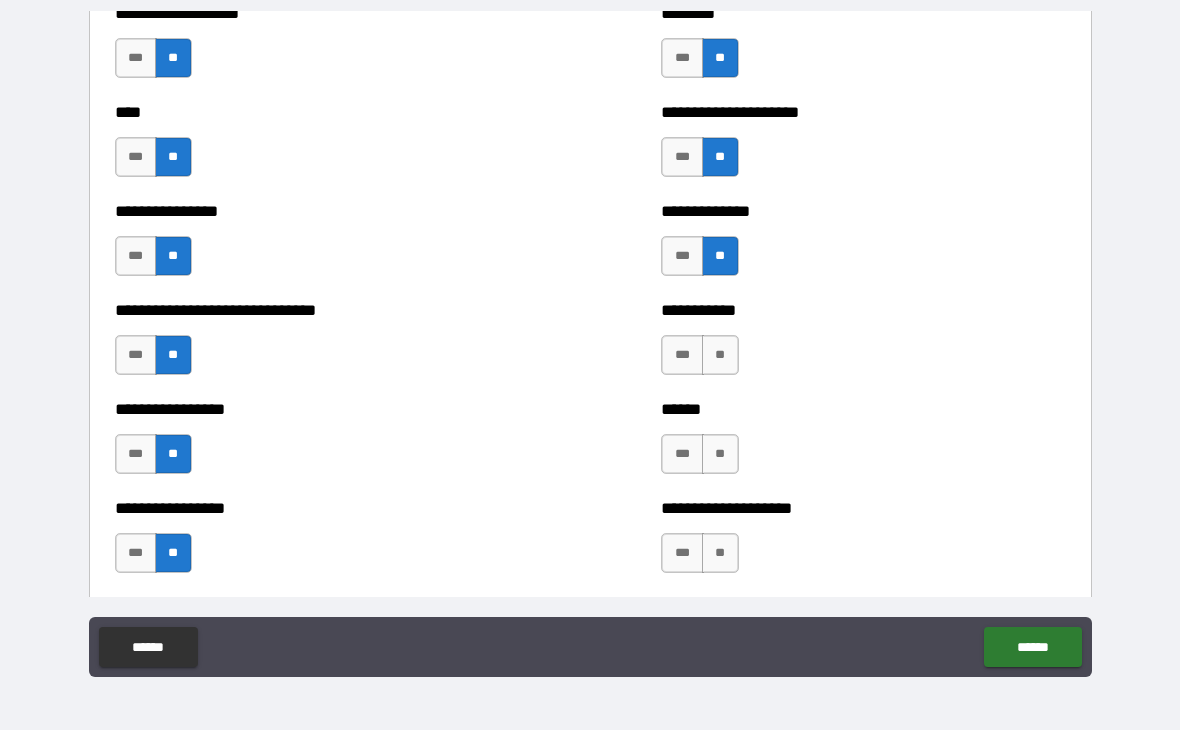 scroll, scrollTop: 3341, scrollLeft: 0, axis: vertical 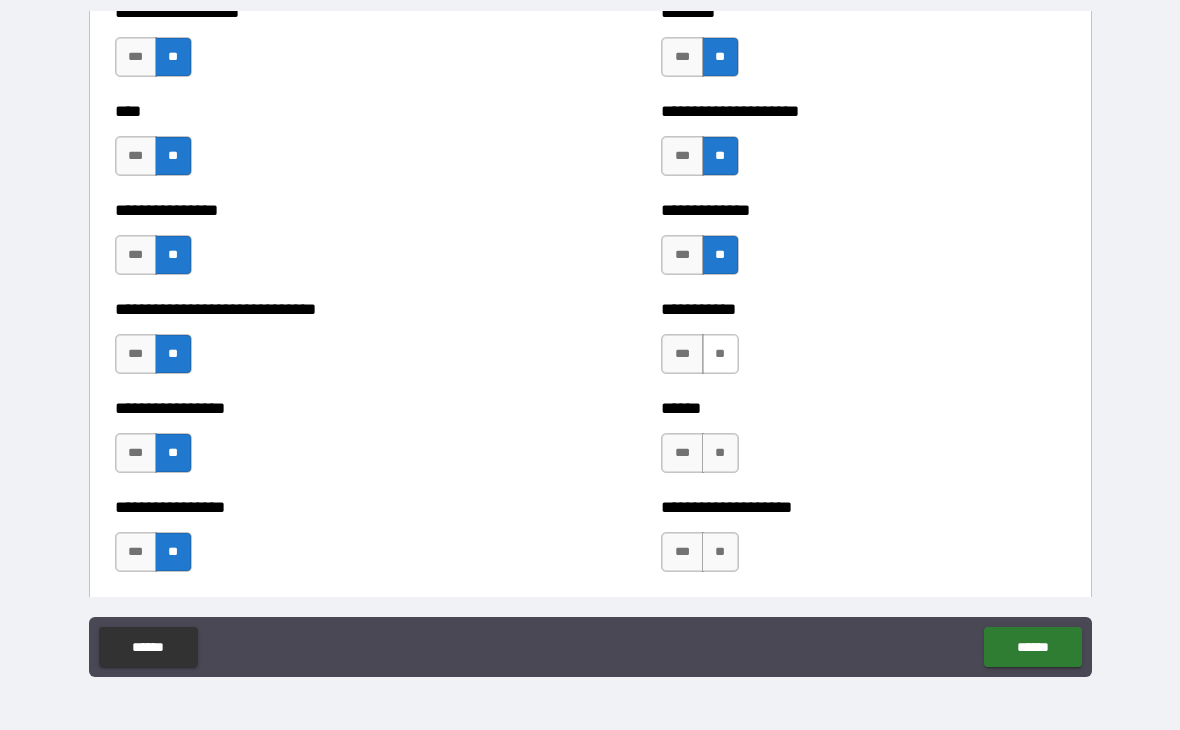 click on "**" at bounding box center (720, 354) 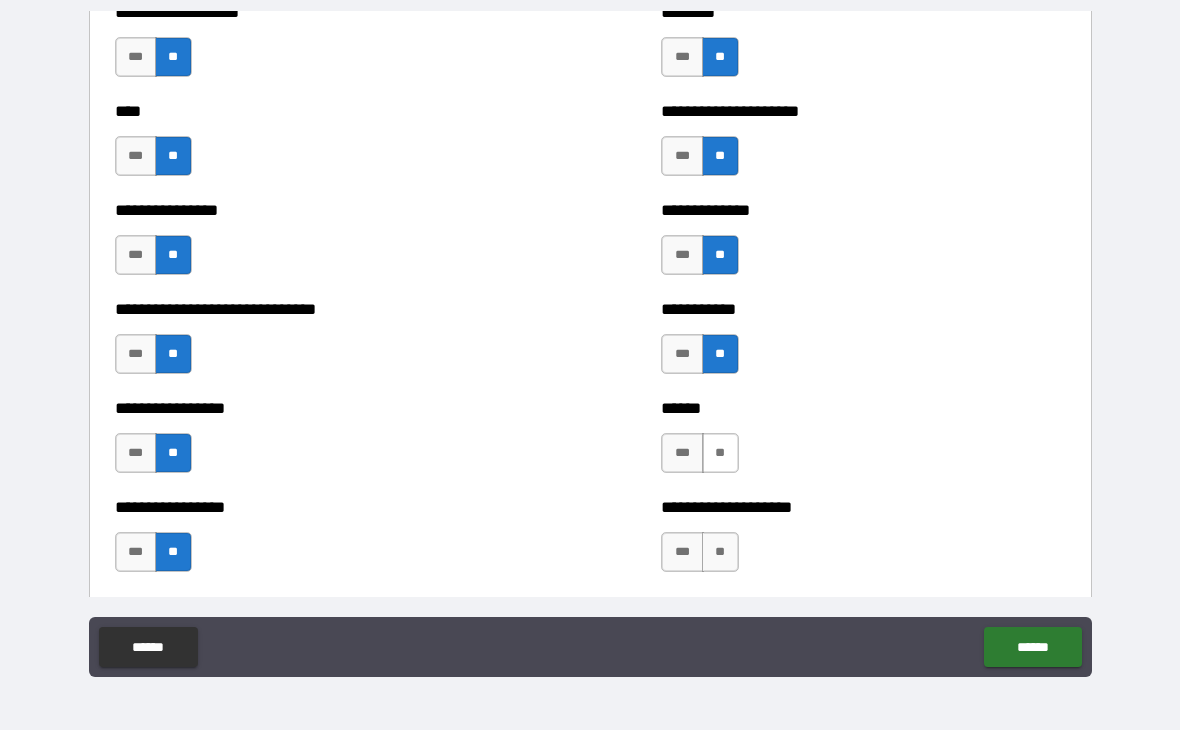 click on "**" at bounding box center (720, 453) 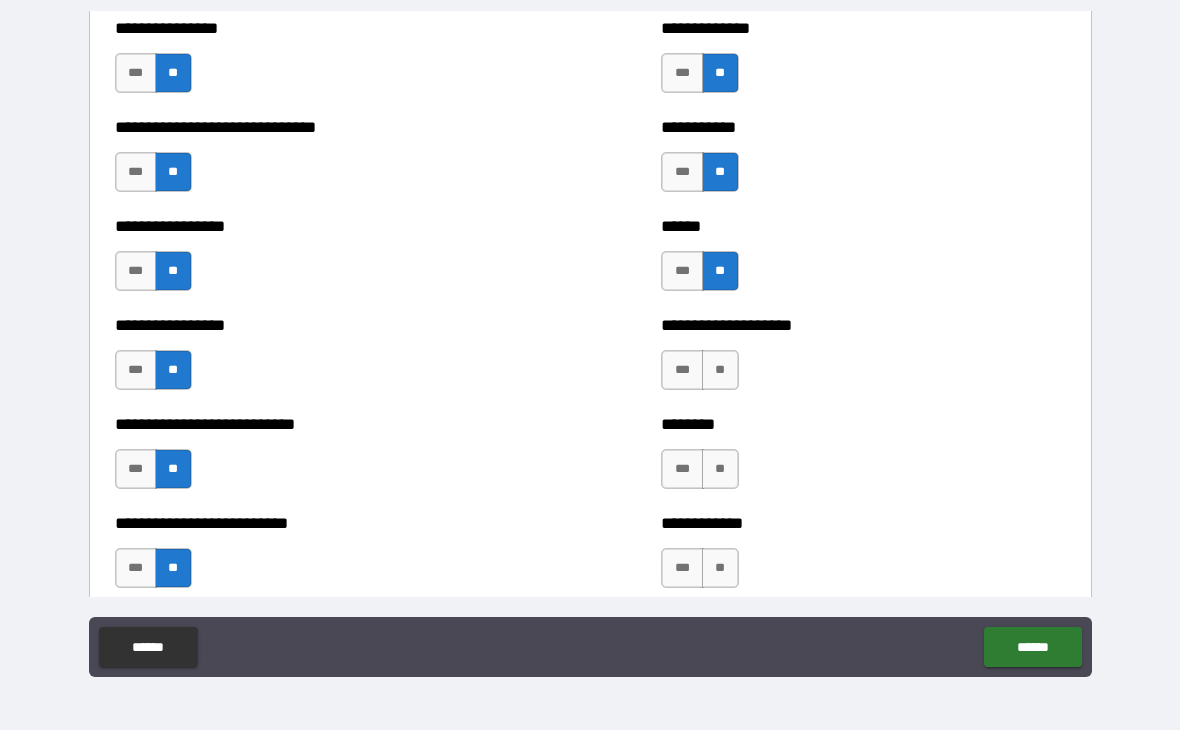 scroll, scrollTop: 3527, scrollLeft: 0, axis: vertical 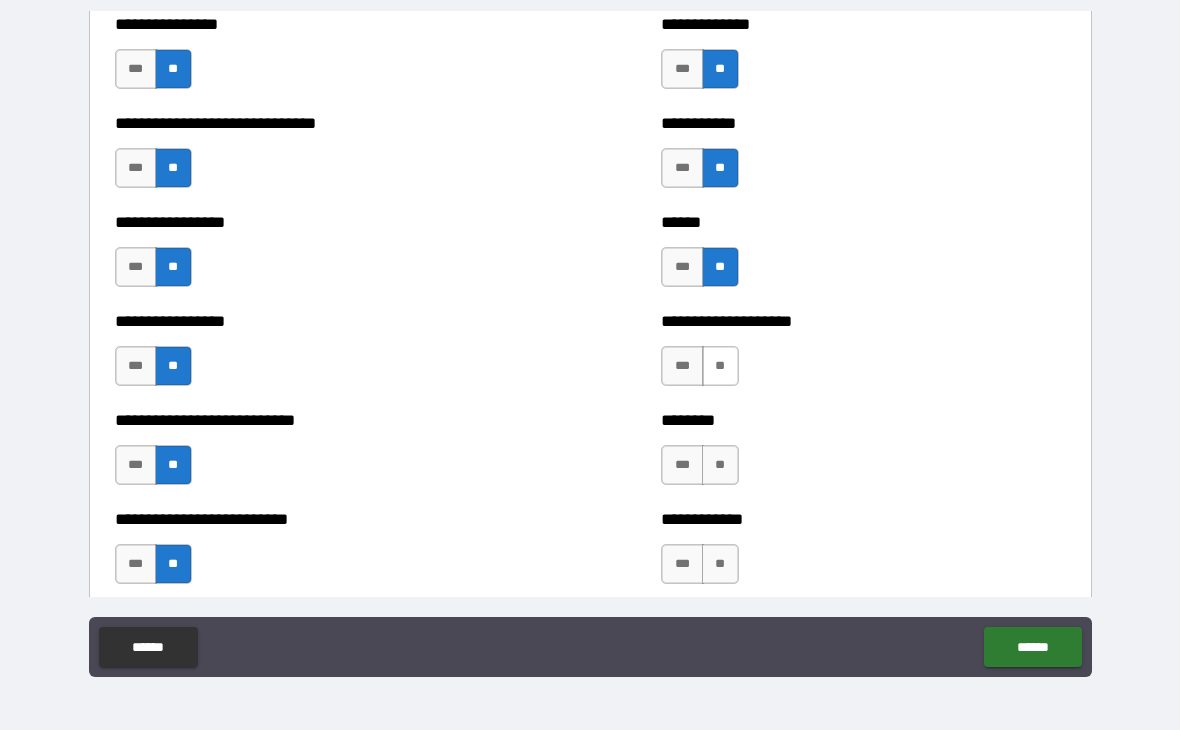 click on "**" at bounding box center [720, 366] 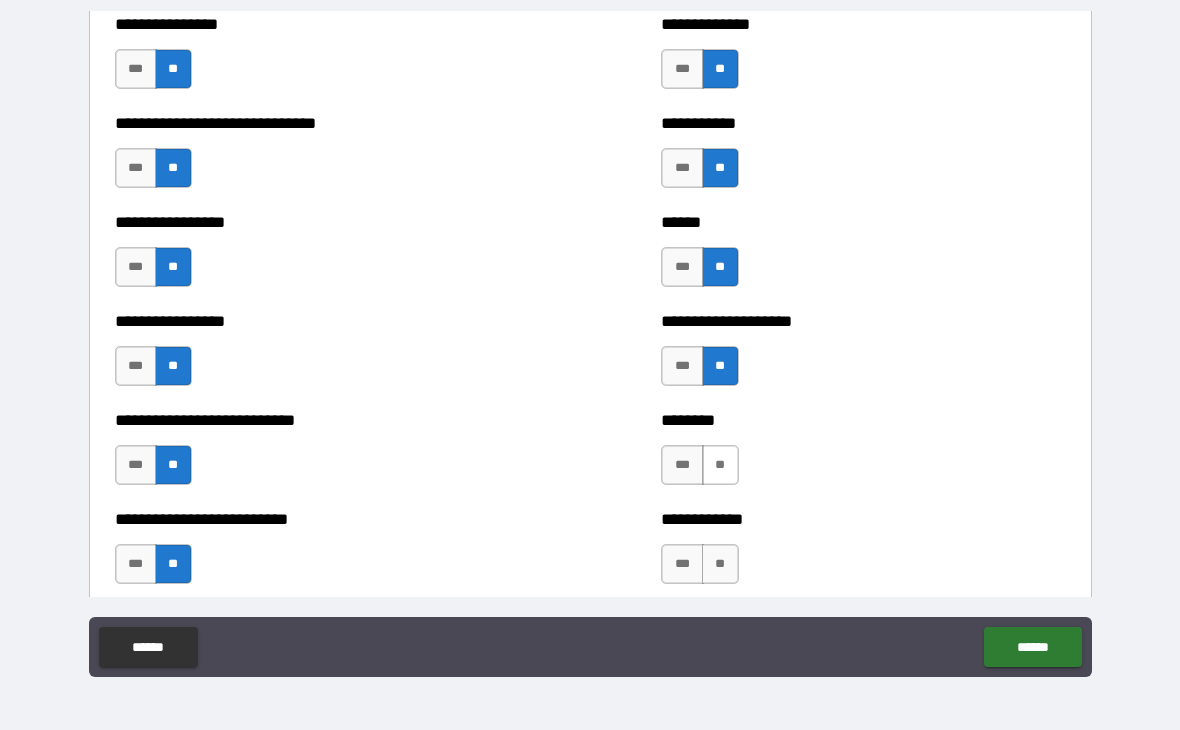 click on "**" at bounding box center [720, 465] 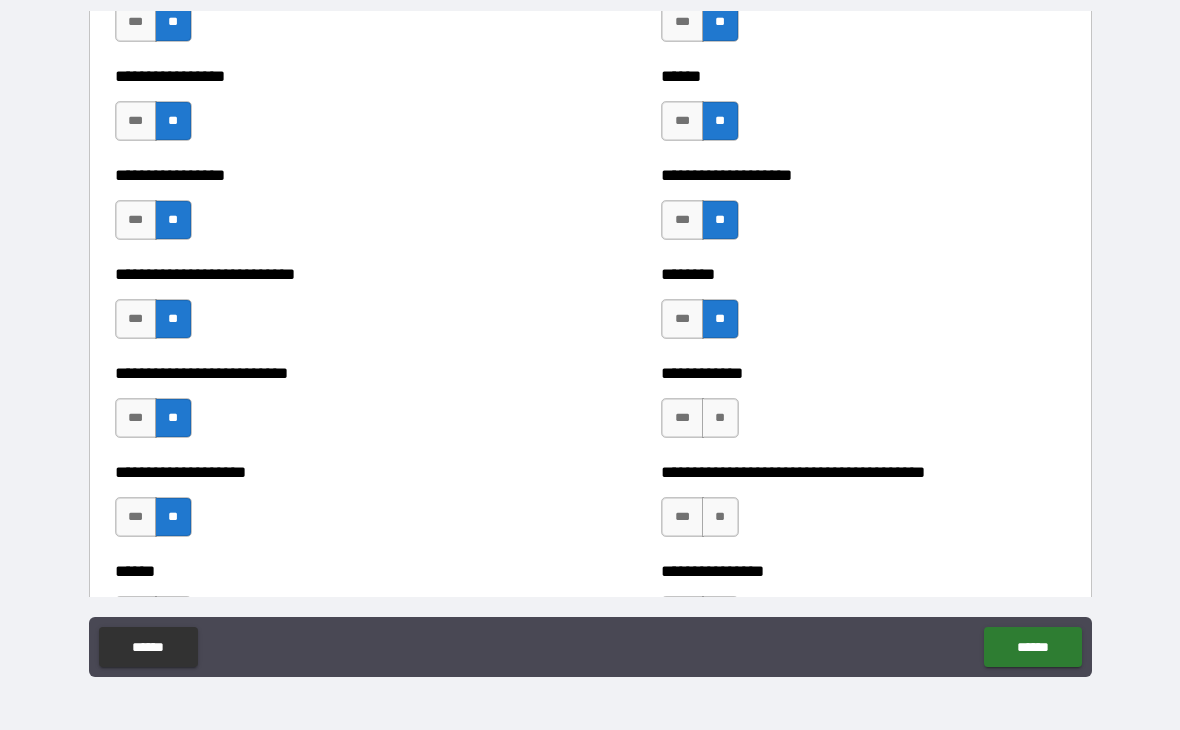 scroll, scrollTop: 3674, scrollLeft: 0, axis: vertical 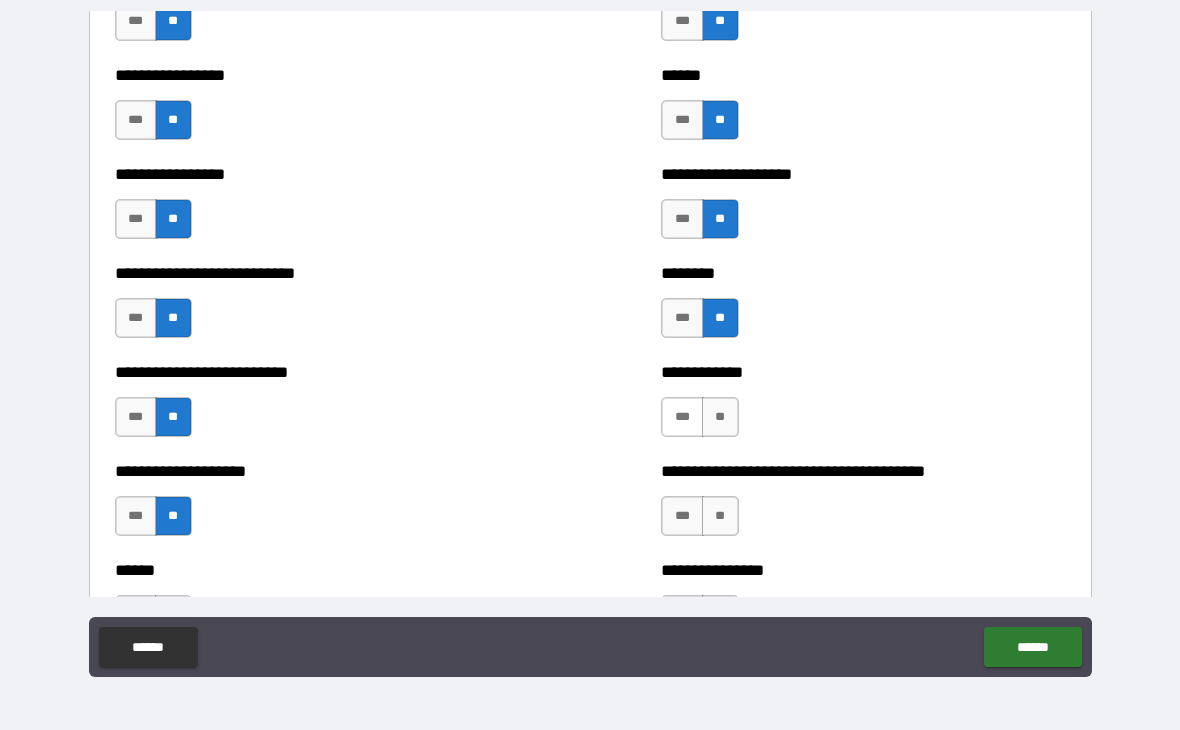 click on "***" at bounding box center (682, 417) 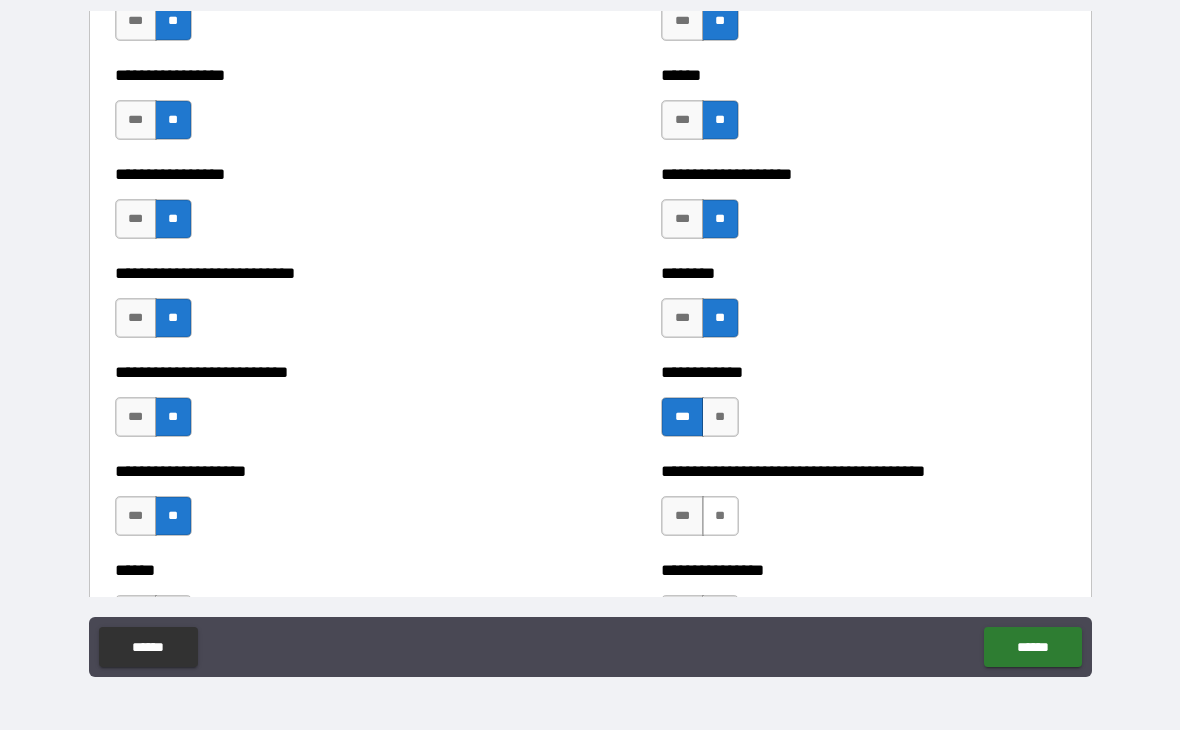 click on "**" at bounding box center [720, 516] 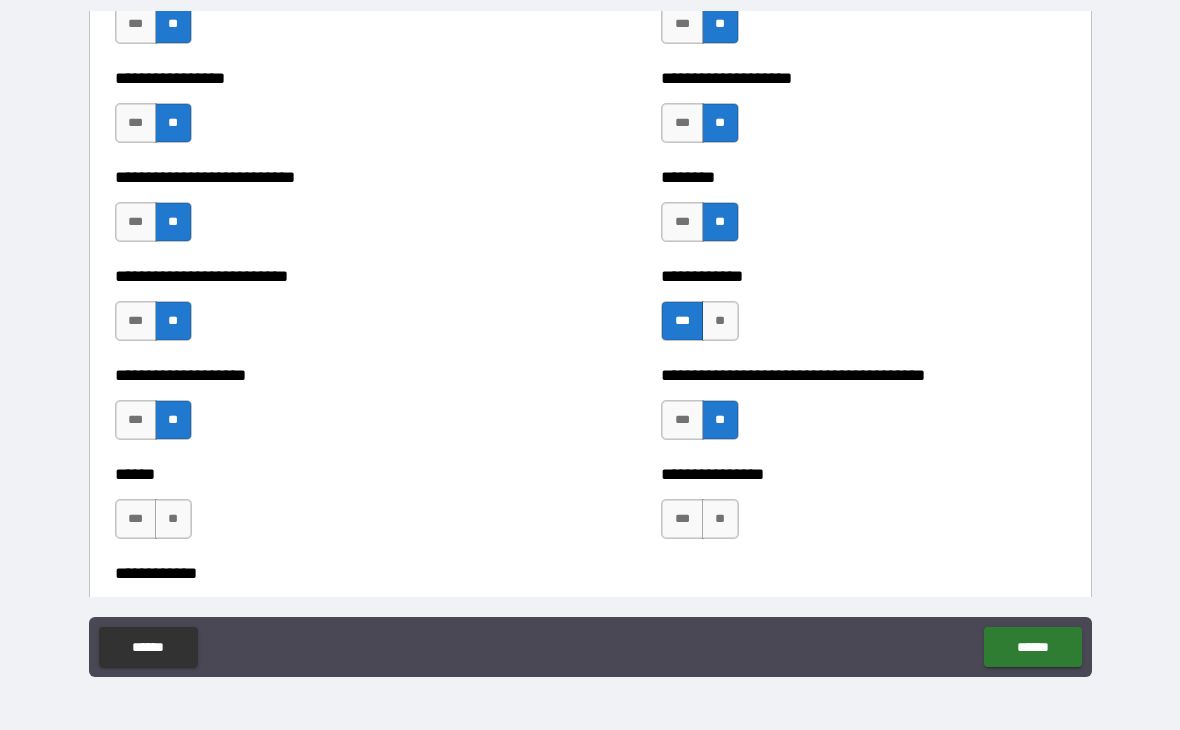 scroll, scrollTop: 3786, scrollLeft: 0, axis: vertical 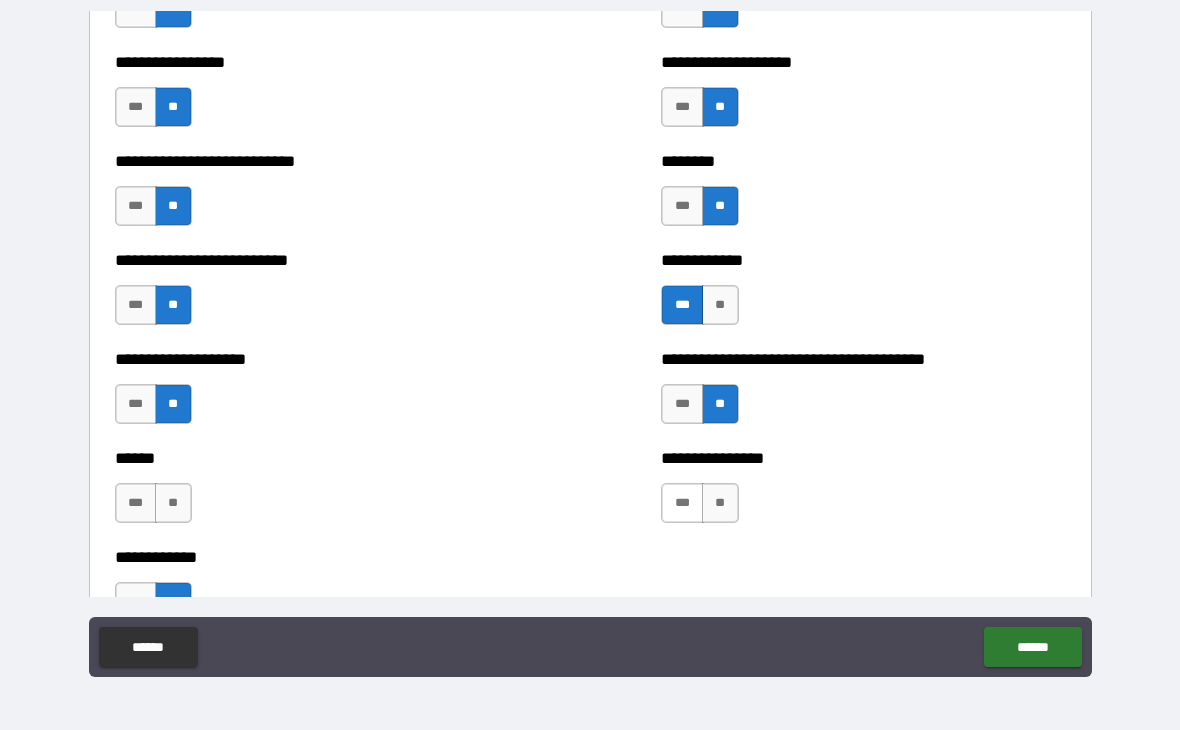 click on "***" at bounding box center (682, 503) 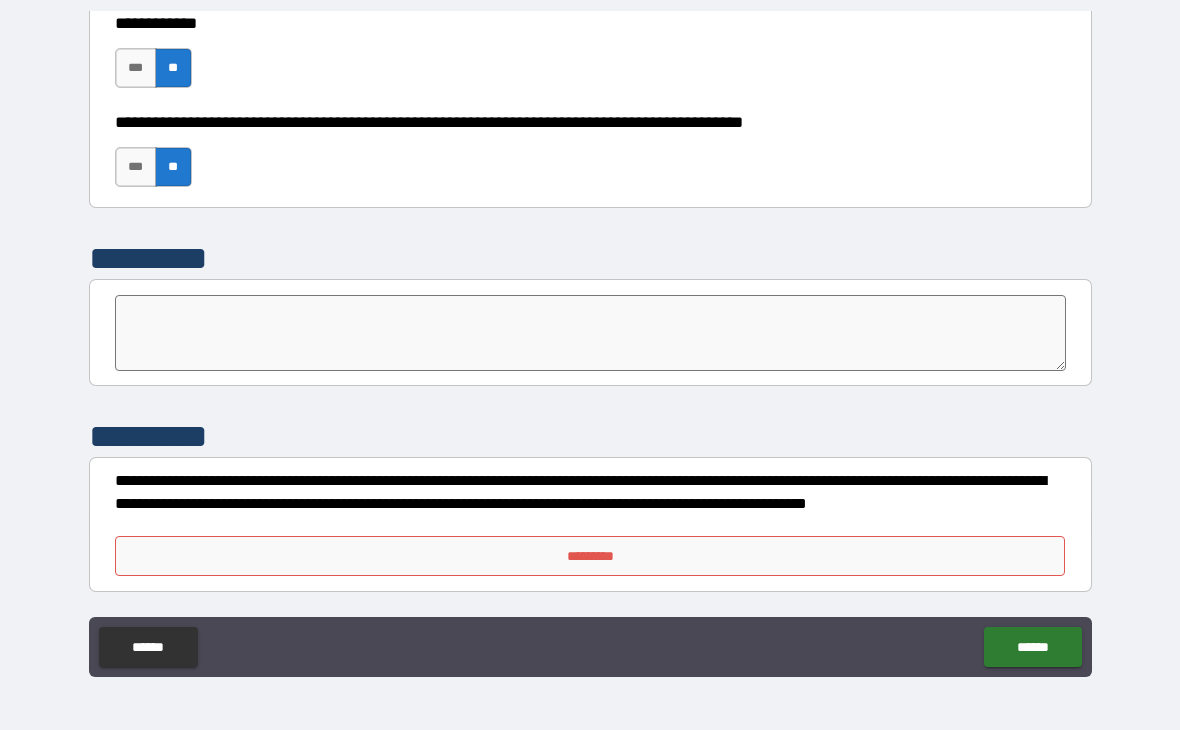 scroll, scrollTop: 4320, scrollLeft: 0, axis: vertical 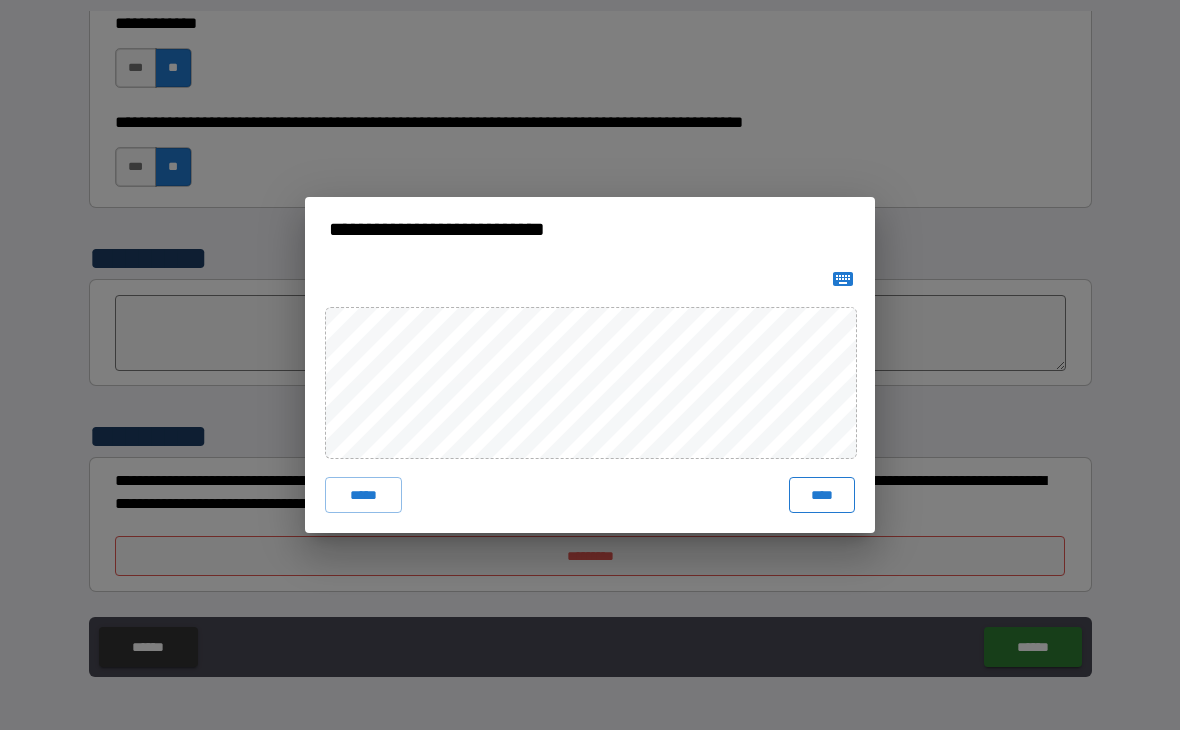 click on "****" at bounding box center (822, 495) 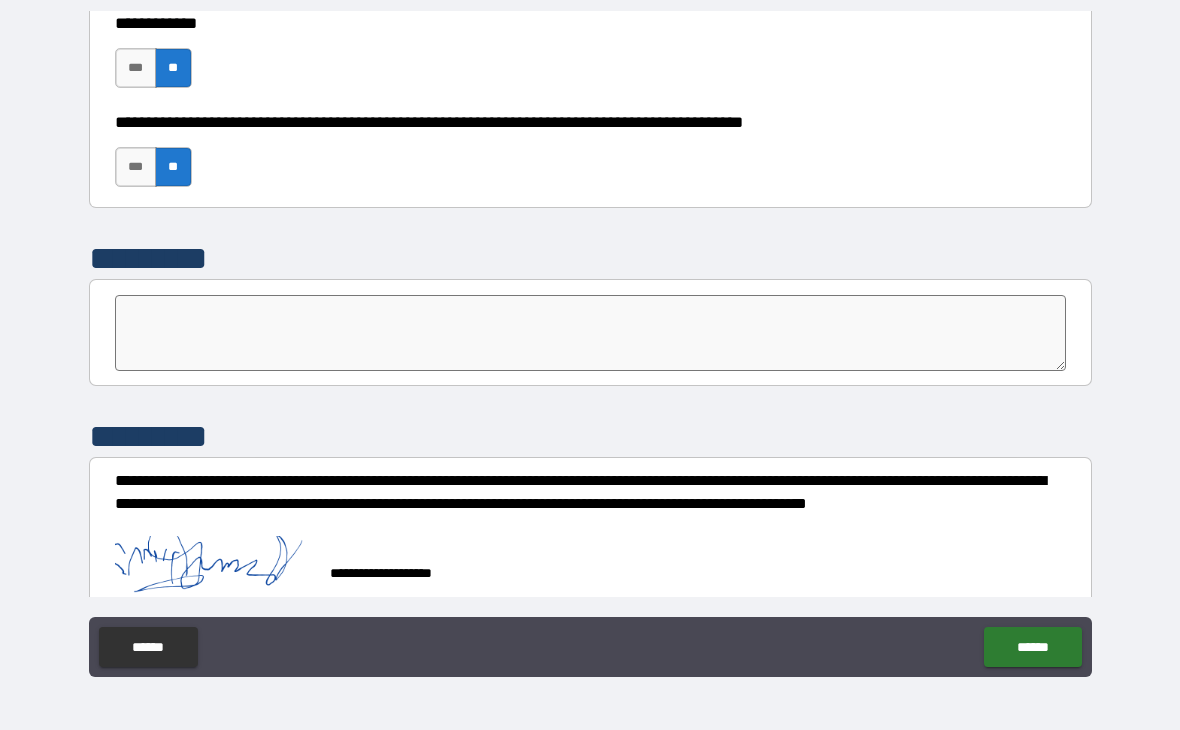 scroll, scrollTop: 4310, scrollLeft: 0, axis: vertical 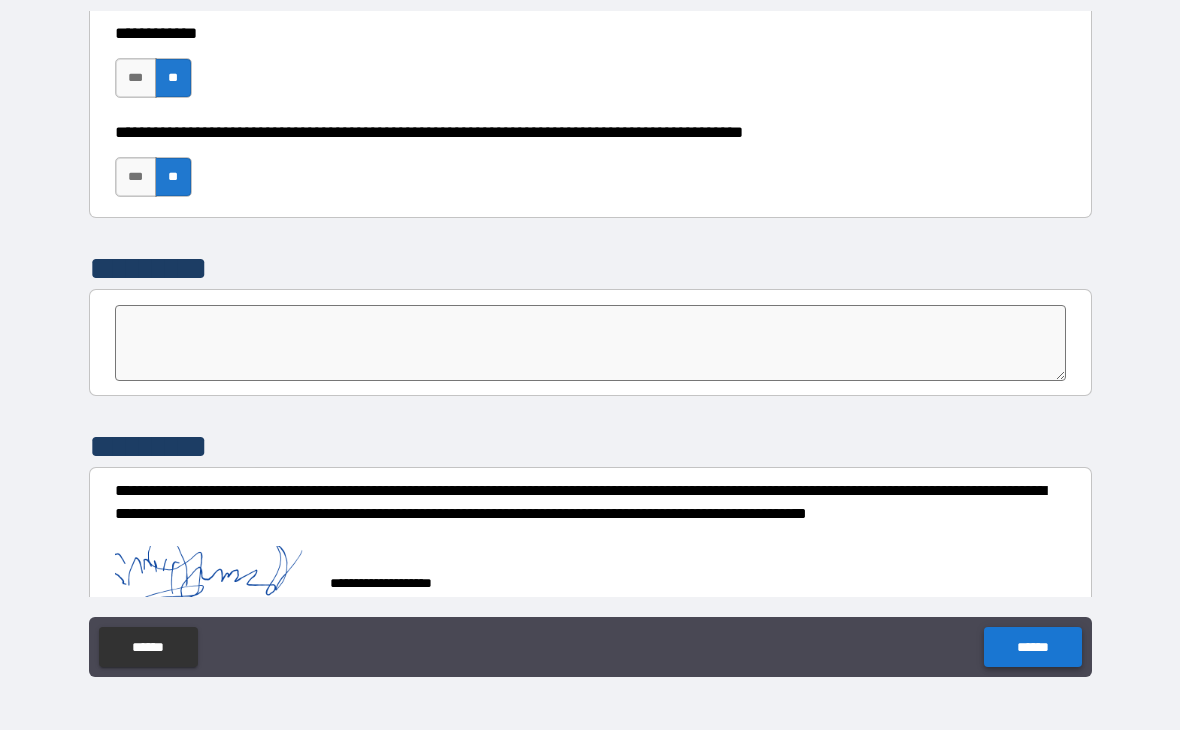 click on "******" at bounding box center [1032, 647] 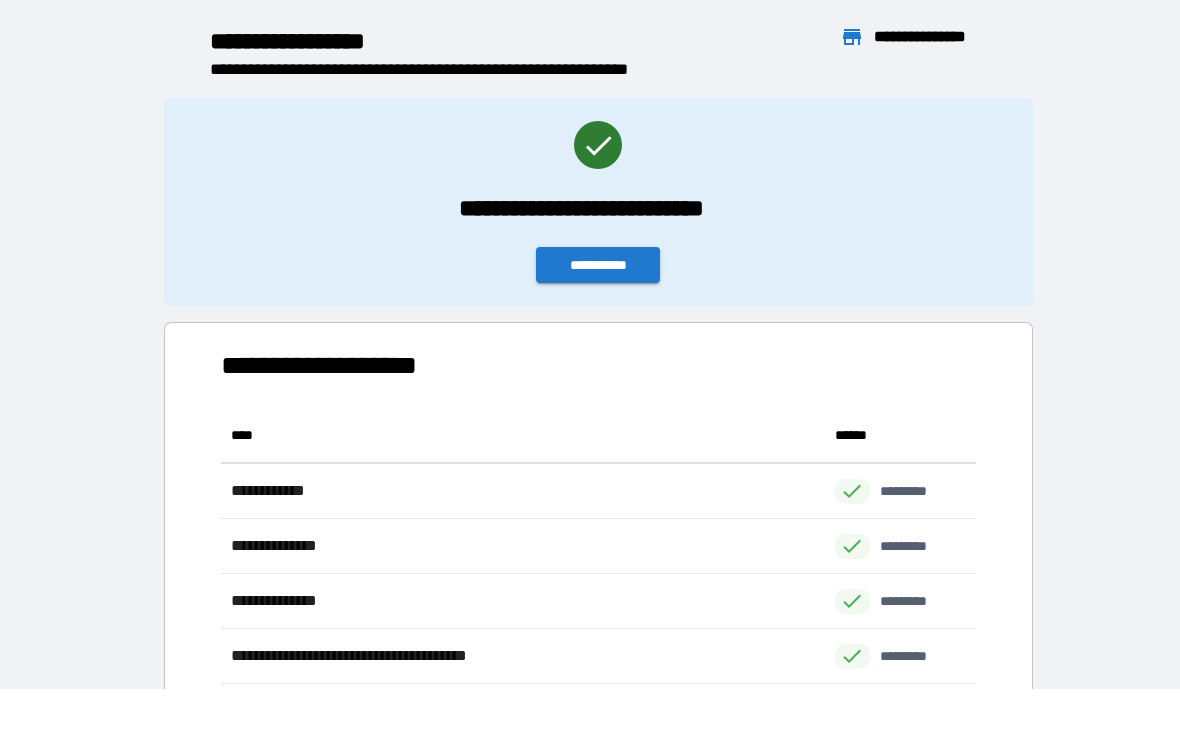 scroll, scrollTop: 1, scrollLeft: 1, axis: both 